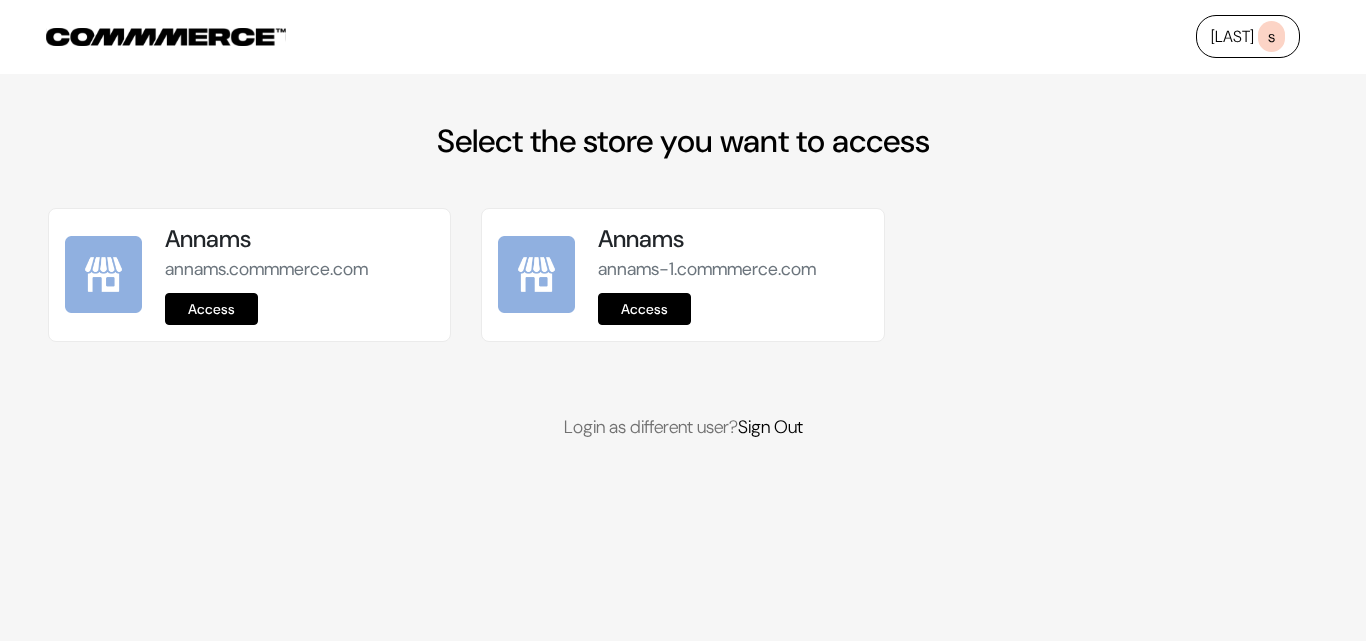 scroll, scrollTop: 0, scrollLeft: 0, axis: both 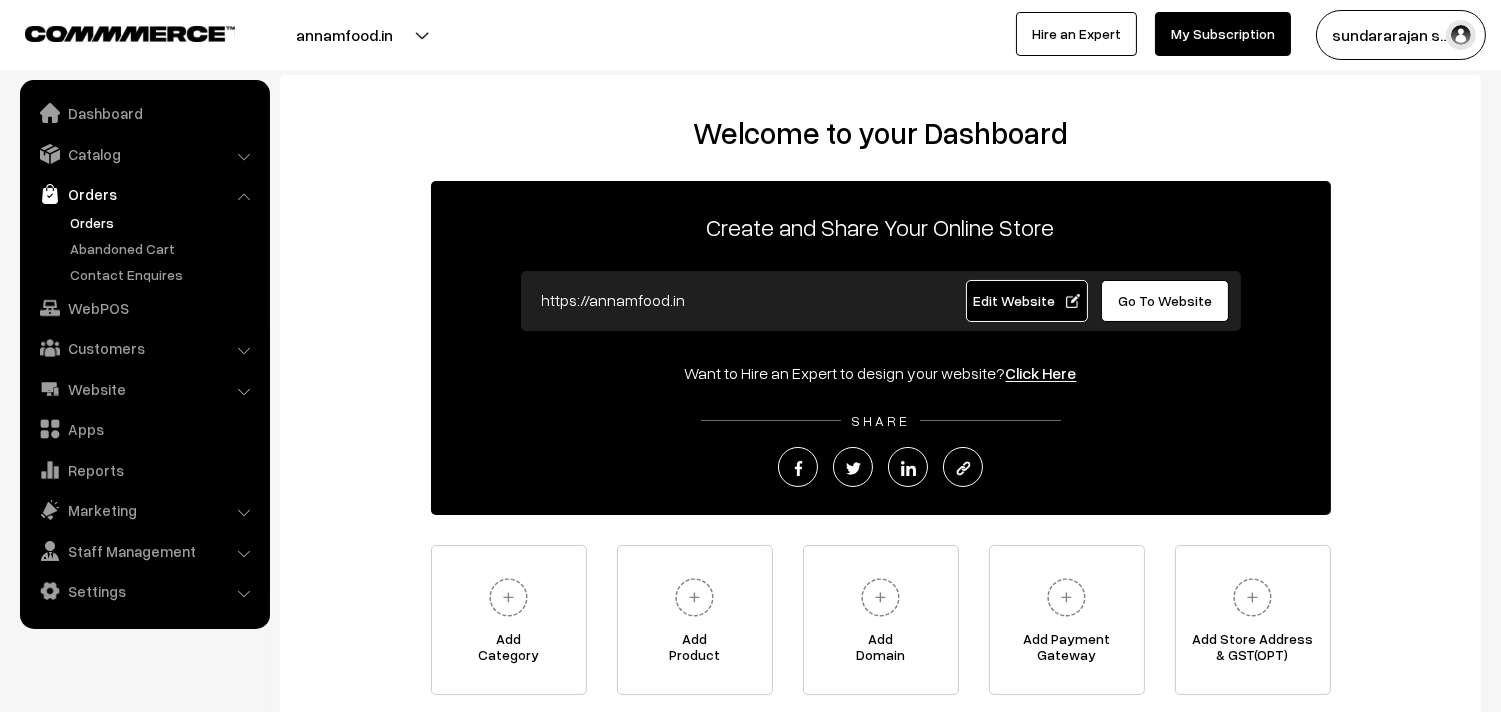 click on "Orders" at bounding box center (164, 222) 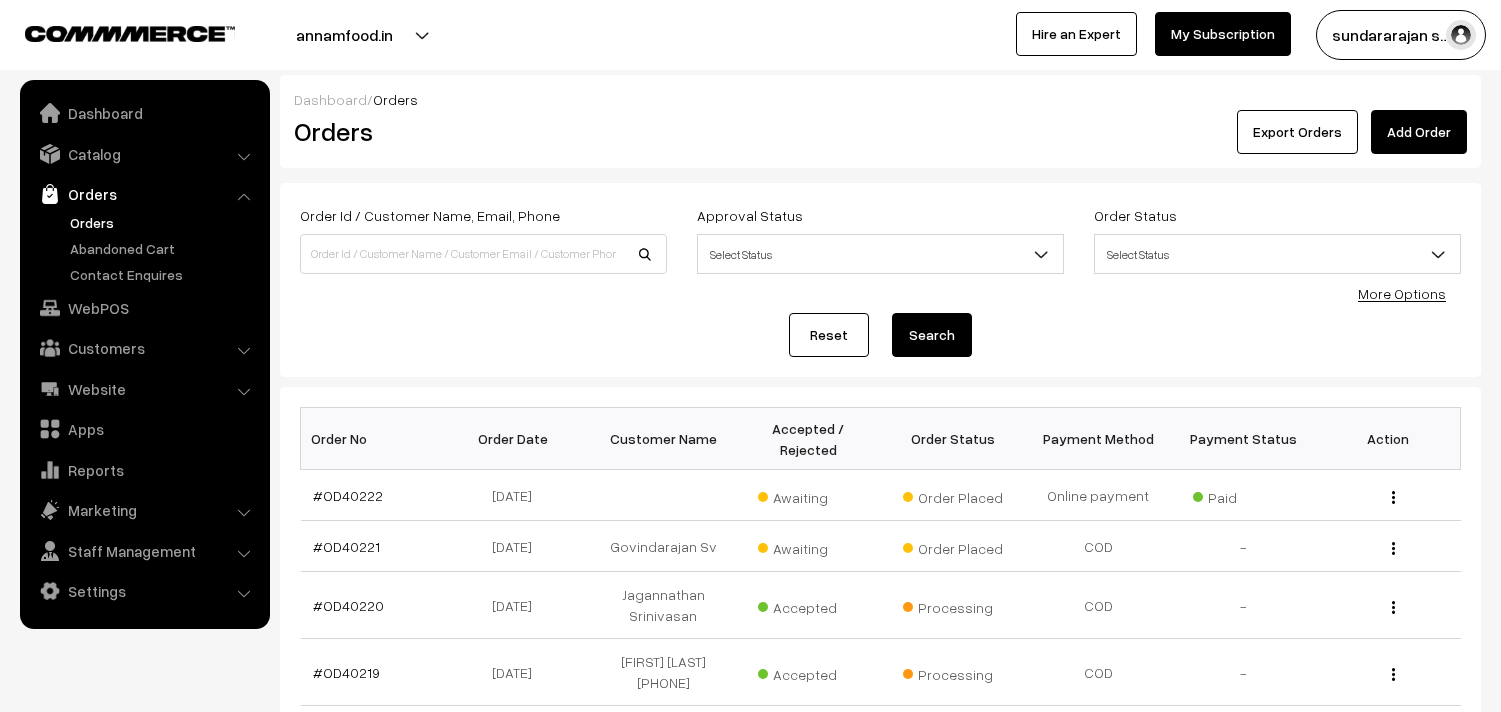 scroll, scrollTop: 0, scrollLeft: 0, axis: both 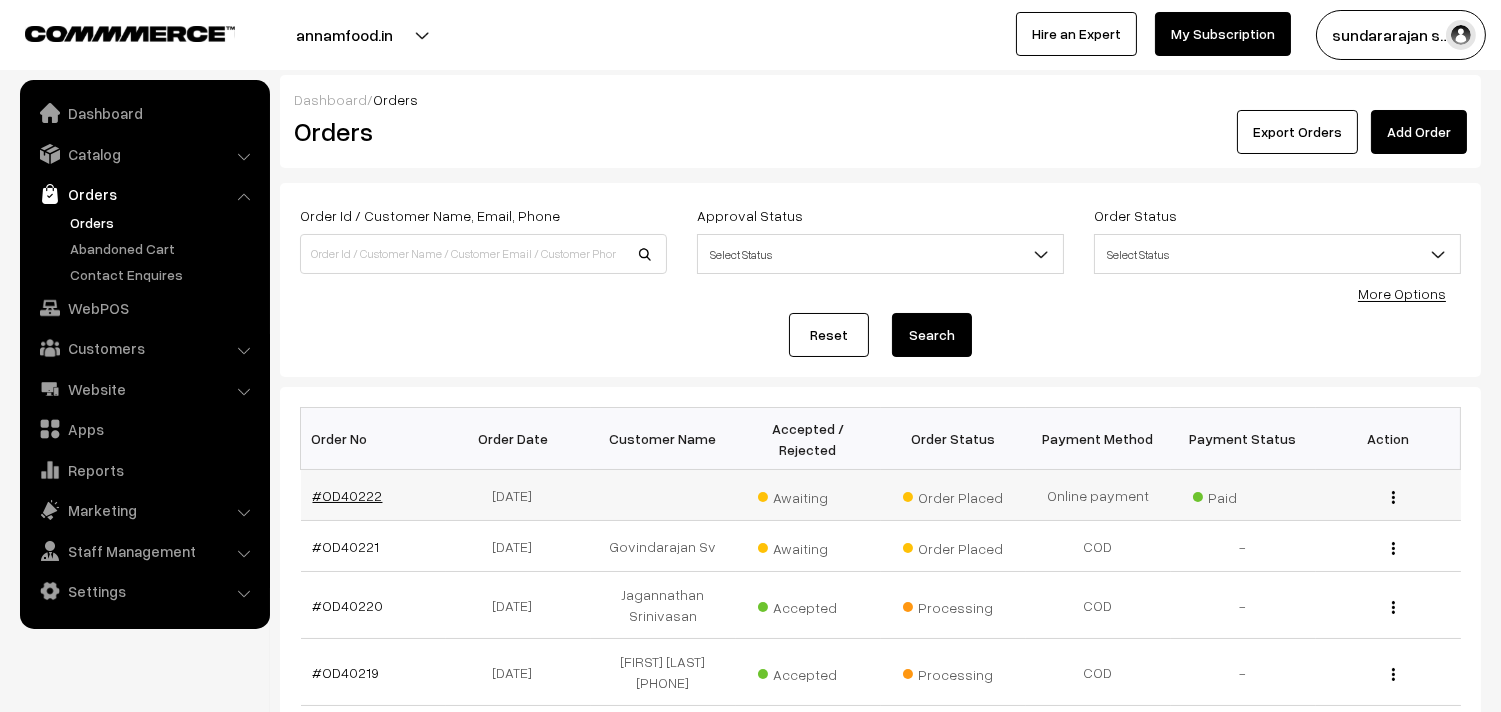 click on "#OD40222" at bounding box center (348, 495) 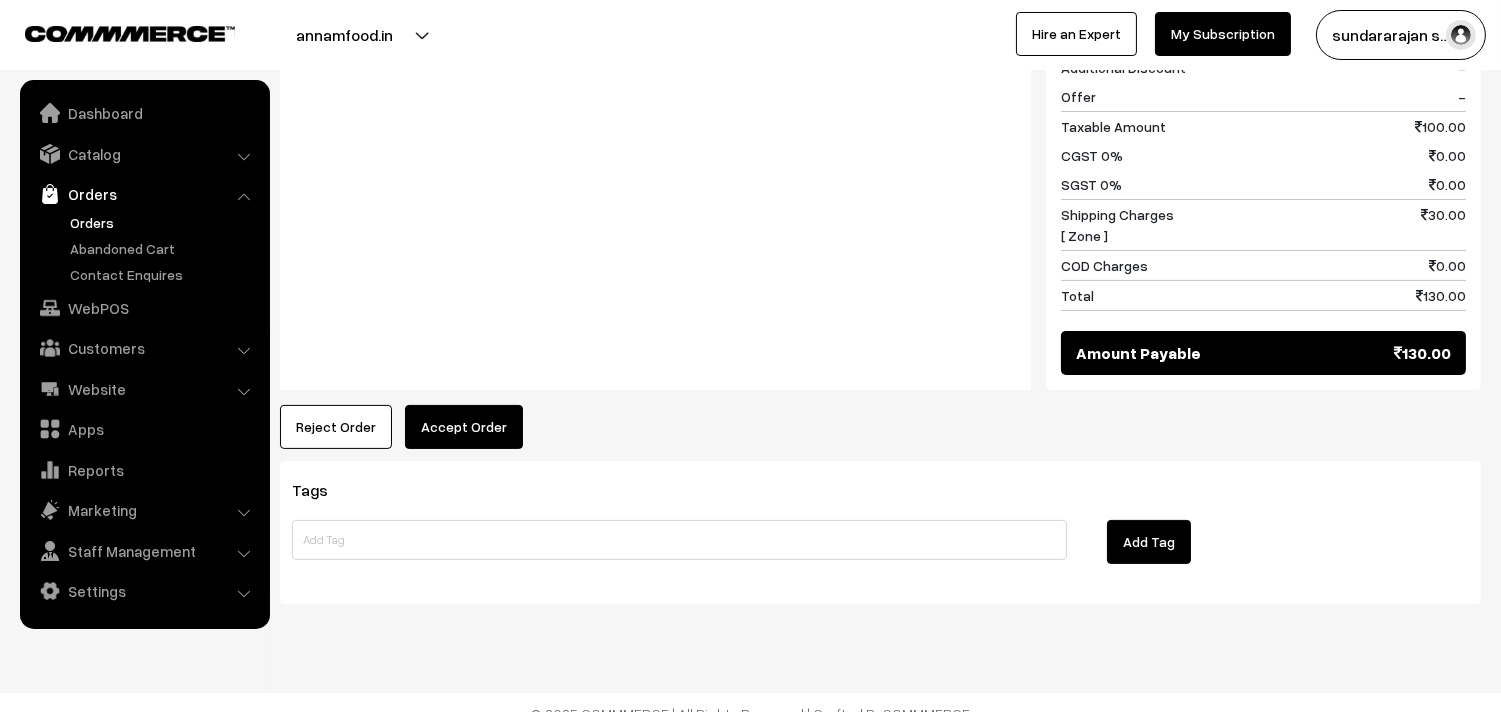 scroll, scrollTop: 383, scrollLeft: 0, axis: vertical 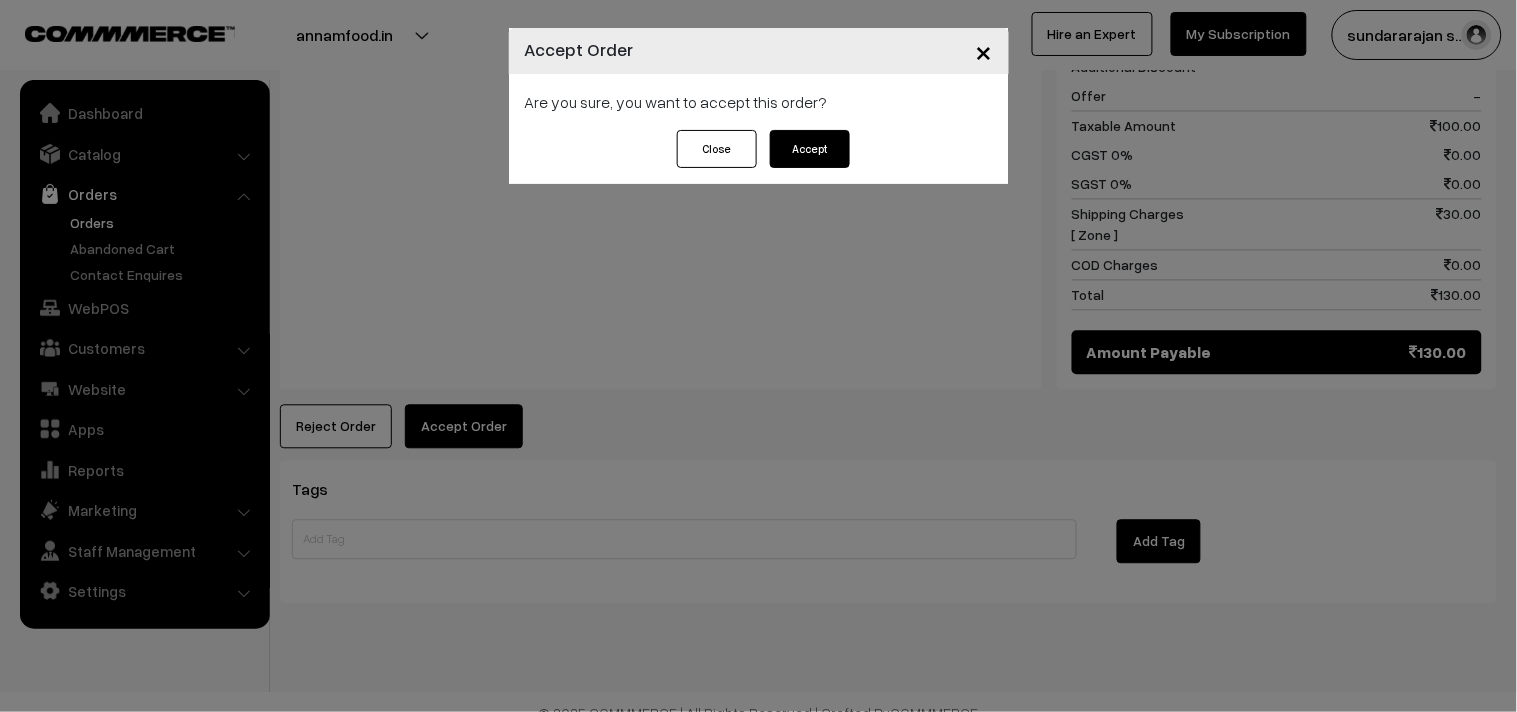 click on "Accept" at bounding box center [810, 149] 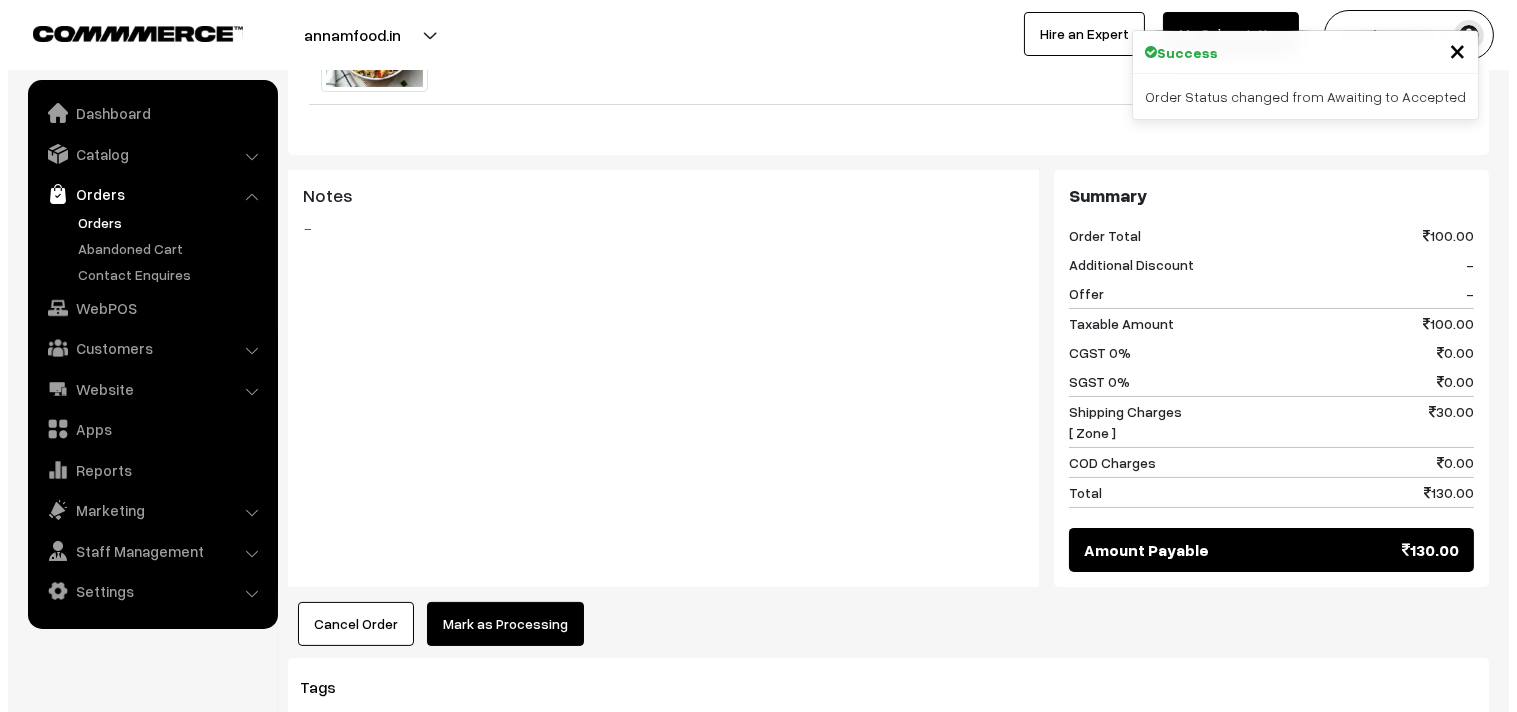 scroll, scrollTop: 777, scrollLeft: 0, axis: vertical 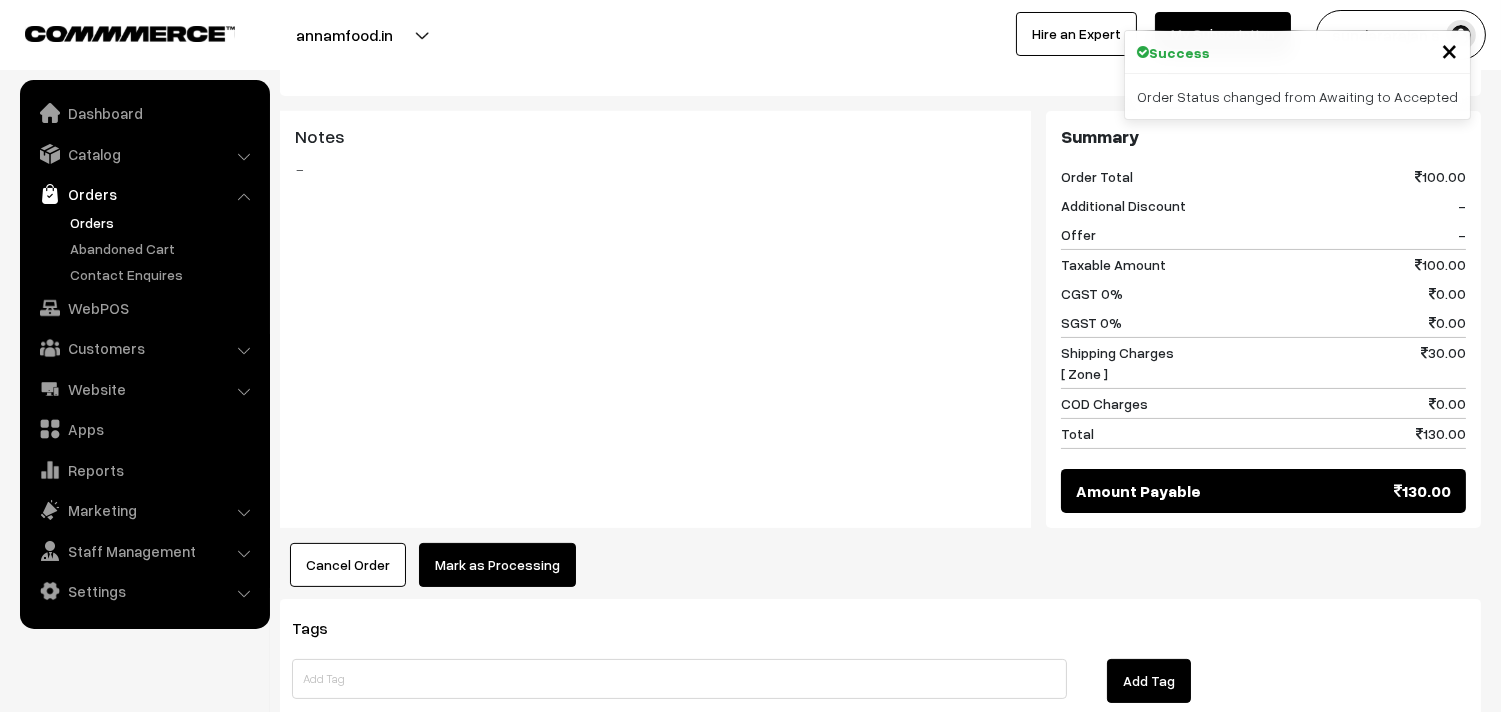 click on "Mark as Processing" at bounding box center [497, 565] 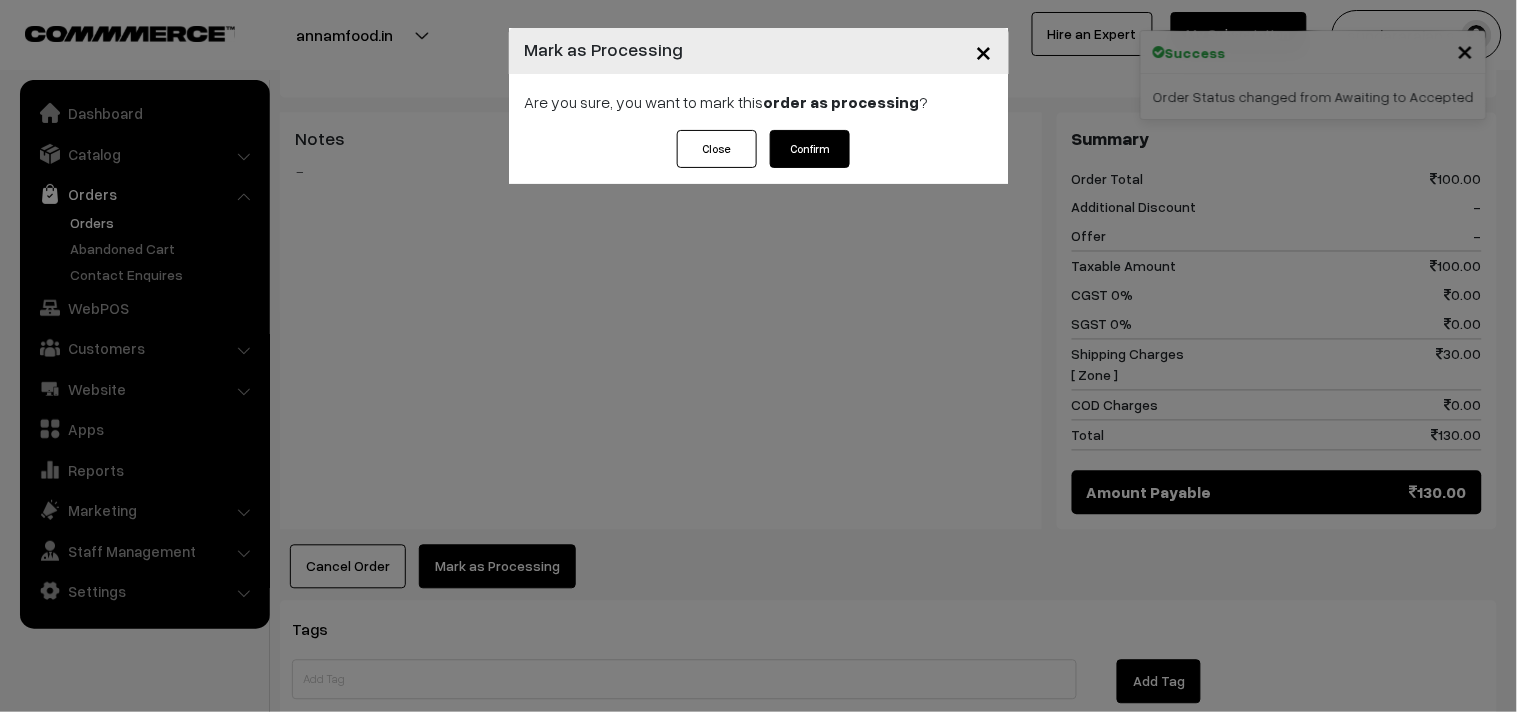 click on "Confirm" at bounding box center (810, 149) 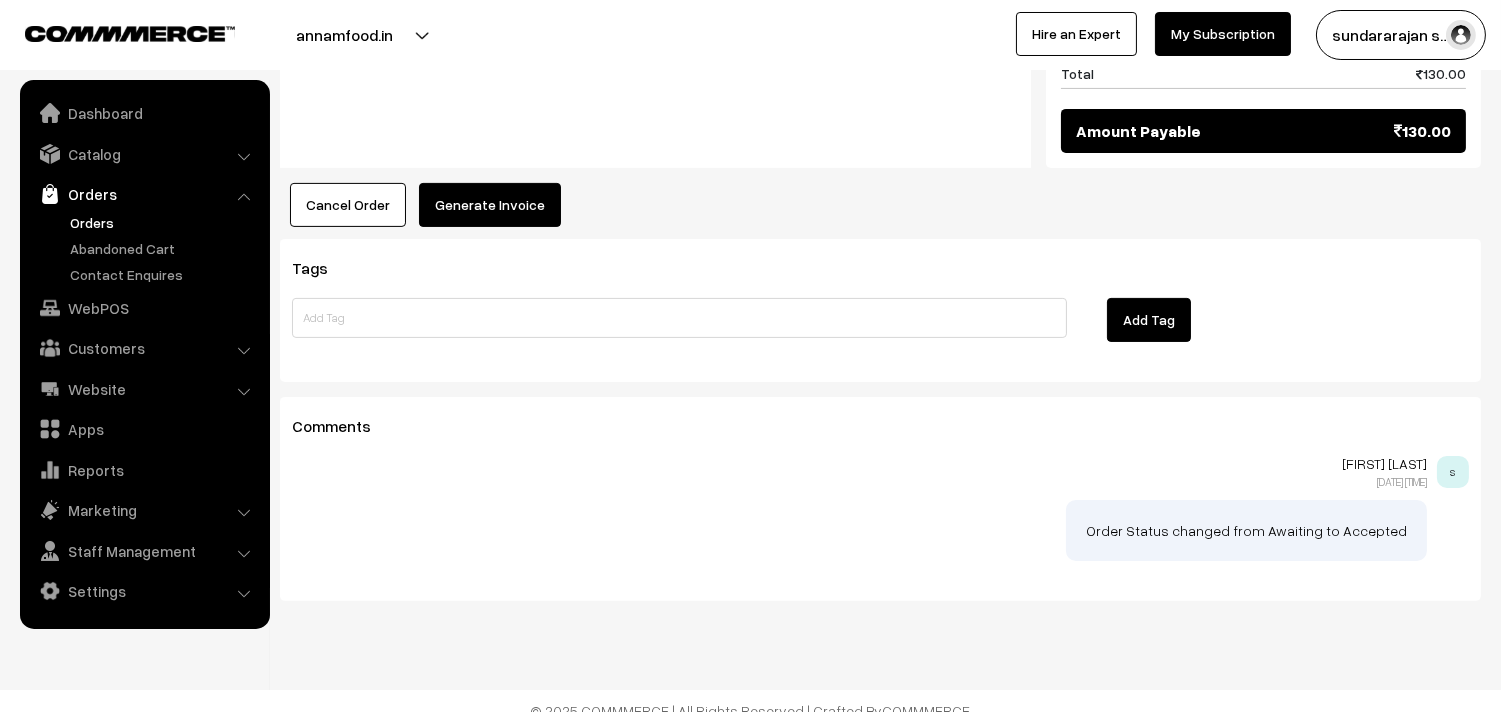 click on "Generate Invoice" at bounding box center (490, 205) 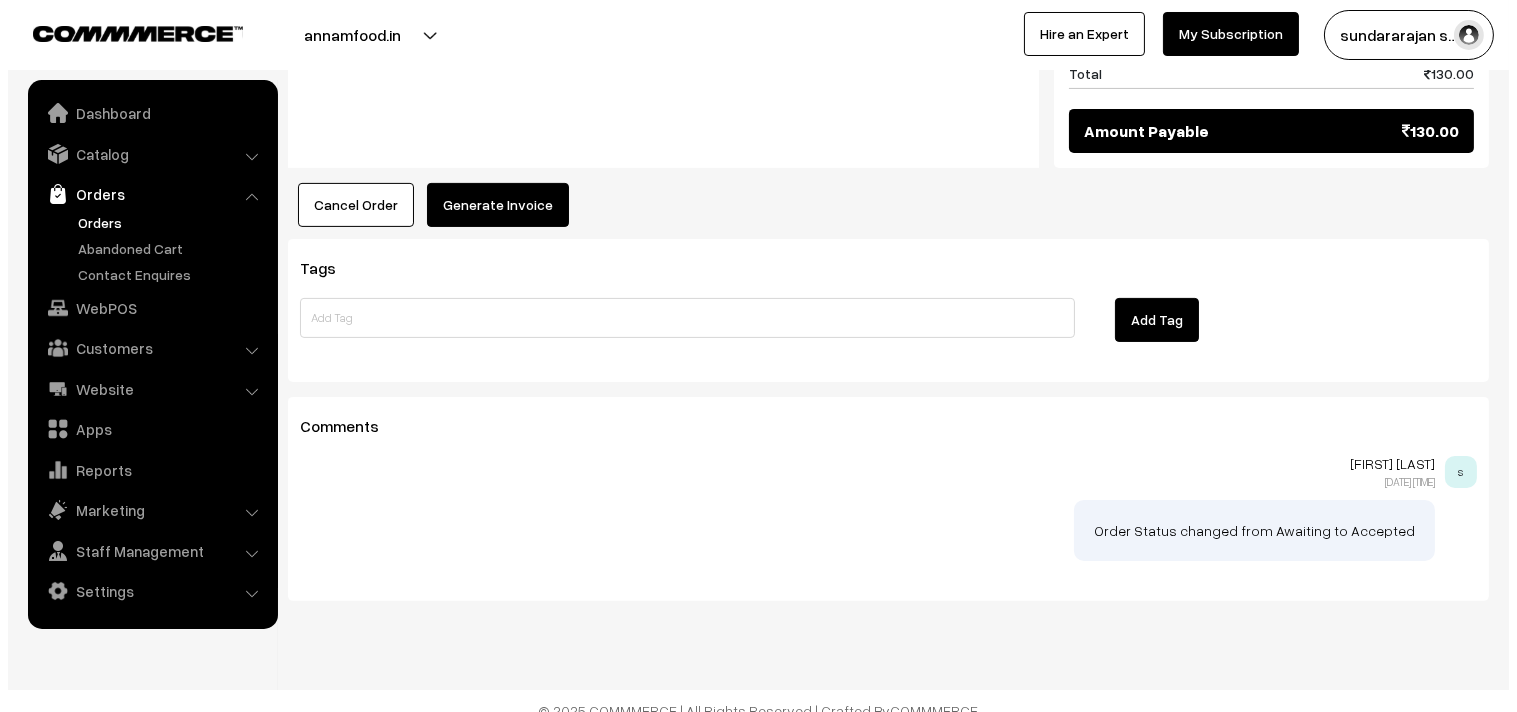 scroll, scrollTop: 1112, scrollLeft: 0, axis: vertical 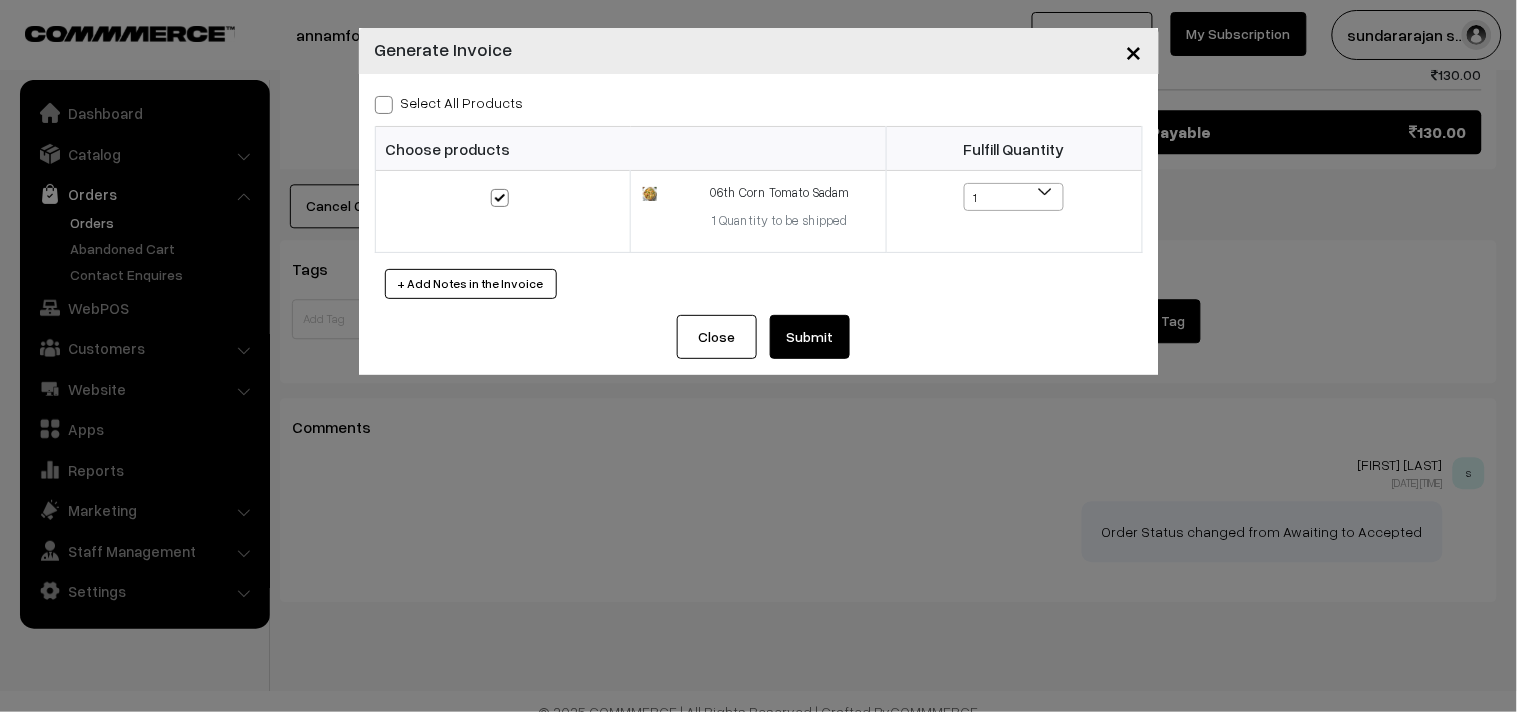 click on "Select All Products" at bounding box center [759, 102] 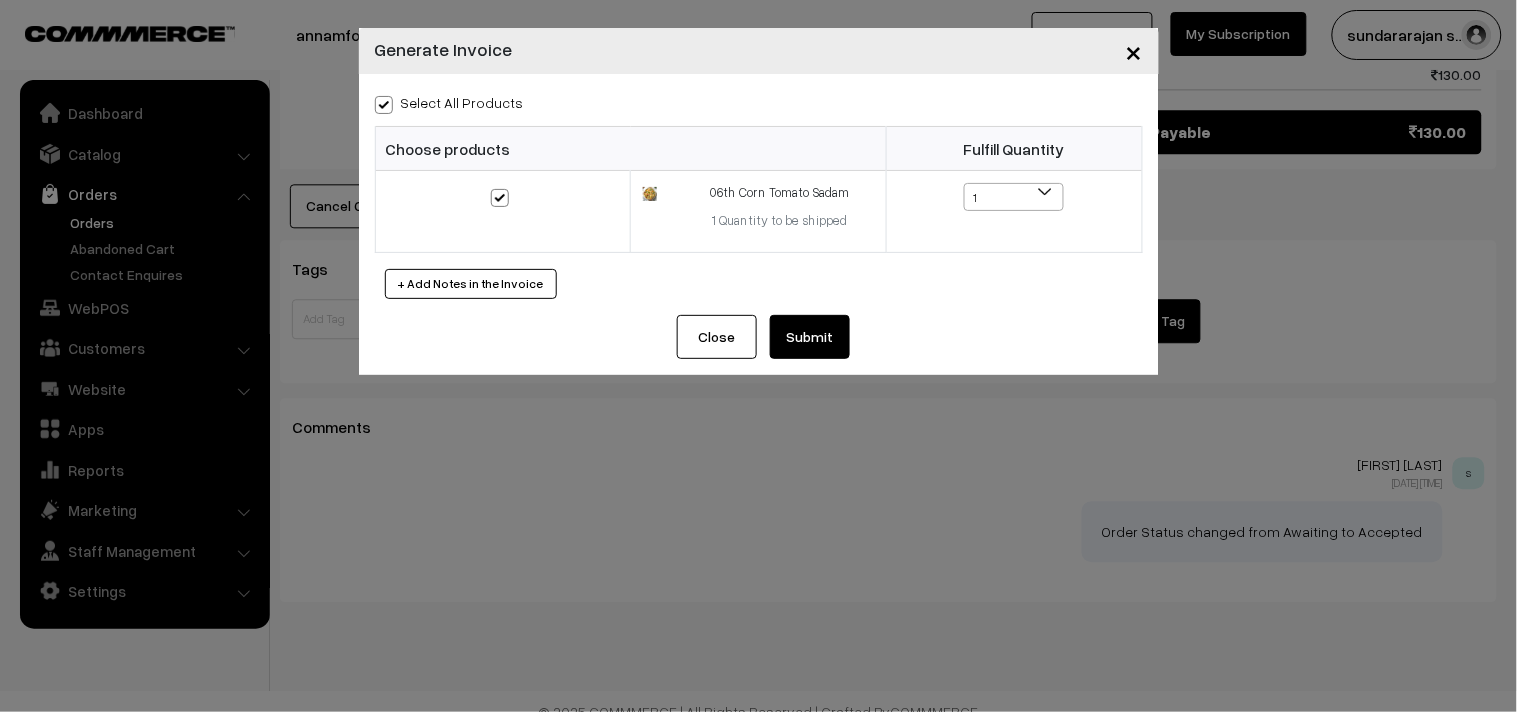 click on "Submit" at bounding box center (810, 337) 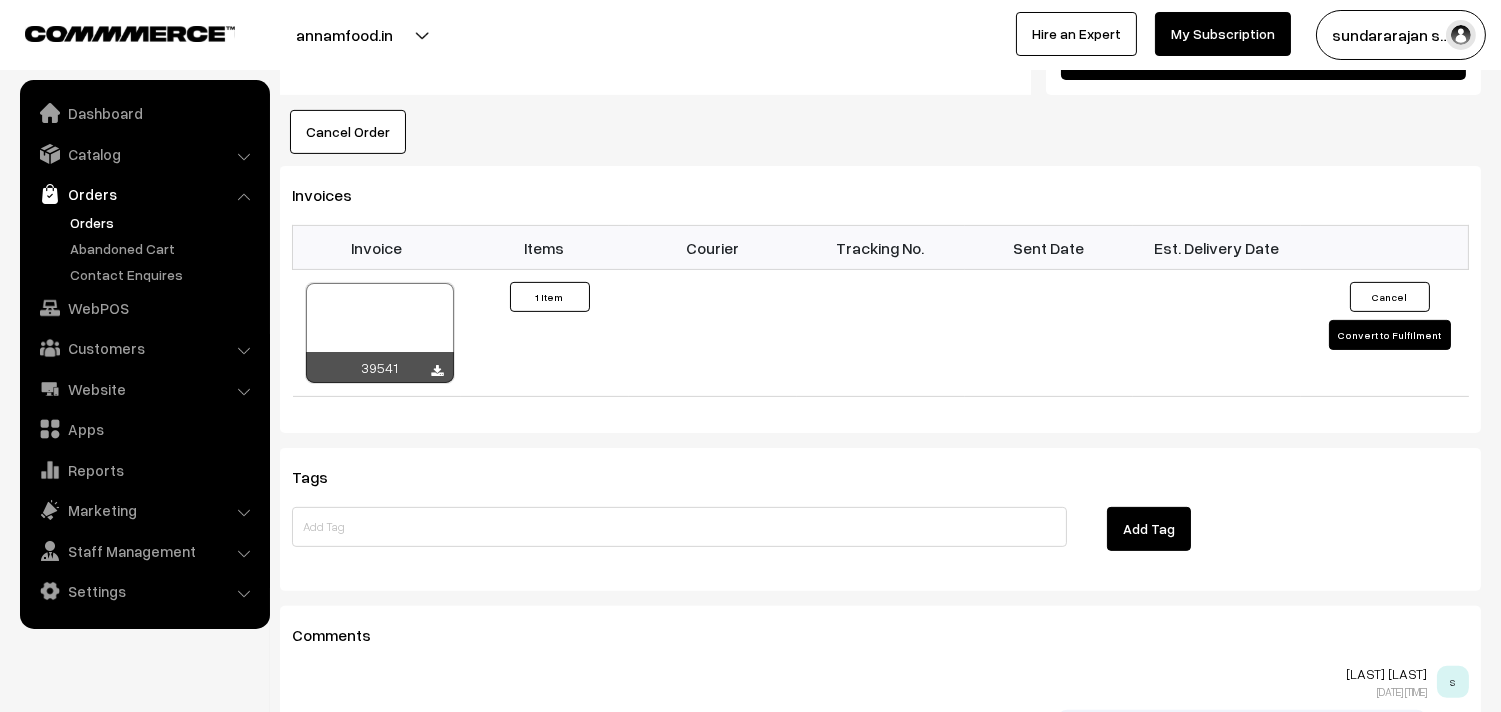 scroll, scrollTop: 1333, scrollLeft: 0, axis: vertical 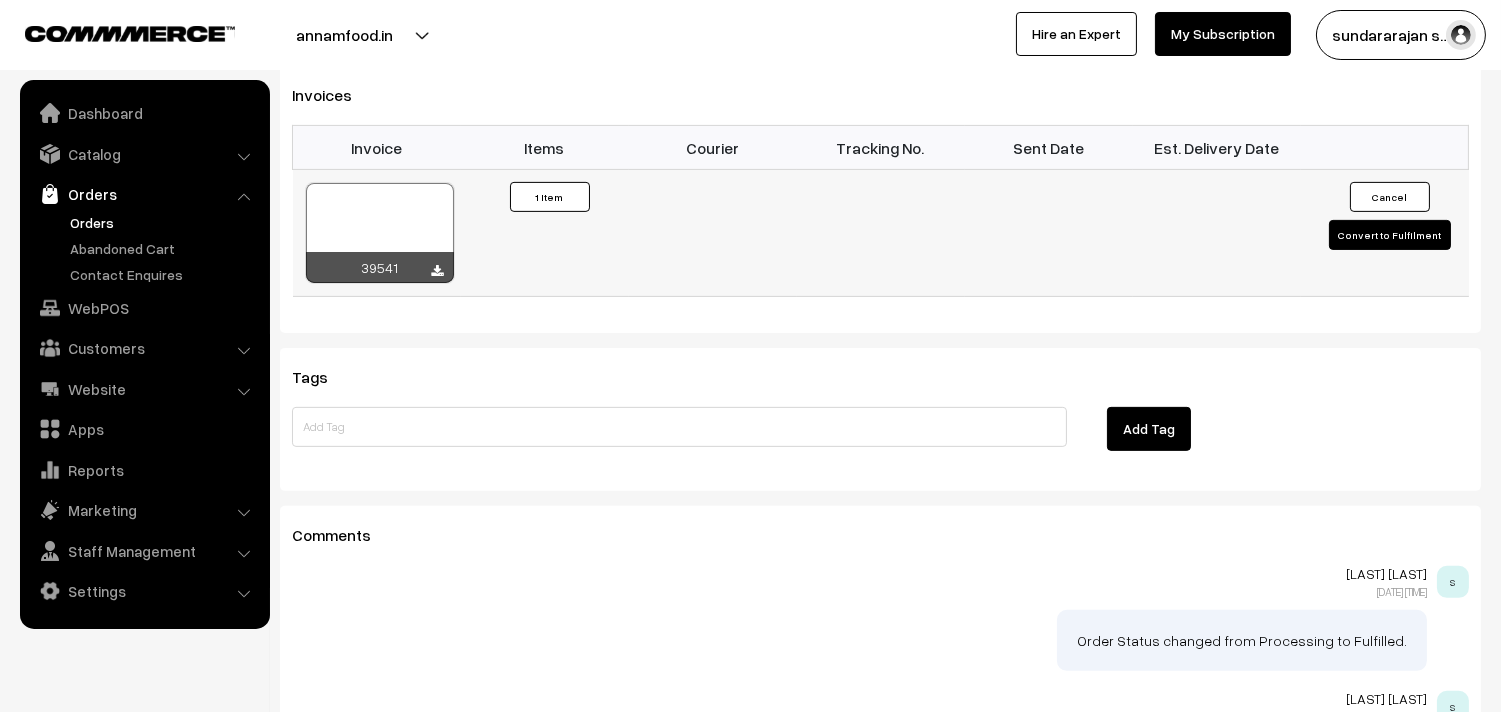 click at bounding box center [380, 233] 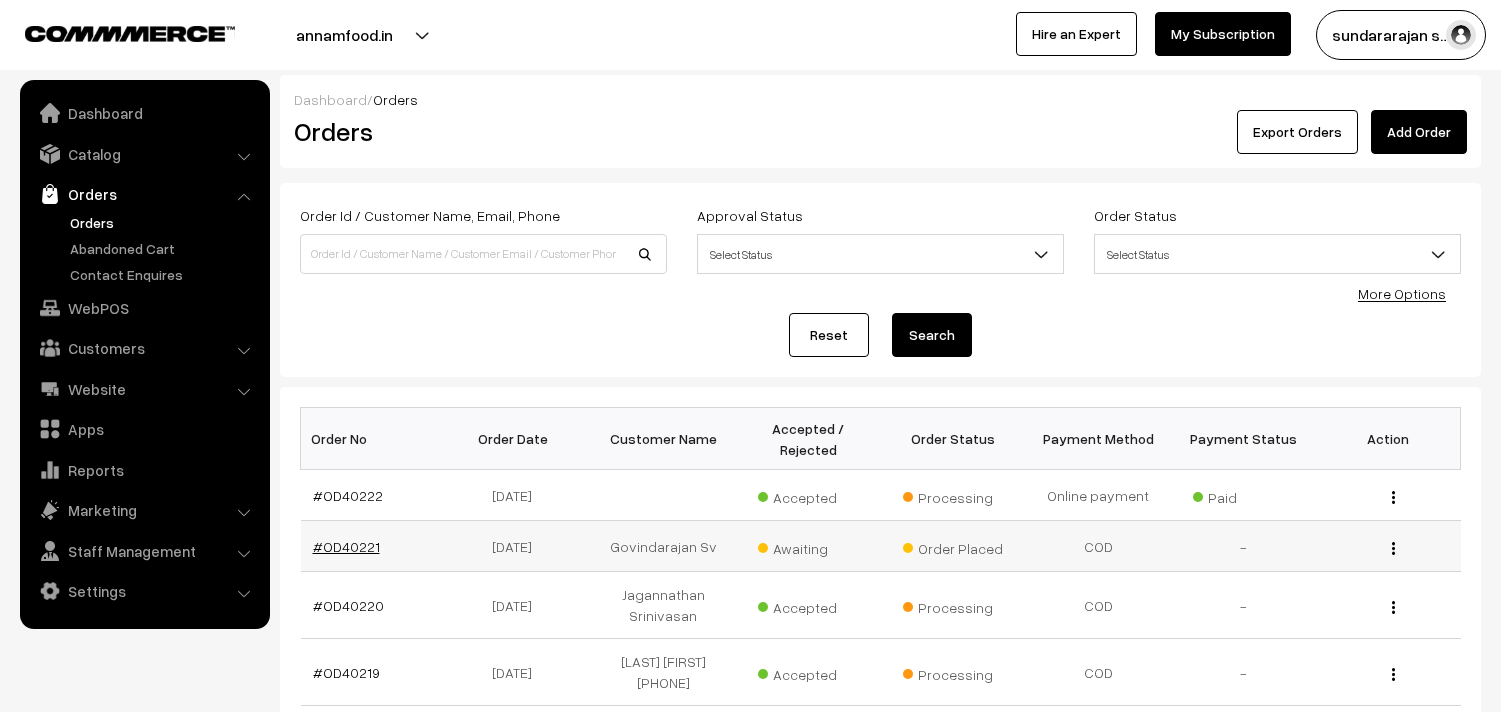 scroll, scrollTop: 0, scrollLeft: 0, axis: both 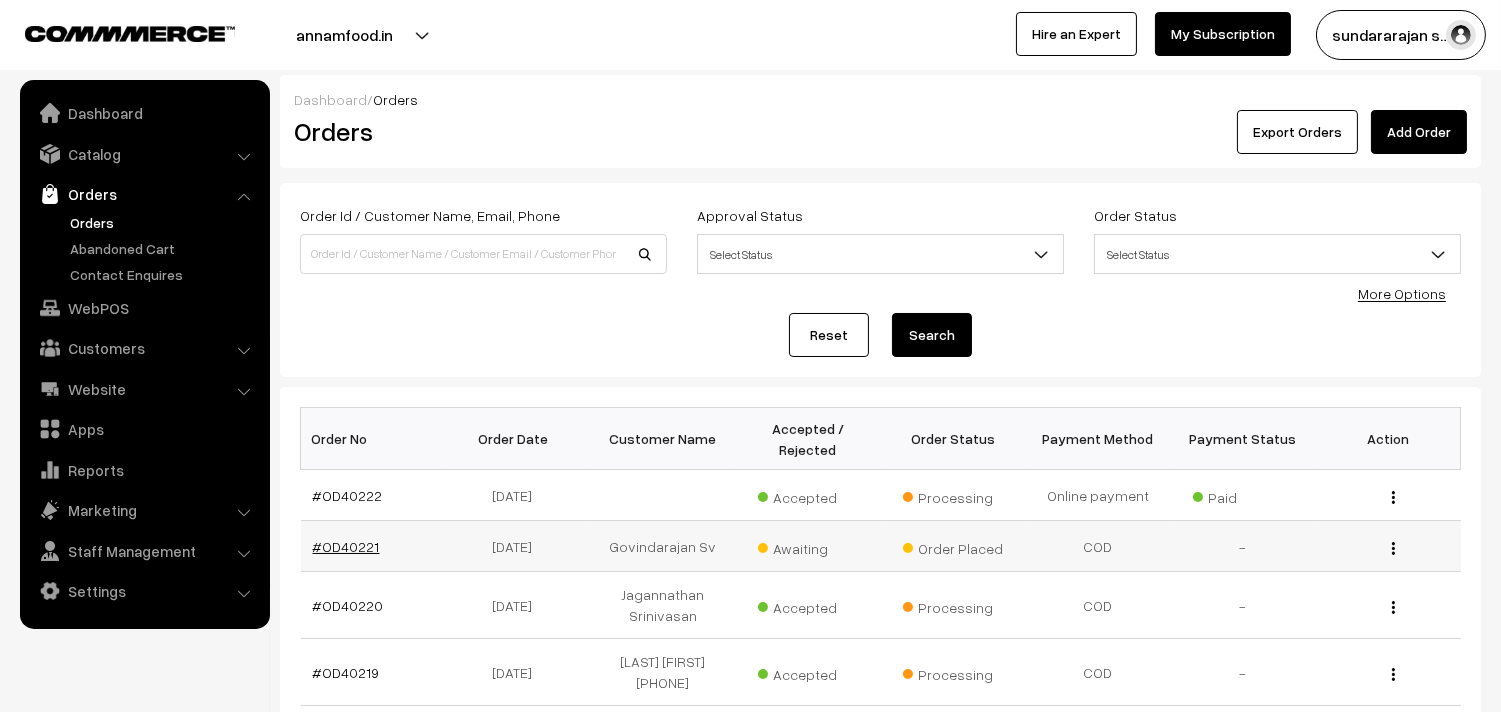click on "#OD40221" at bounding box center [346, 546] 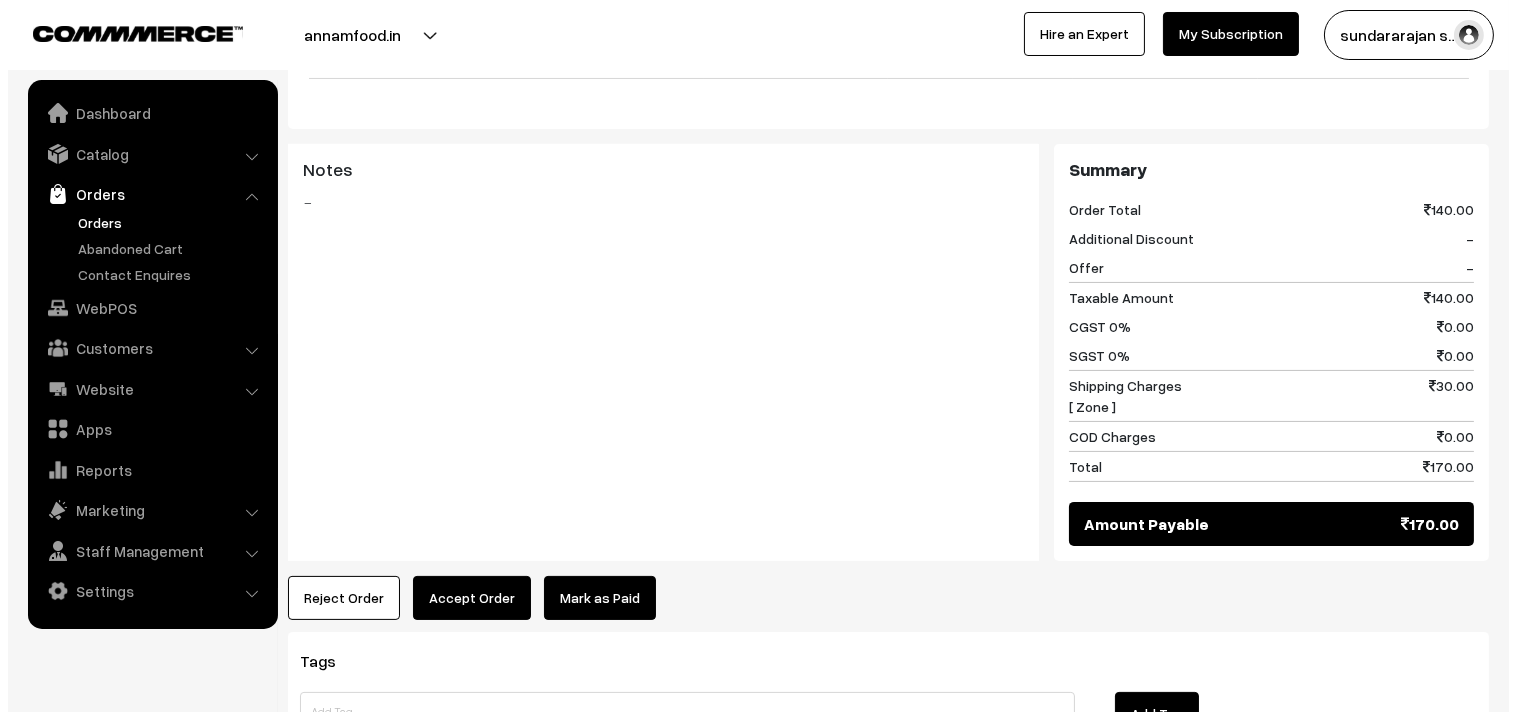 scroll, scrollTop: 777, scrollLeft: 0, axis: vertical 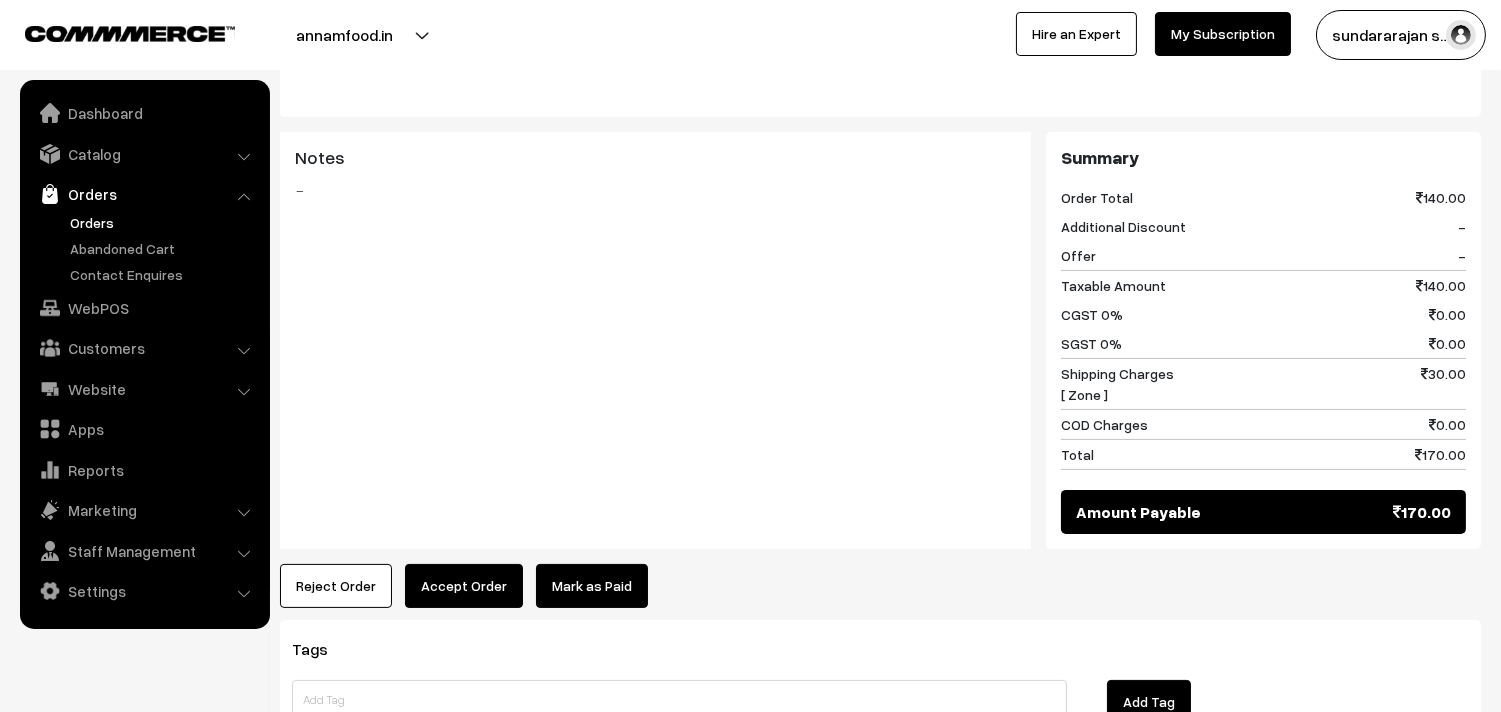click on "Product
Price
Tax Rate
Quantity
Total
06th Without Rice...
140.00" at bounding box center [880, 240] 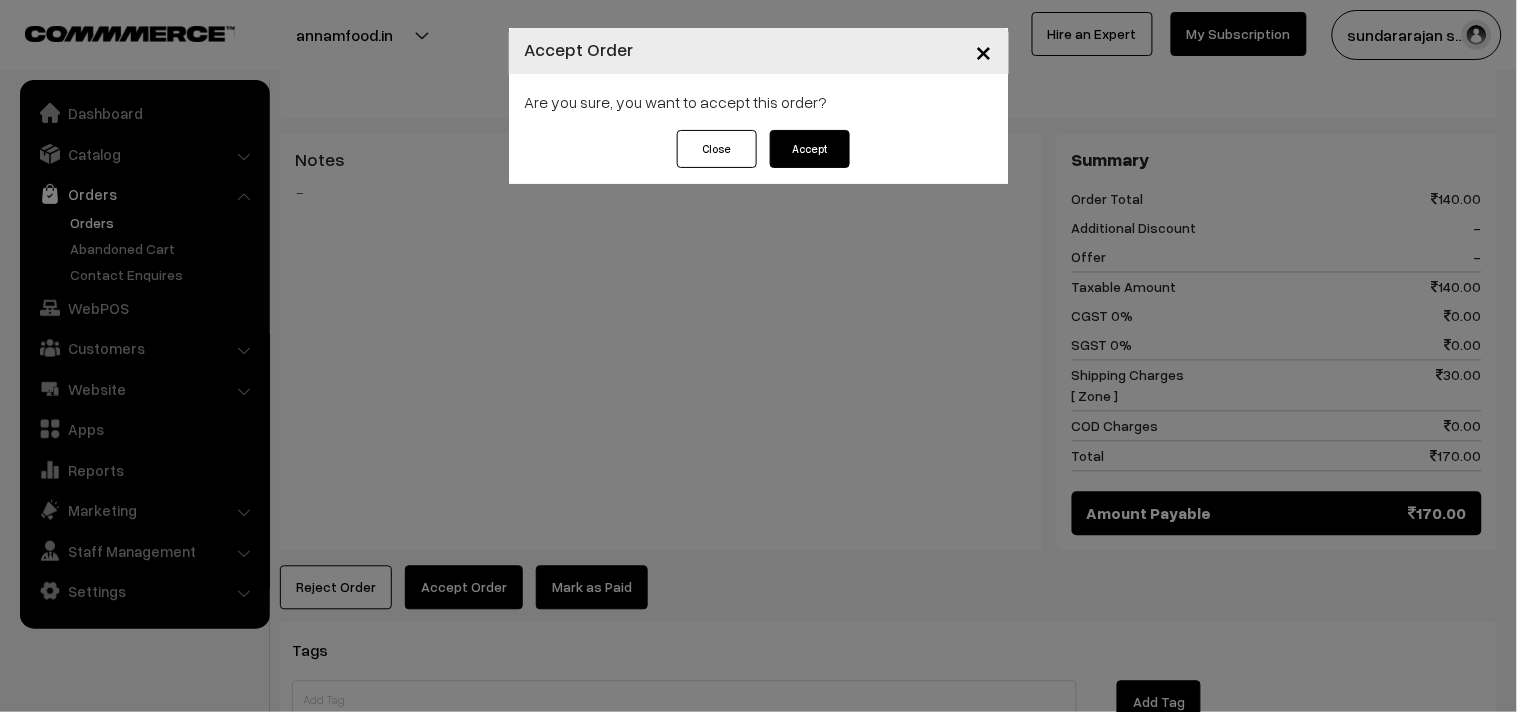 click on "Accept" at bounding box center (810, 149) 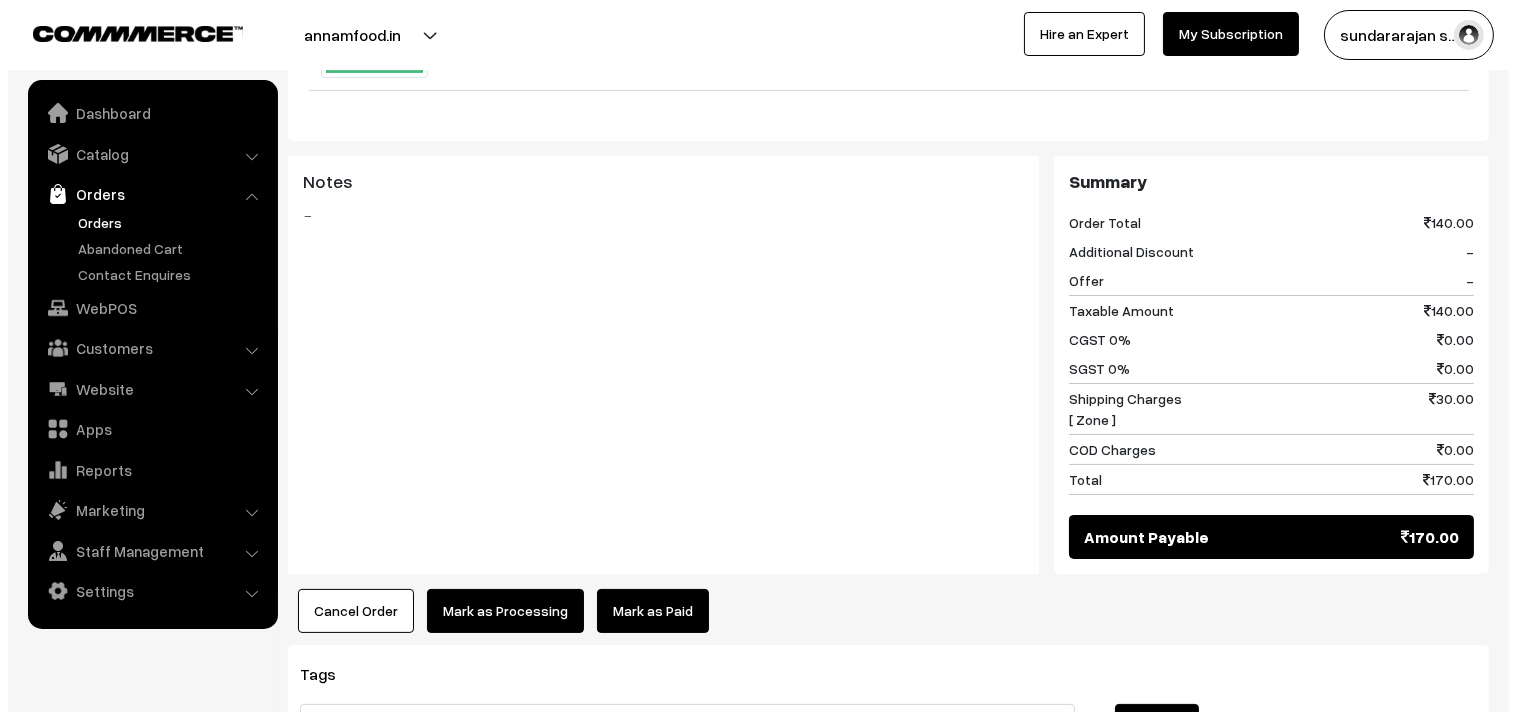 scroll, scrollTop: 777, scrollLeft: 0, axis: vertical 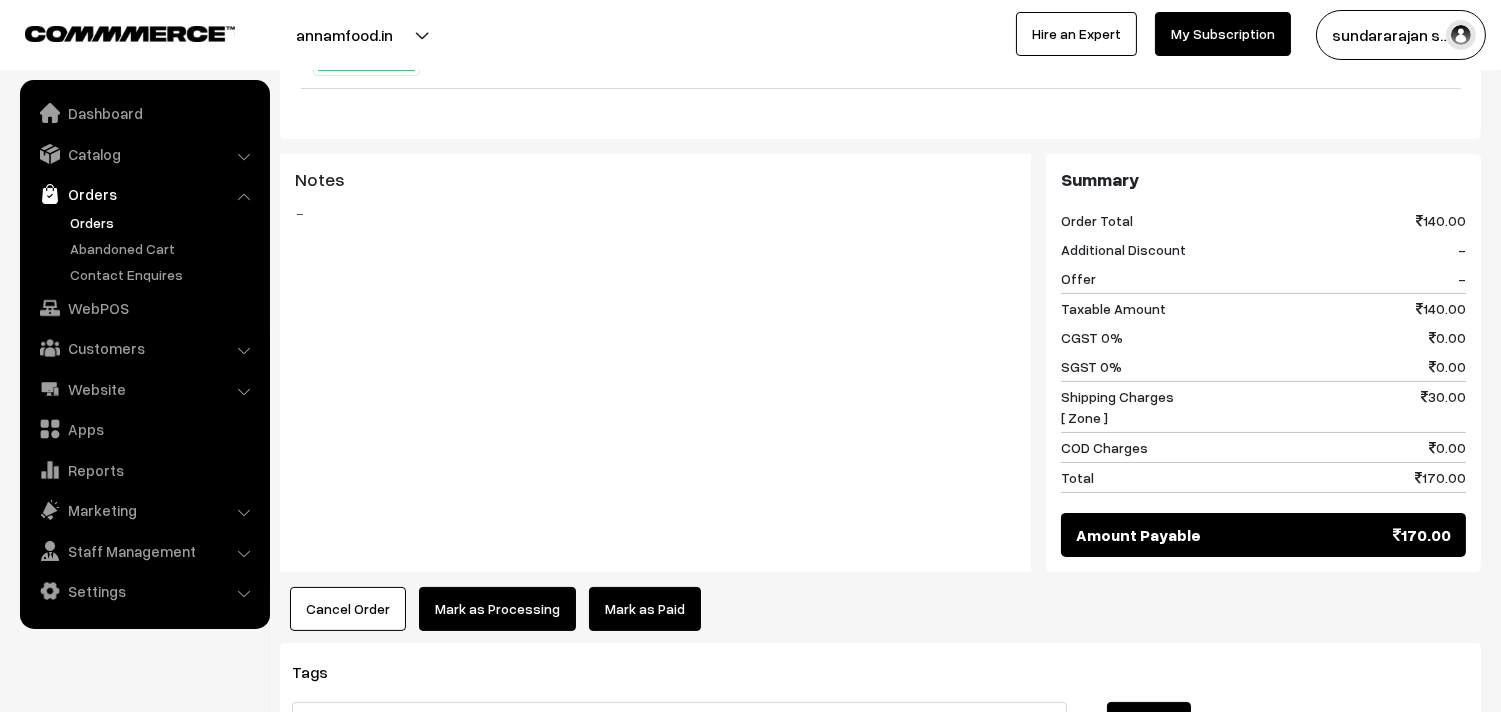 click on "Mark as Processing" at bounding box center (497, 609) 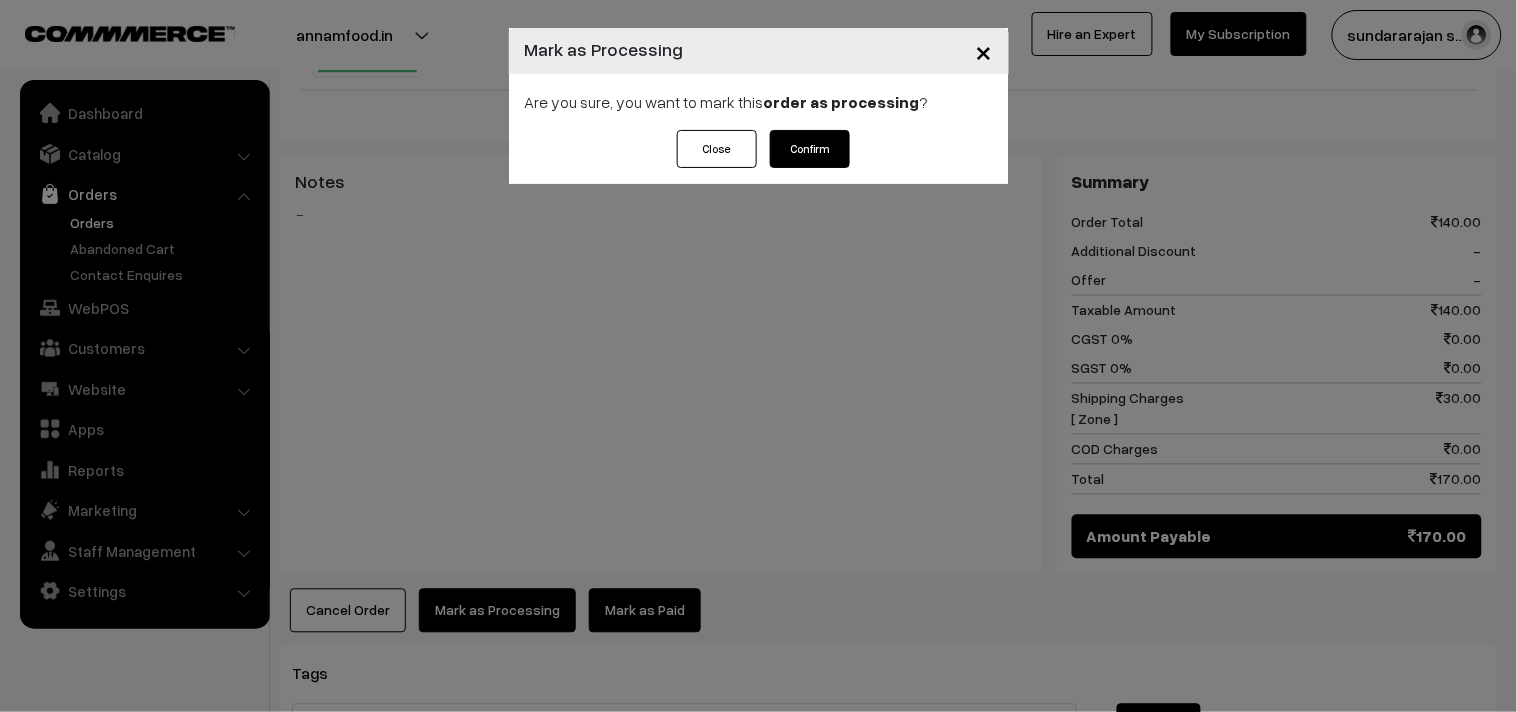 click on "Confirm" at bounding box center (810, 149) 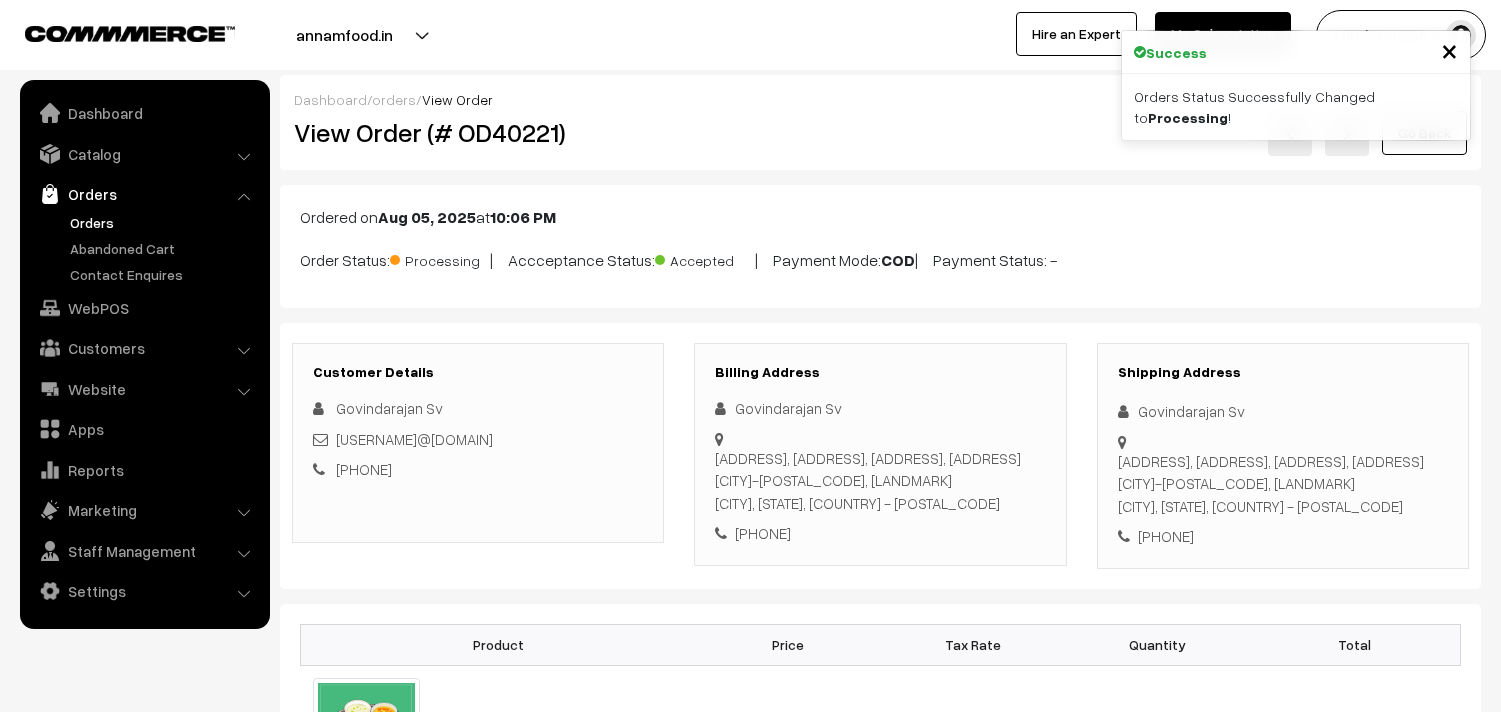 scroll, scrollTop: 0, scrollLeft: 0, axis: both 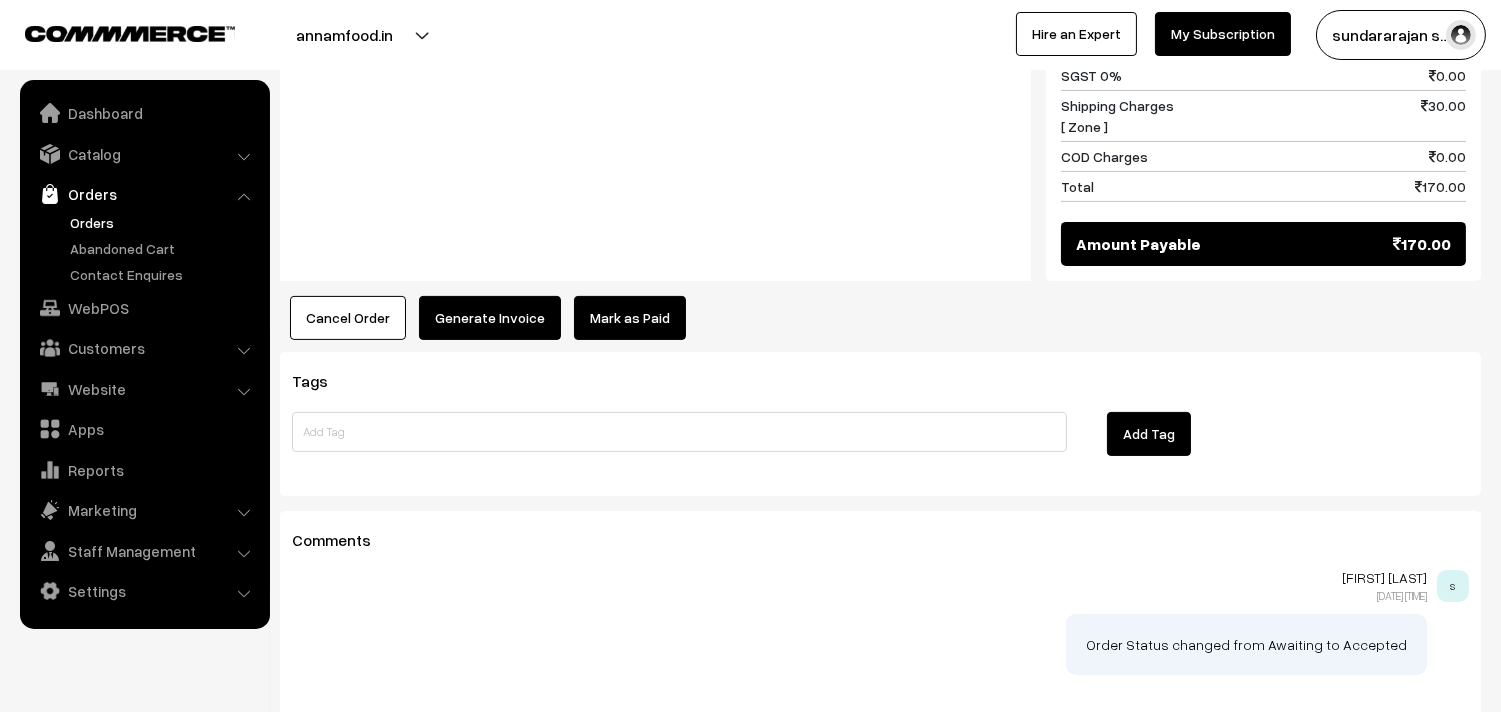click on "Generate Invoice" at bounding box center [490, 318] 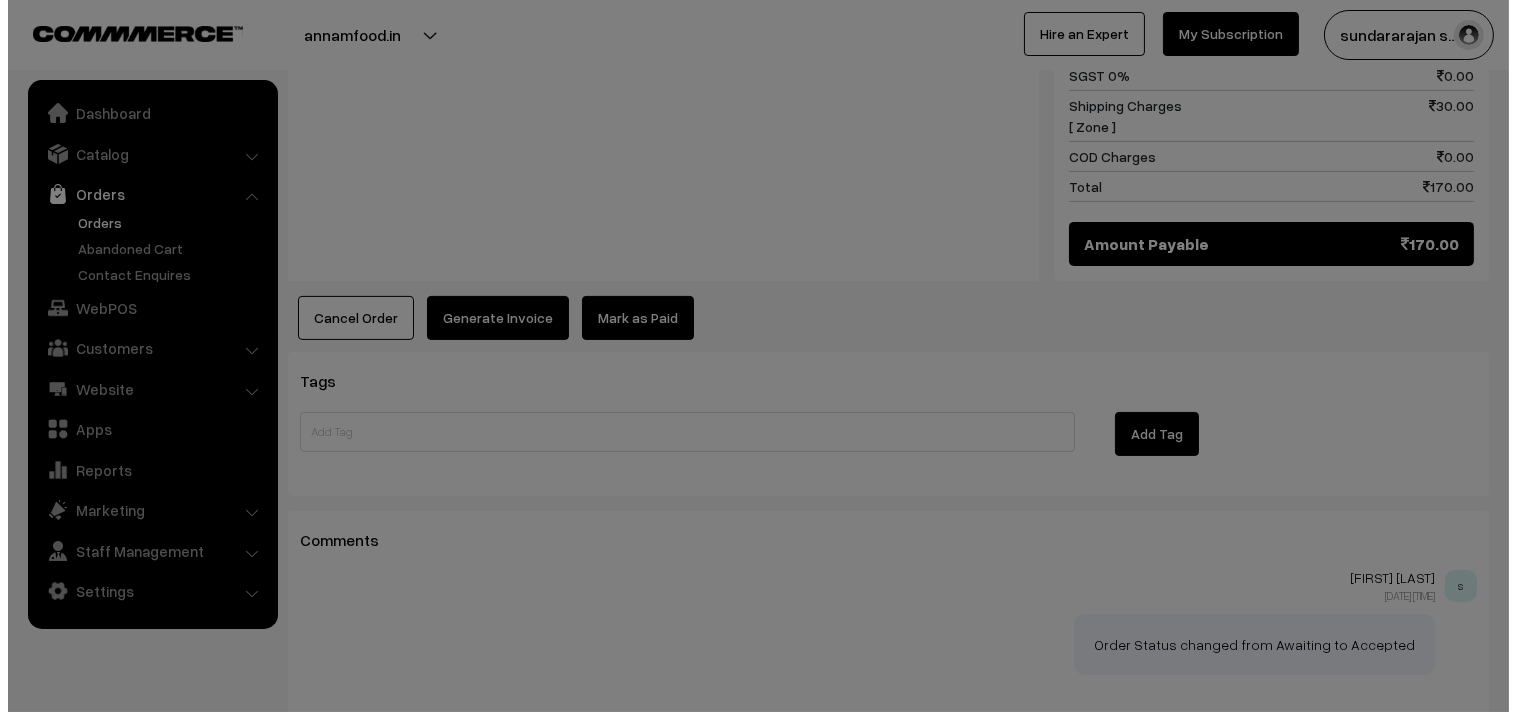 scroll, scrollTop: 1002, scrollLeft: 0, axis: vertical 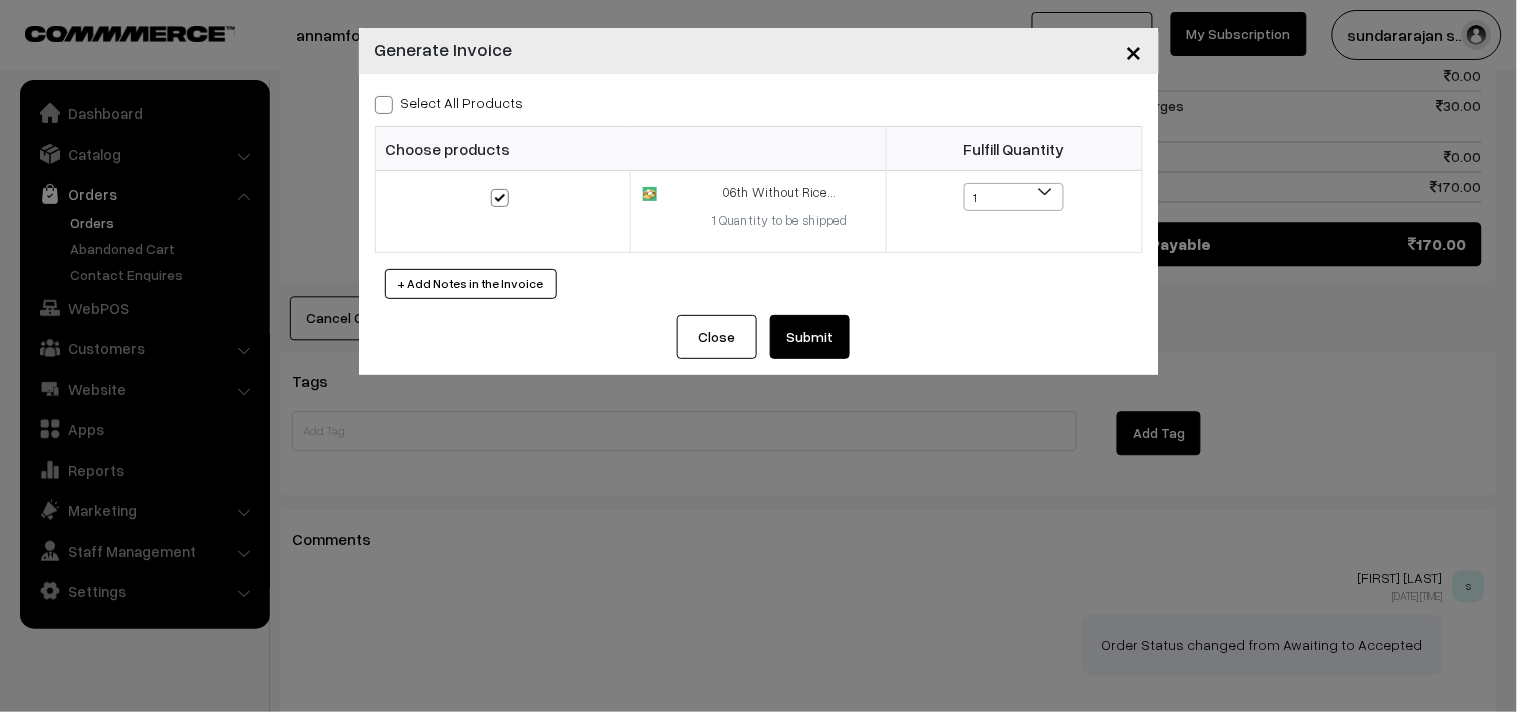 click on "Select All Products" at bounding box center [449, 102] 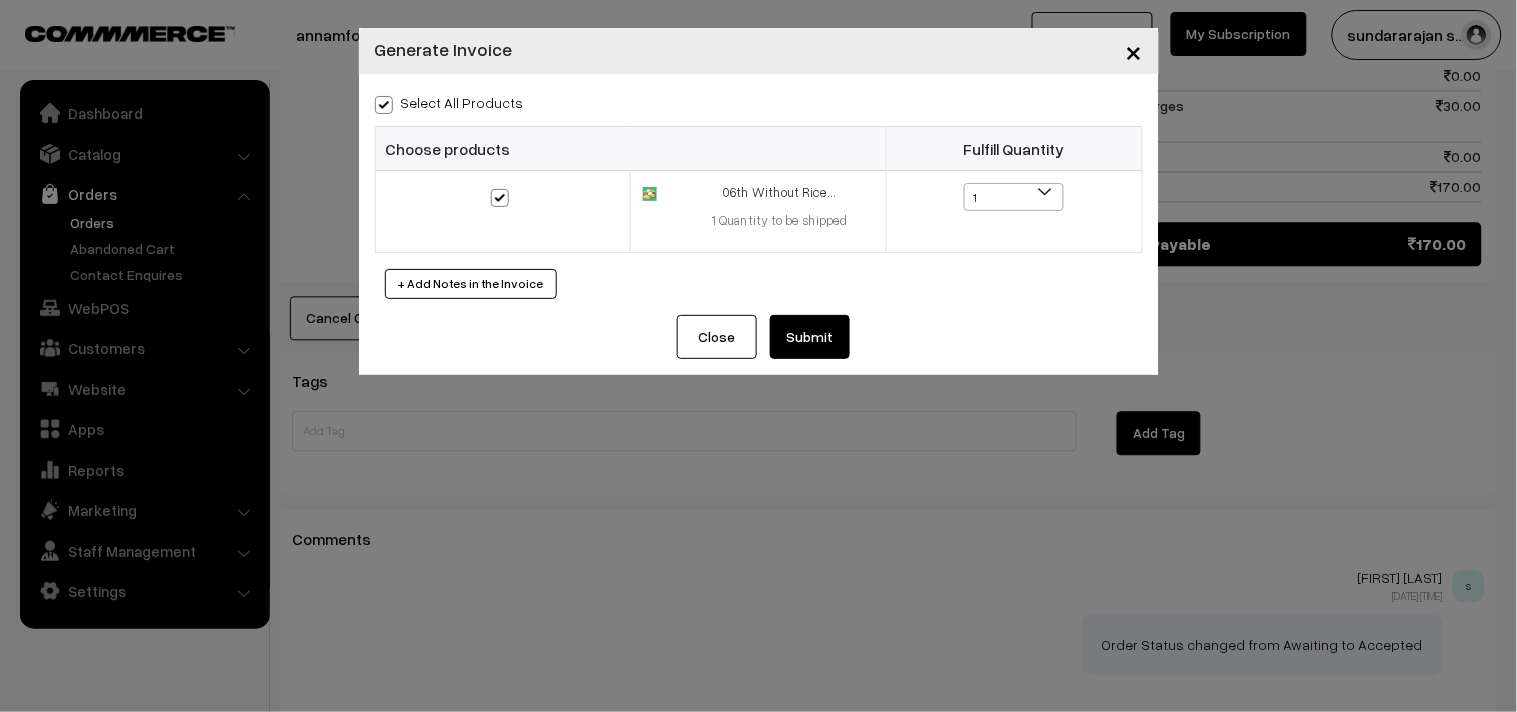 click on "Submit" at bounding box center (810, 337) 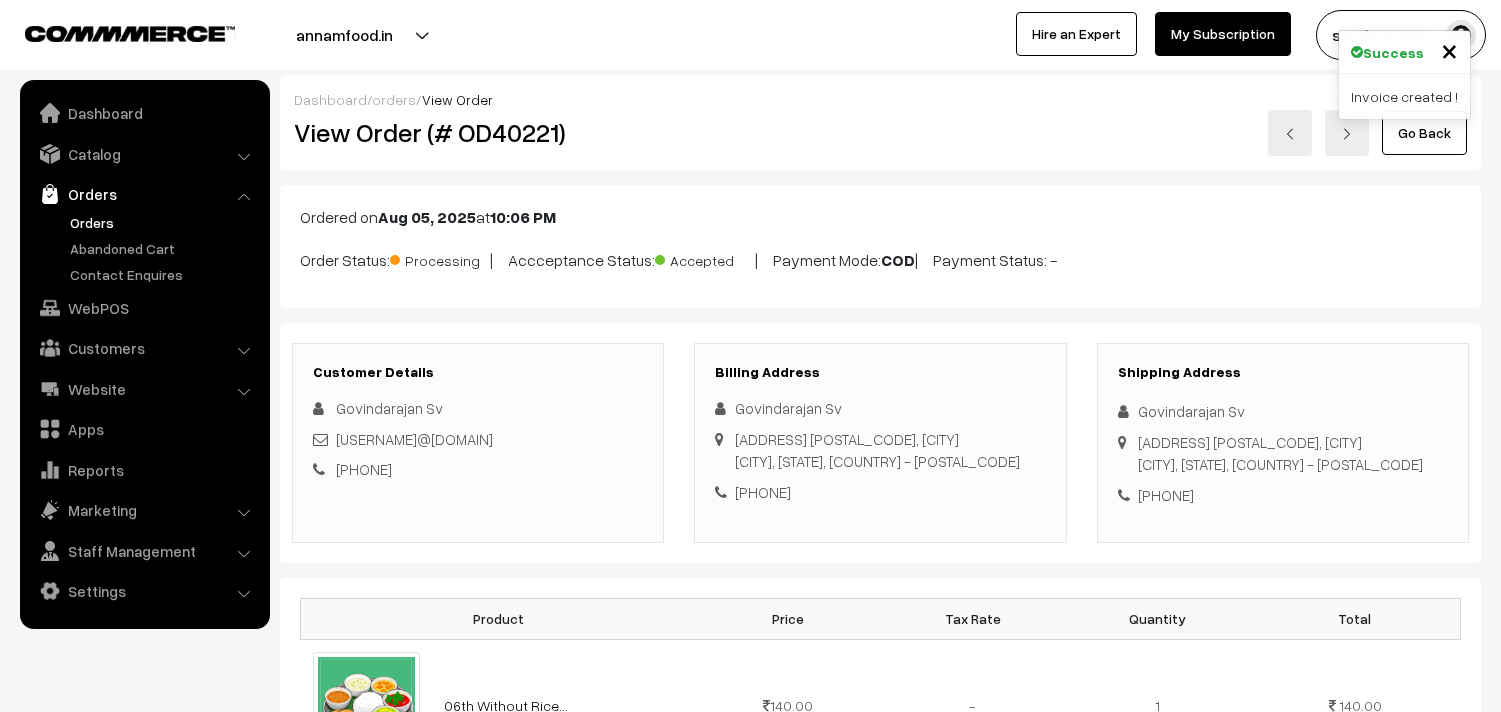 scroll, scrollTop: 1000, scrollLeft: 0, axis: vertical 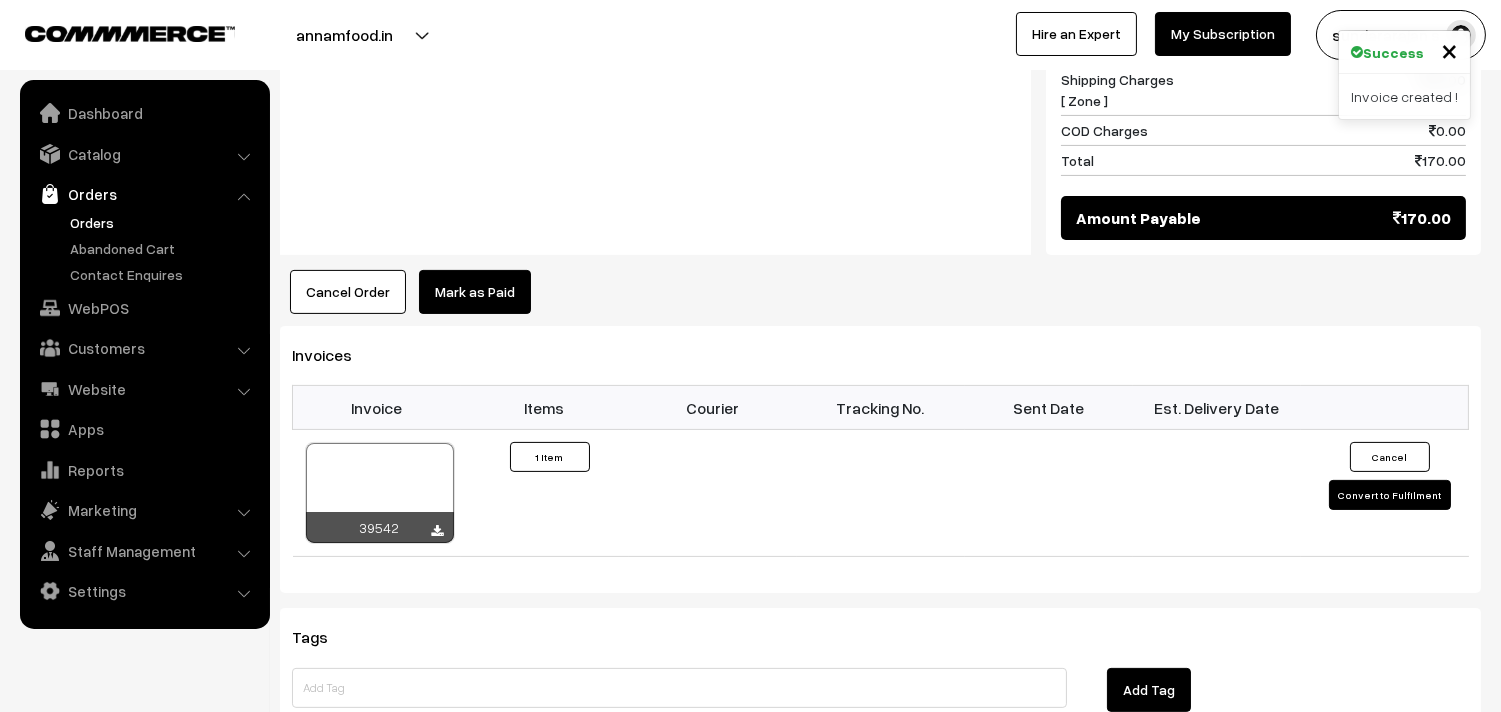 click at bounding box center [380, 493] 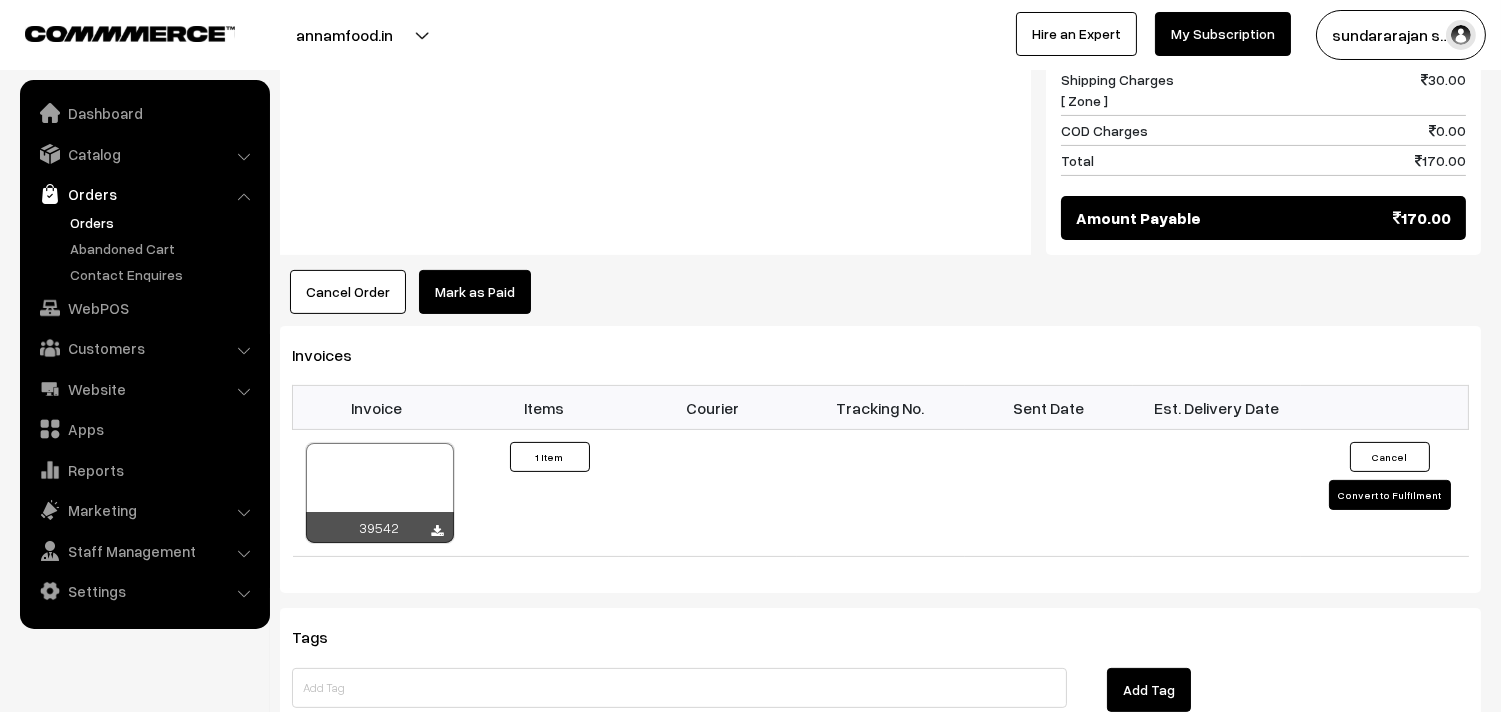scroll, scrollTop: 1002, scrollLeft: 0, axis: vertical 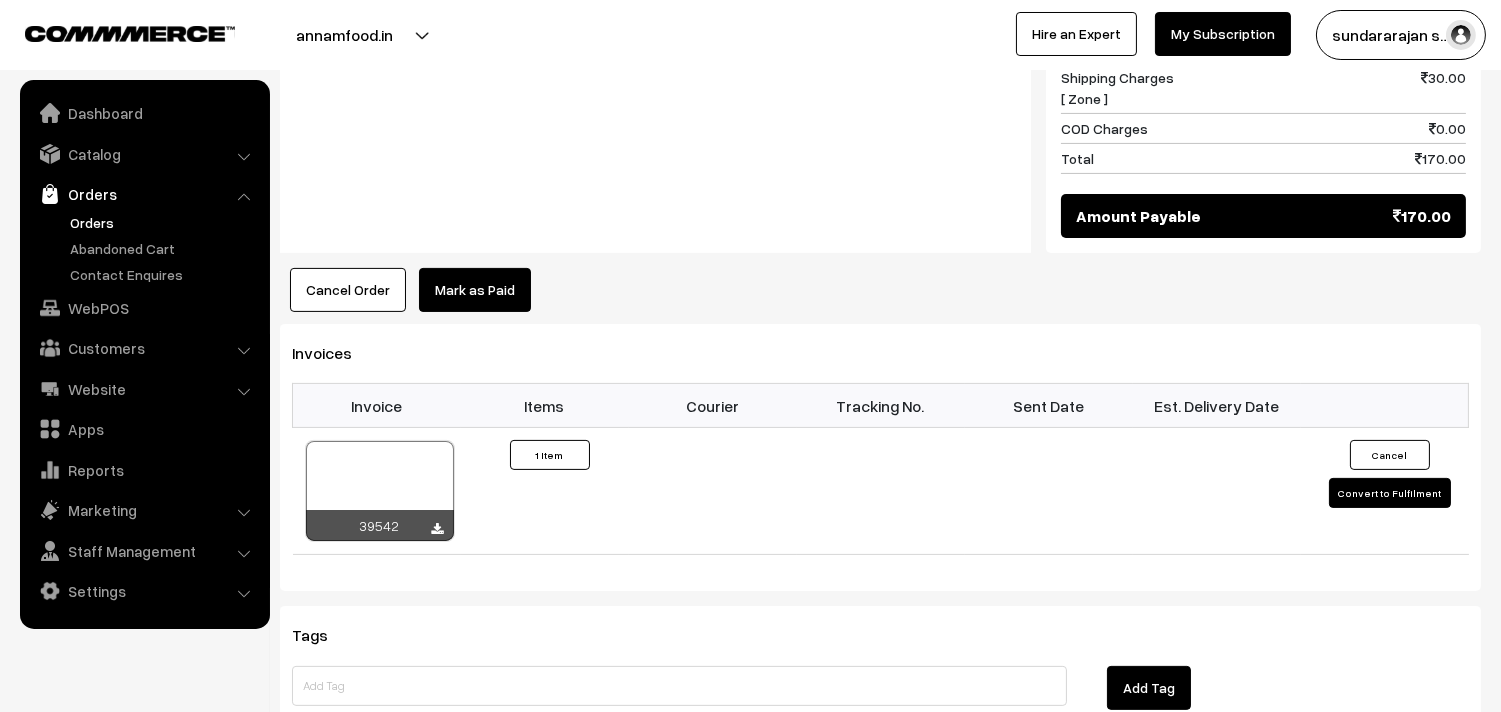 click on "Orders" at bounding box center (164, 222) 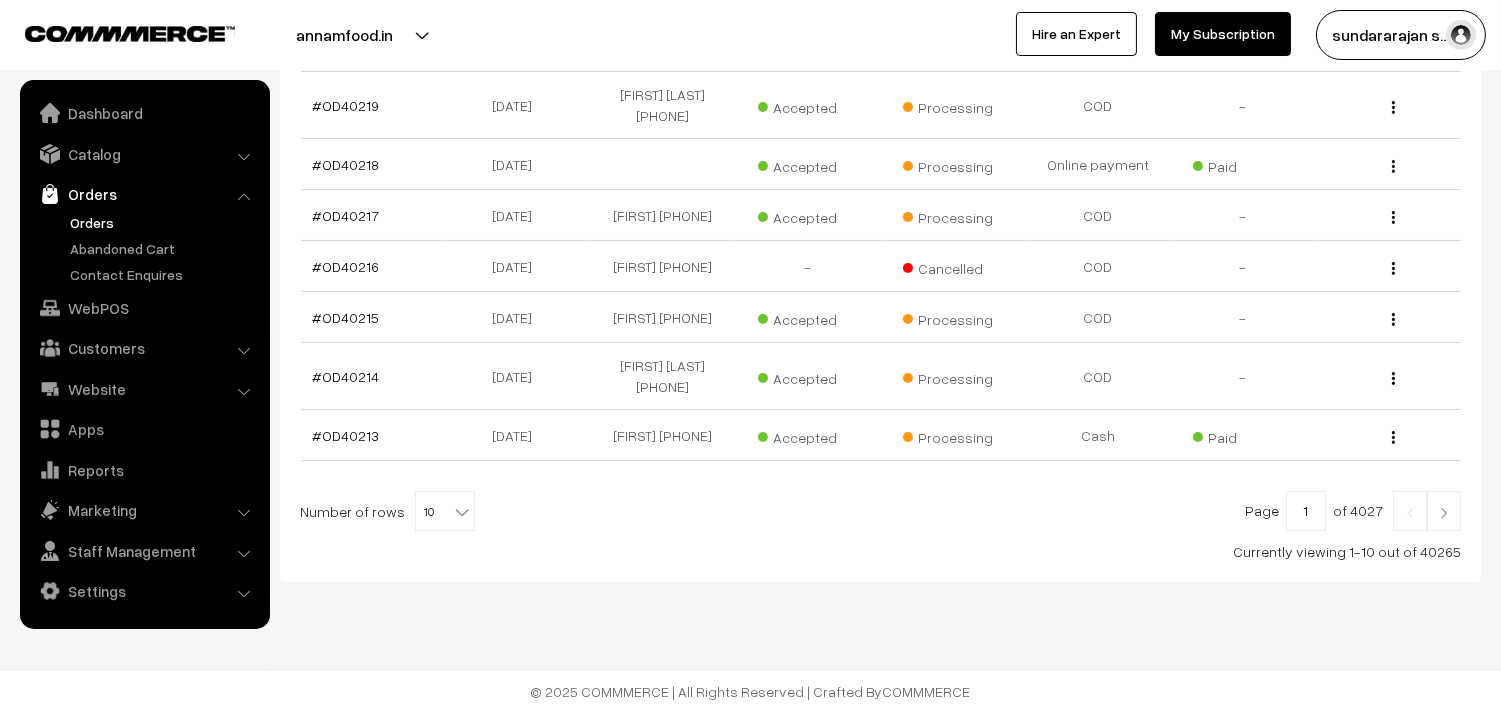 scroll, scrollTop: 601, scrollLeft: 0, axis: vertical 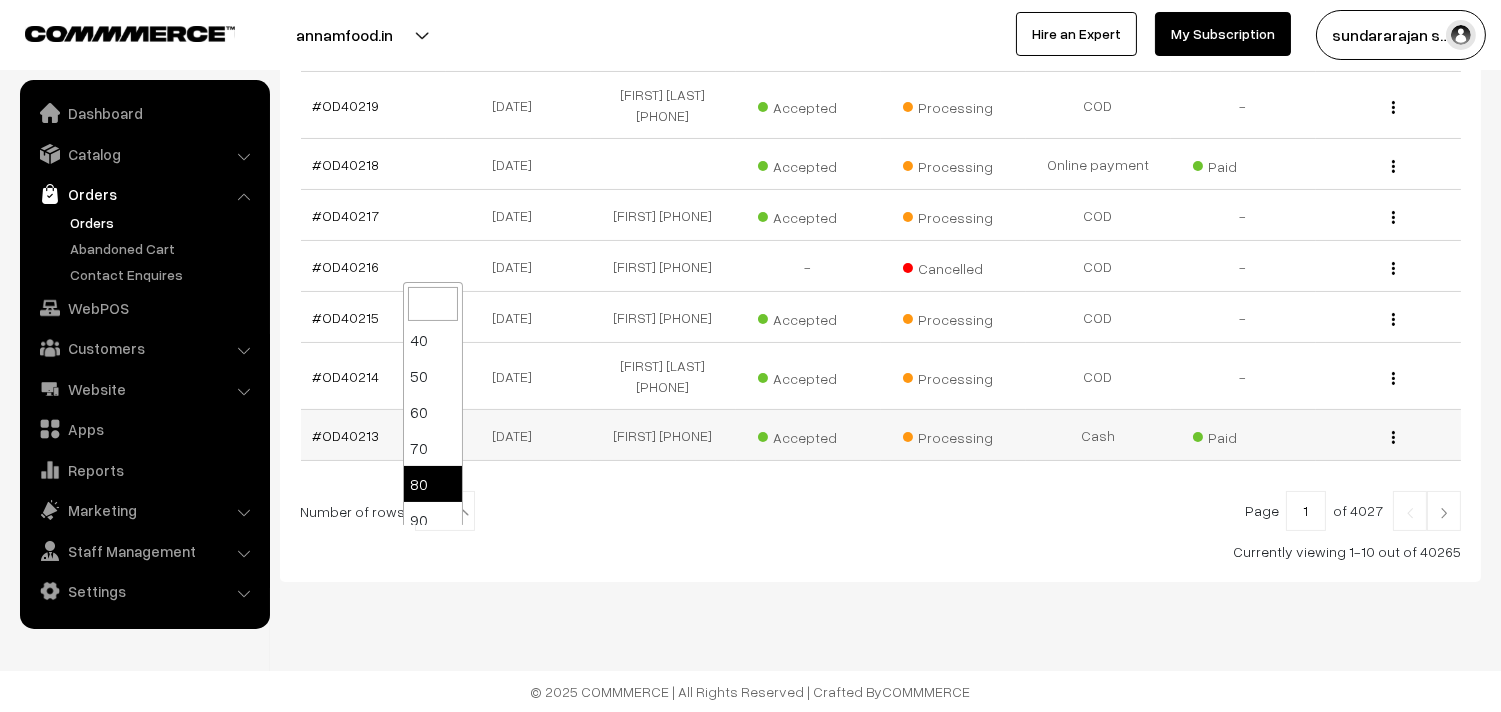 select on "80" 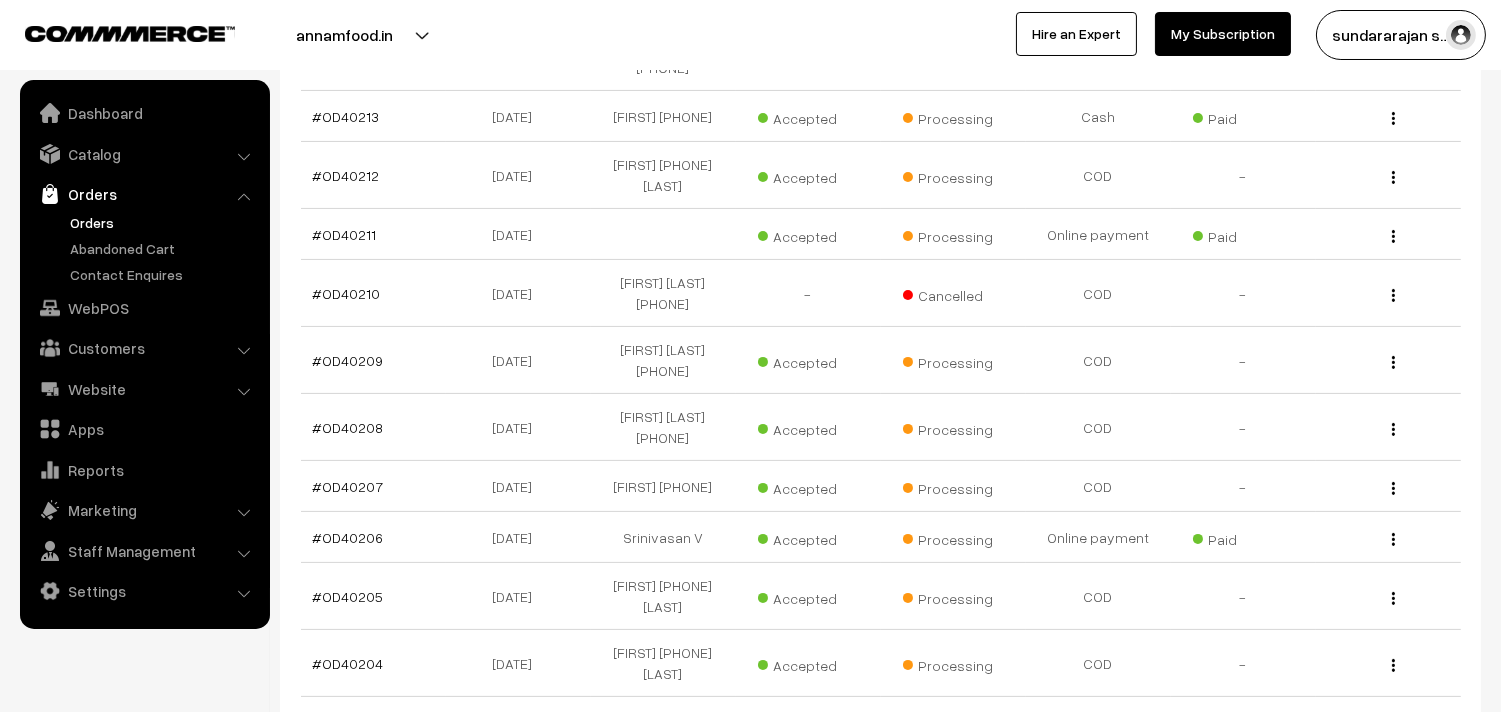 scroll, scrollTop: 888, scrollLeft: 0, axis: vertical 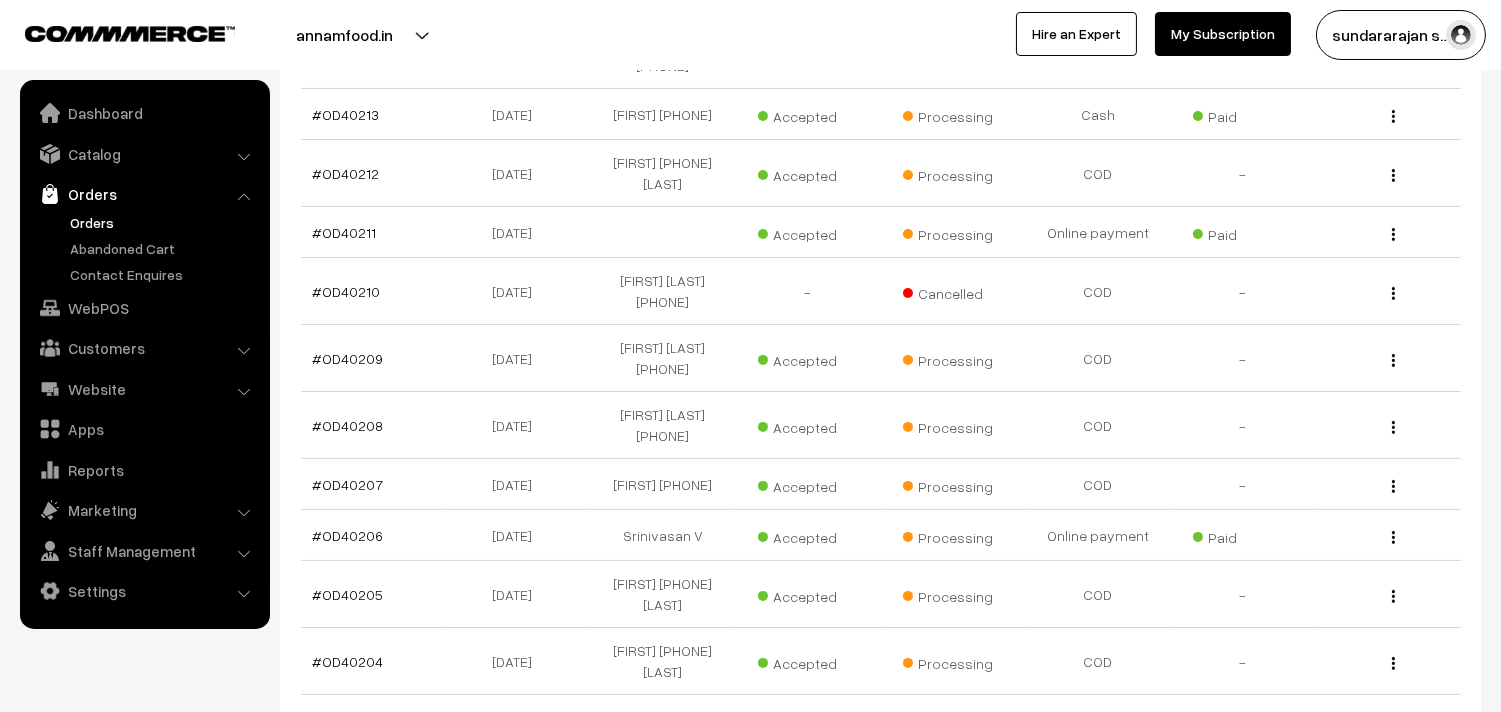 click on "Orders" at bounding box center (164, 222) 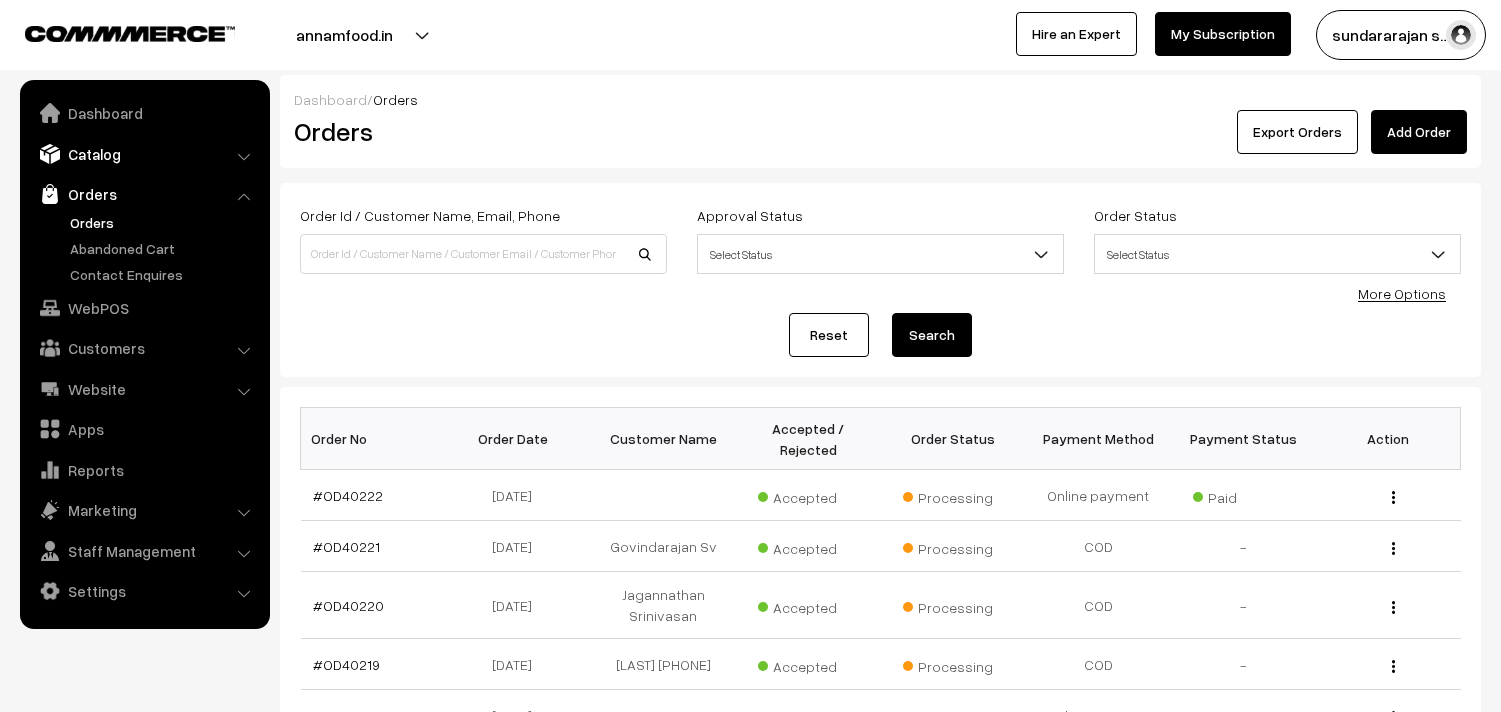 scroll, scrollTop: 0, scrollLeft: 0, axis: both 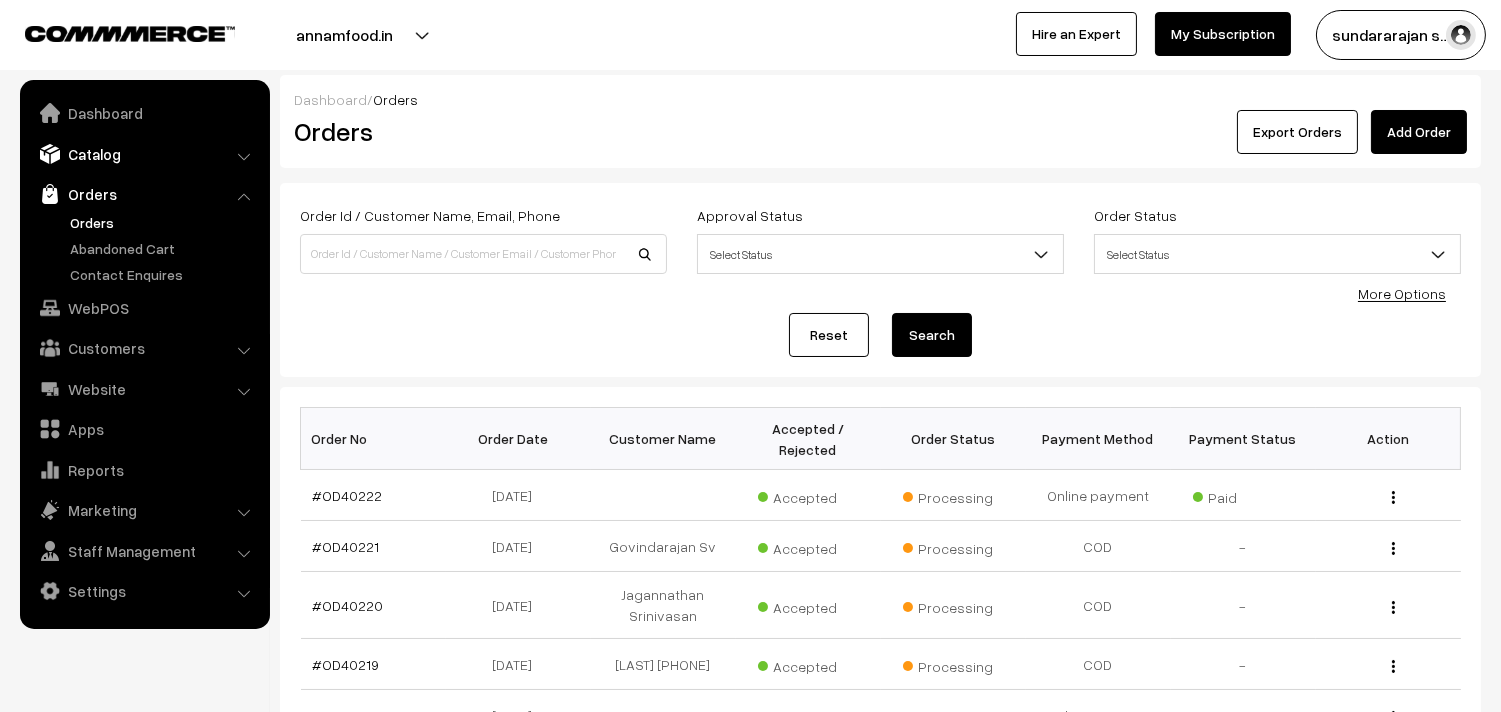 click on "Catalog" at bounding box center [144, 154] 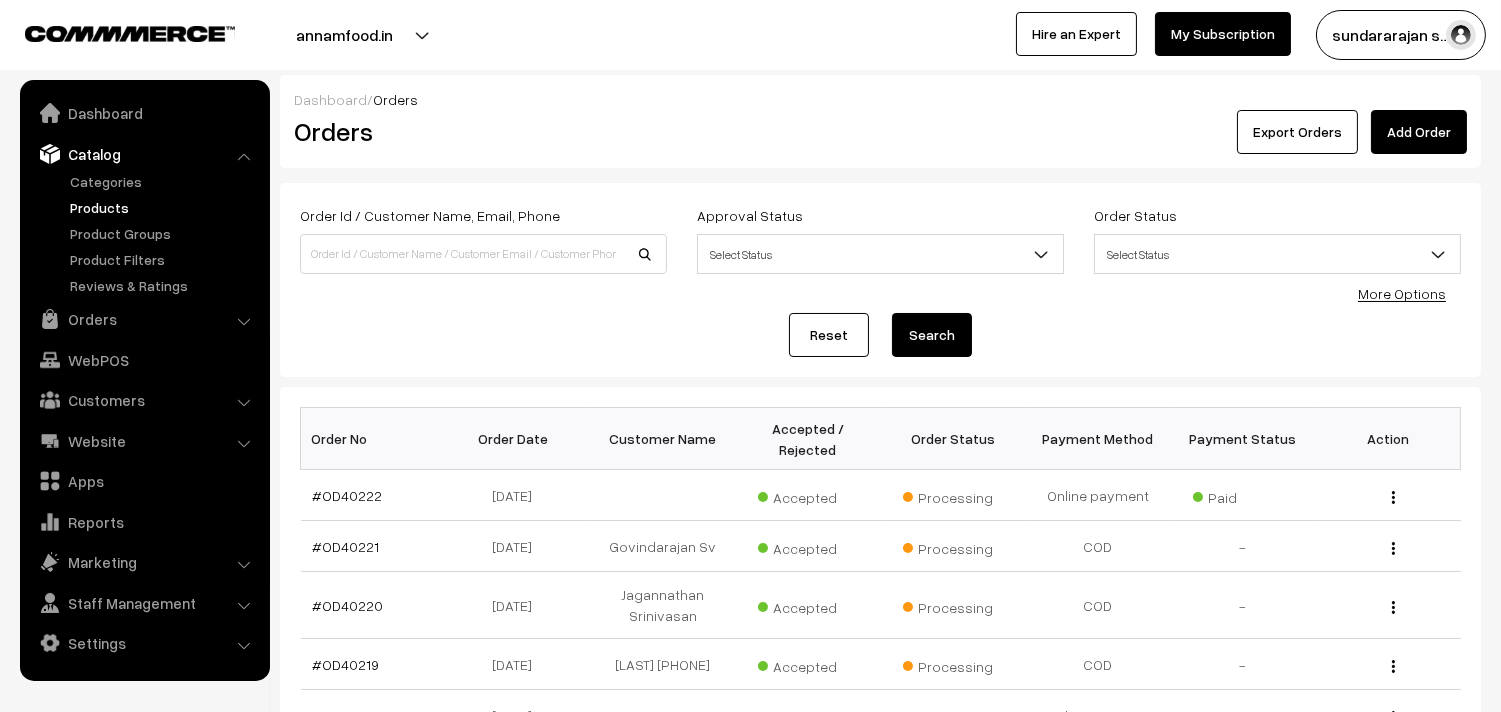 click on "Products" at bounding box center (164, 207) 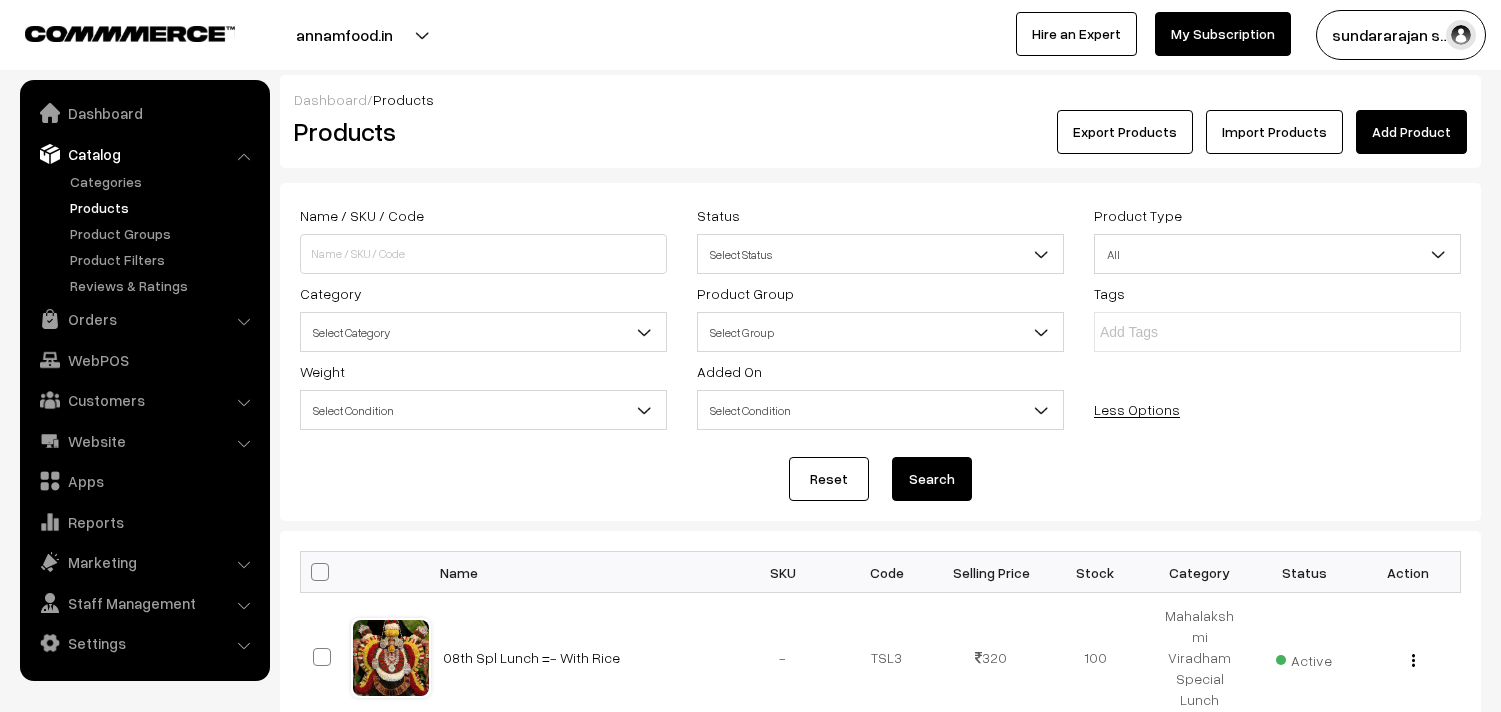 scroll, scrollTop: 0, scrollLeft: 0, axis: both 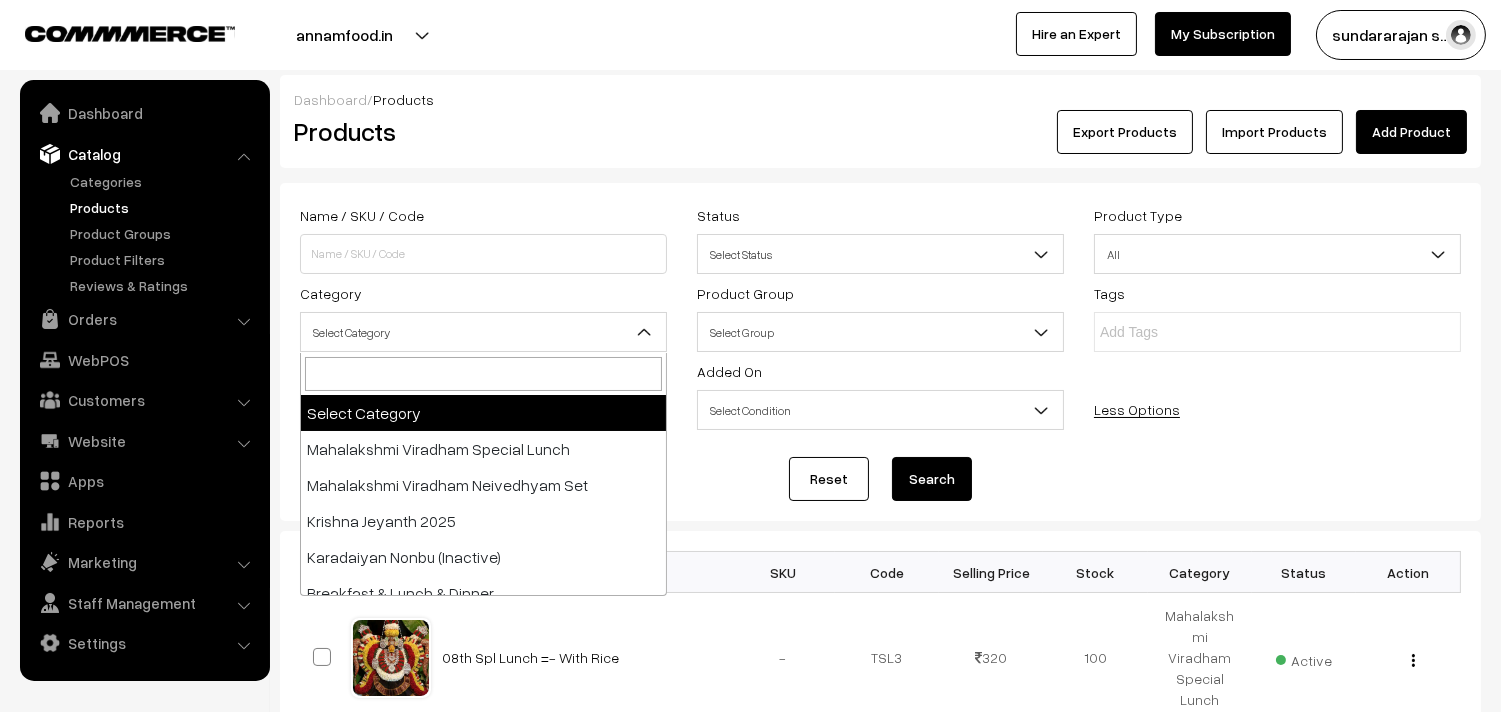 click on "Select Category" at bounding box center (483, 332) 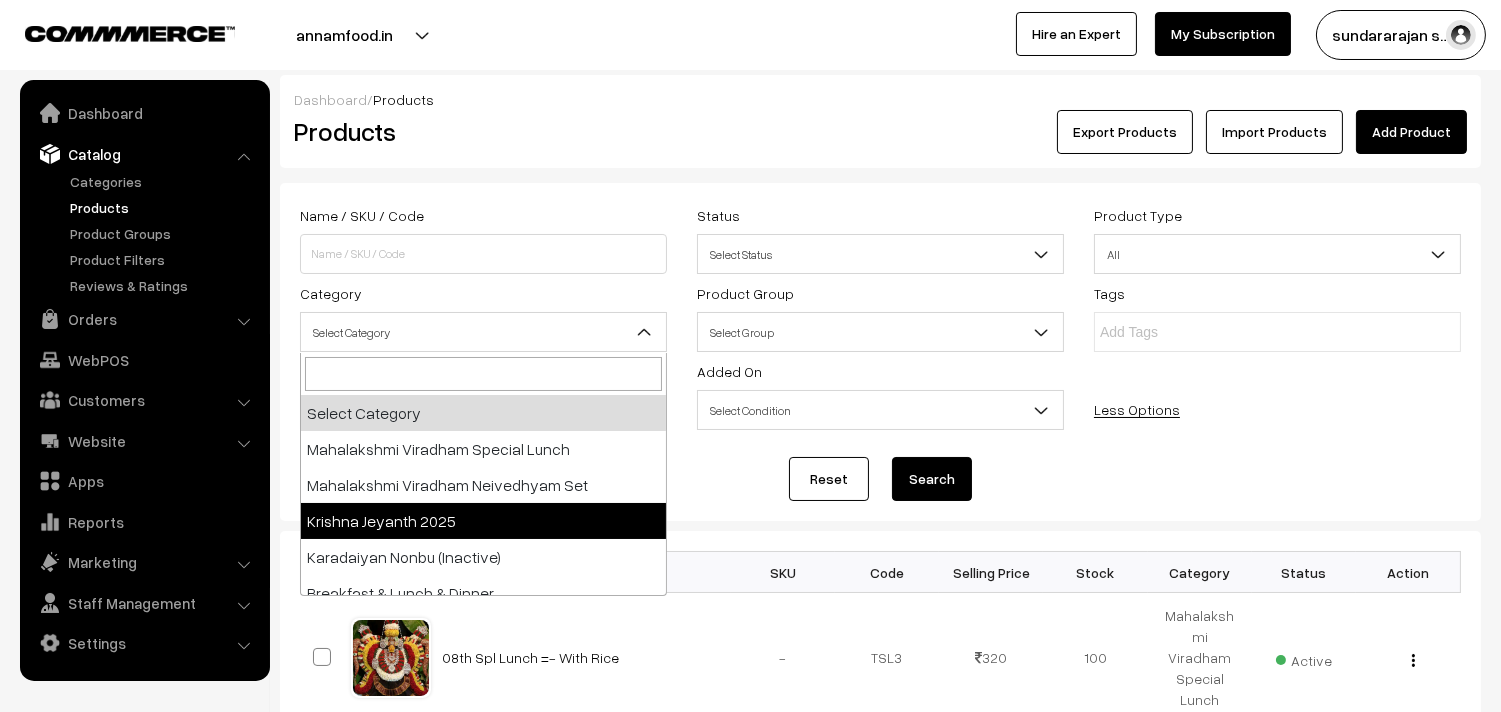 scroll, scrollTop: 111, scrollLeft: 0, axis: vertical 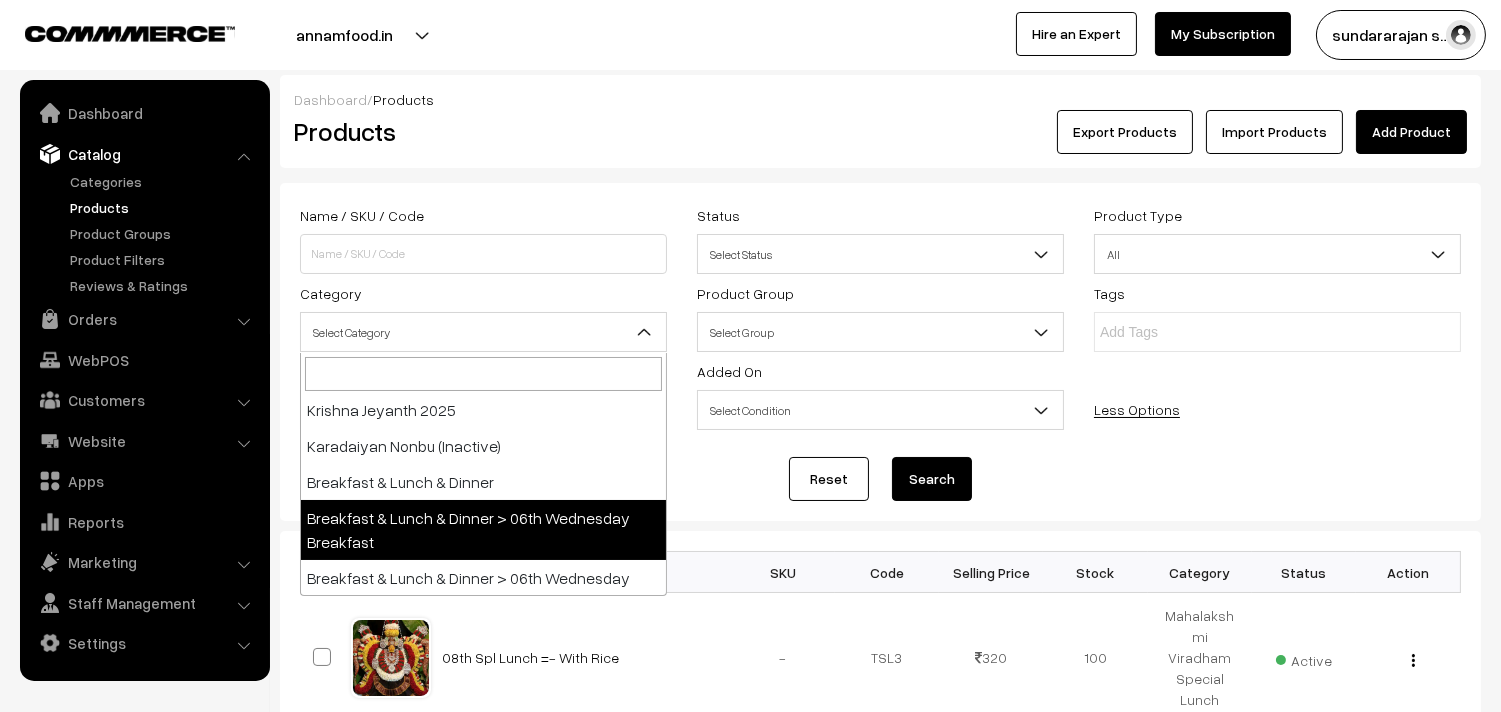 select on "91" 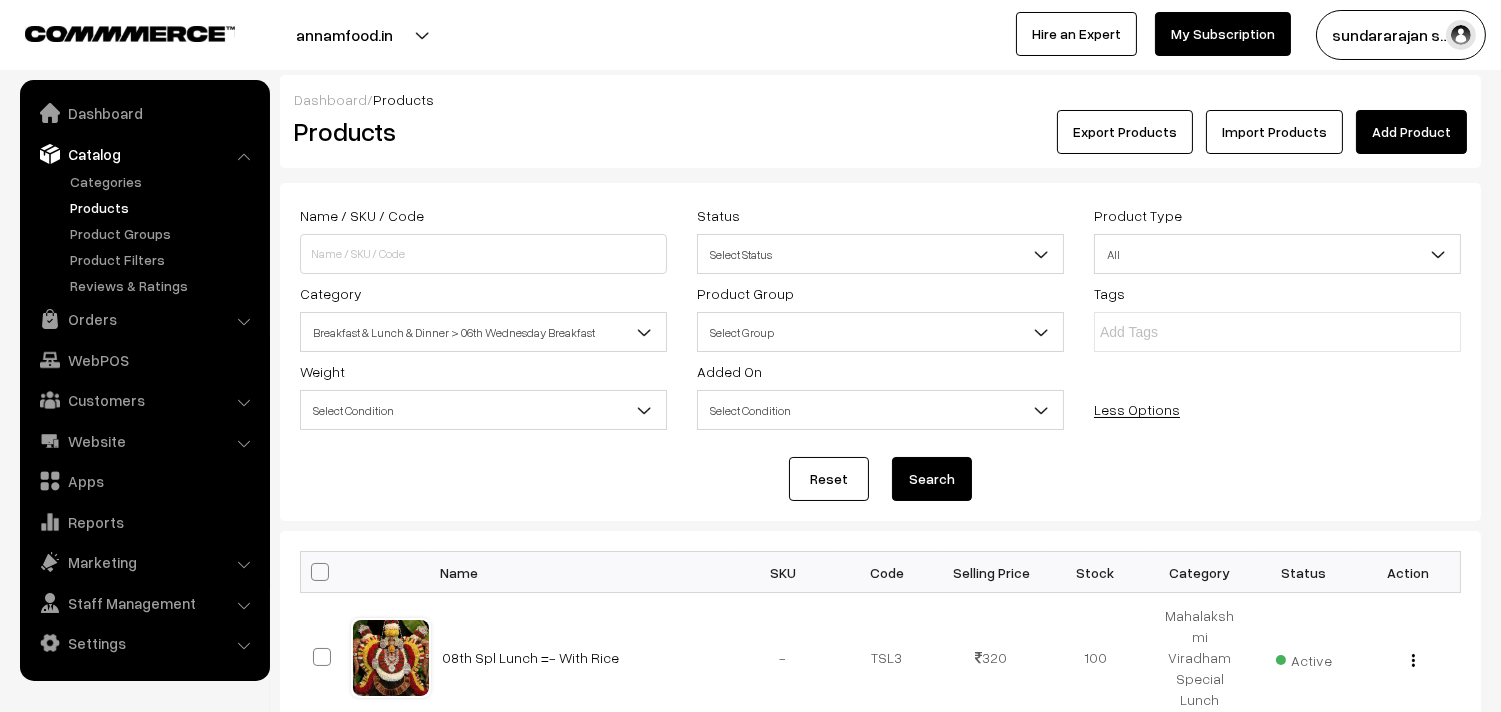 click on "Search" at bounding box center (932, 479) 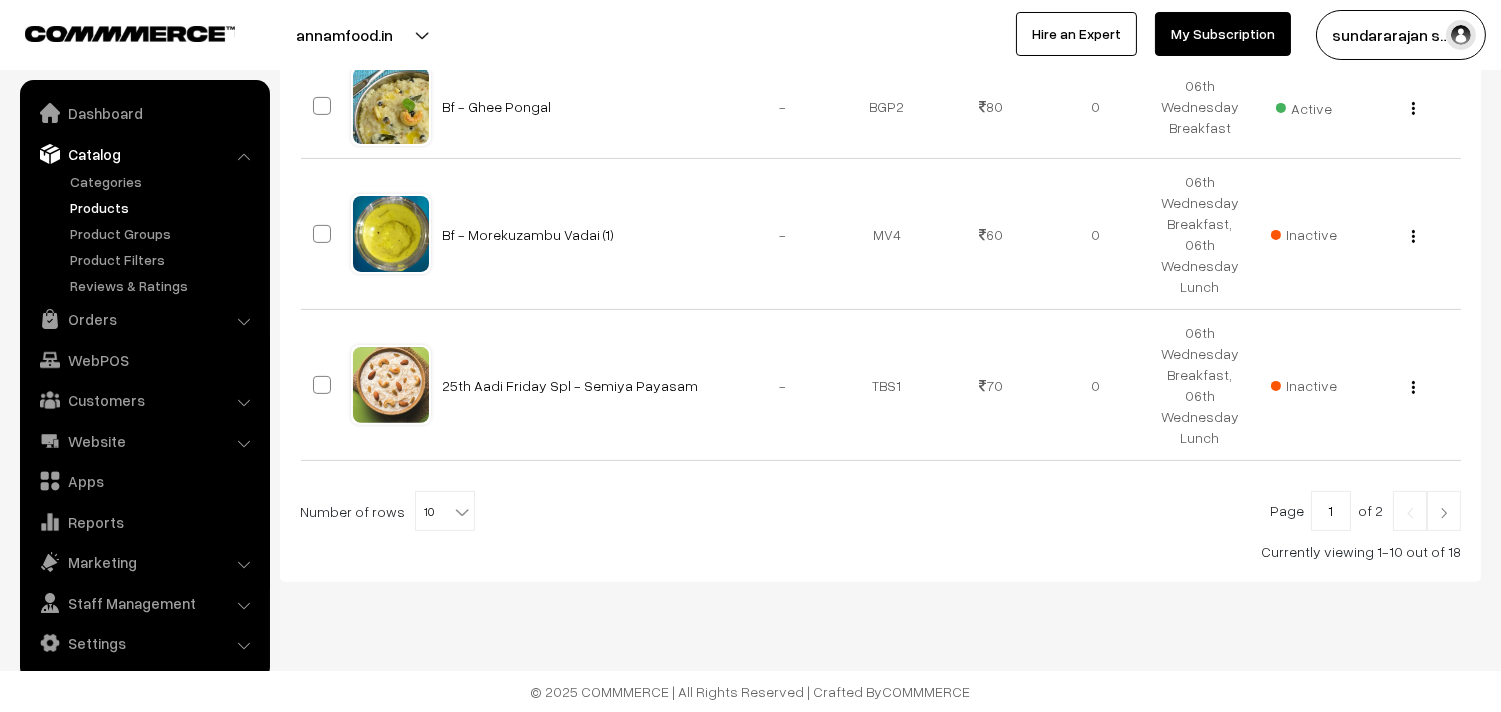 scroll, scrollTop: 1276, scrollLeft: 0, axis: vertical 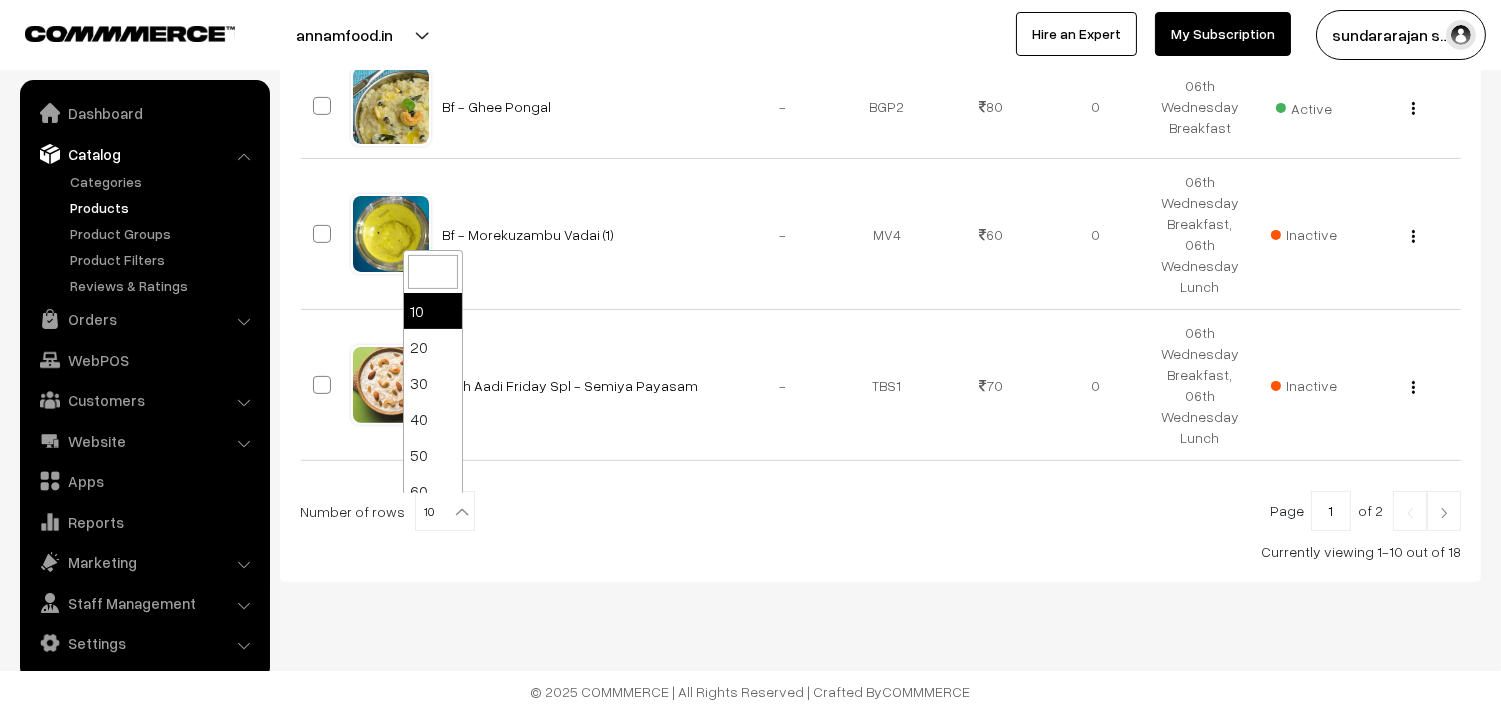 click at bounding box center [462, 512] 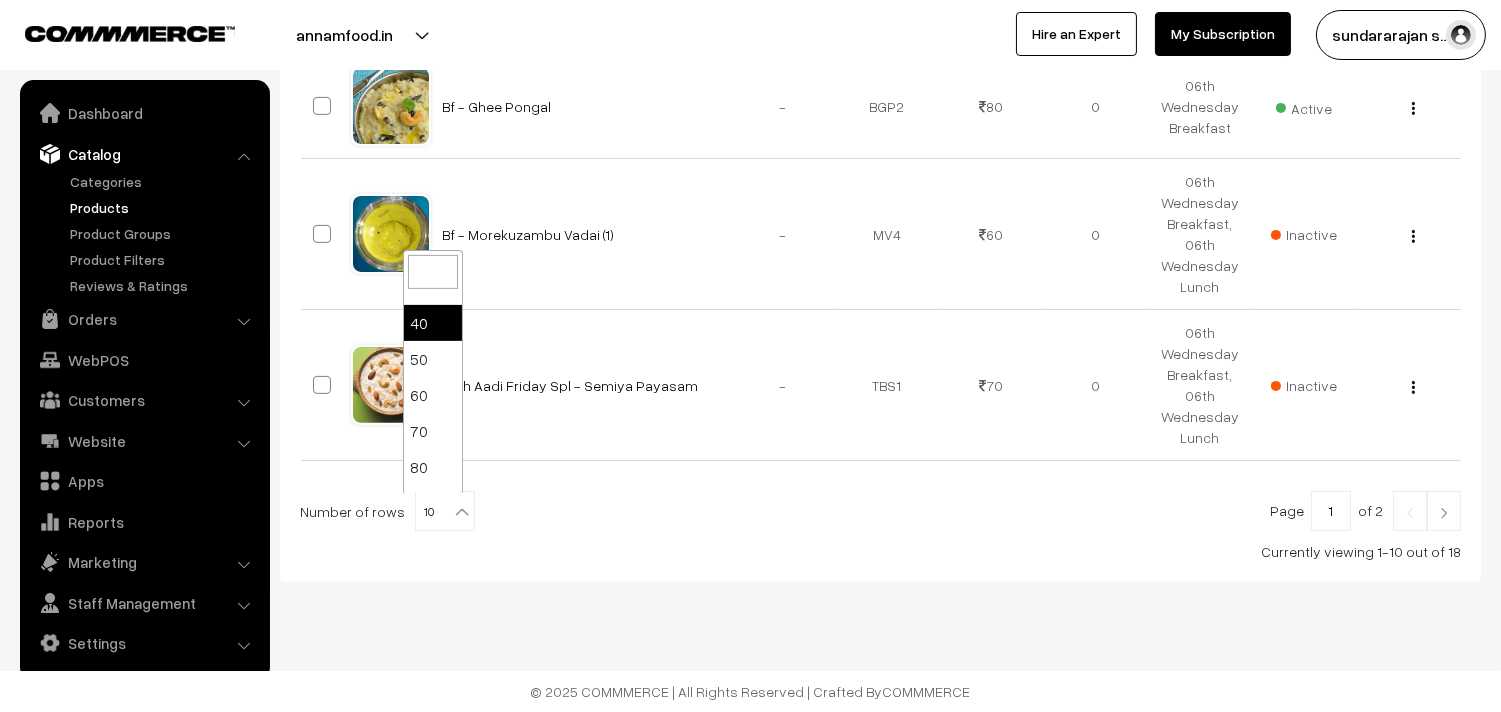 scroll, scrollTop: 160, scrollLeft: 0, axis: vertical 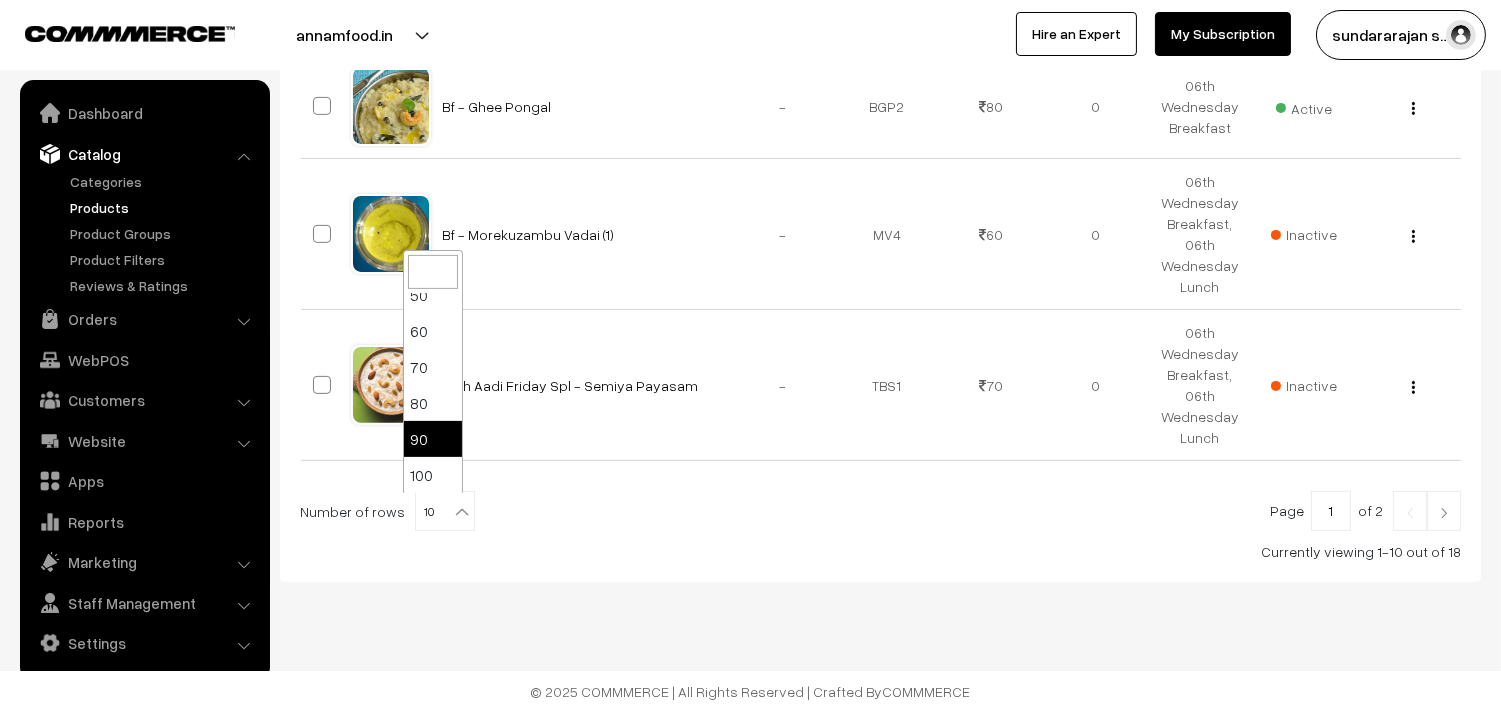 select on "90" 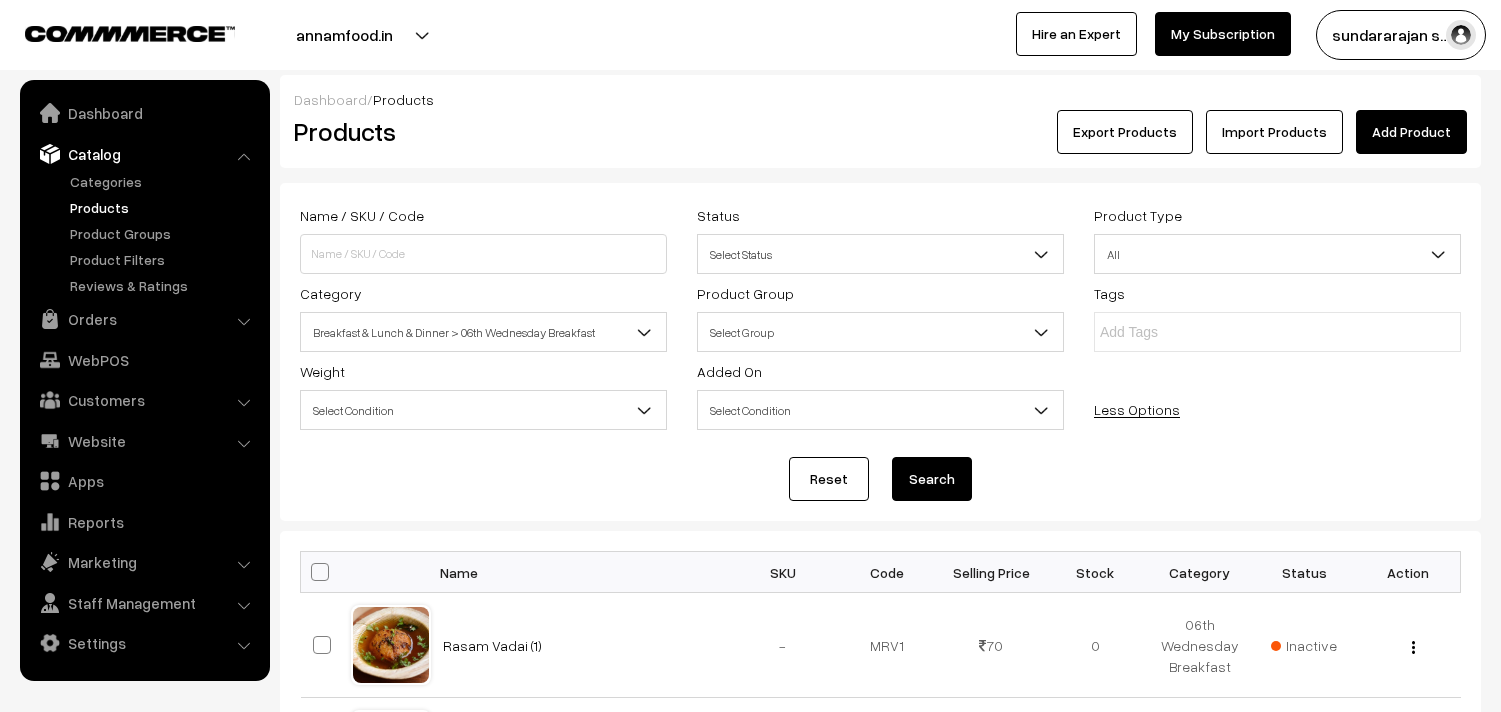 scroll, scrollTop: 0, scrollLeft: 0, axis: both 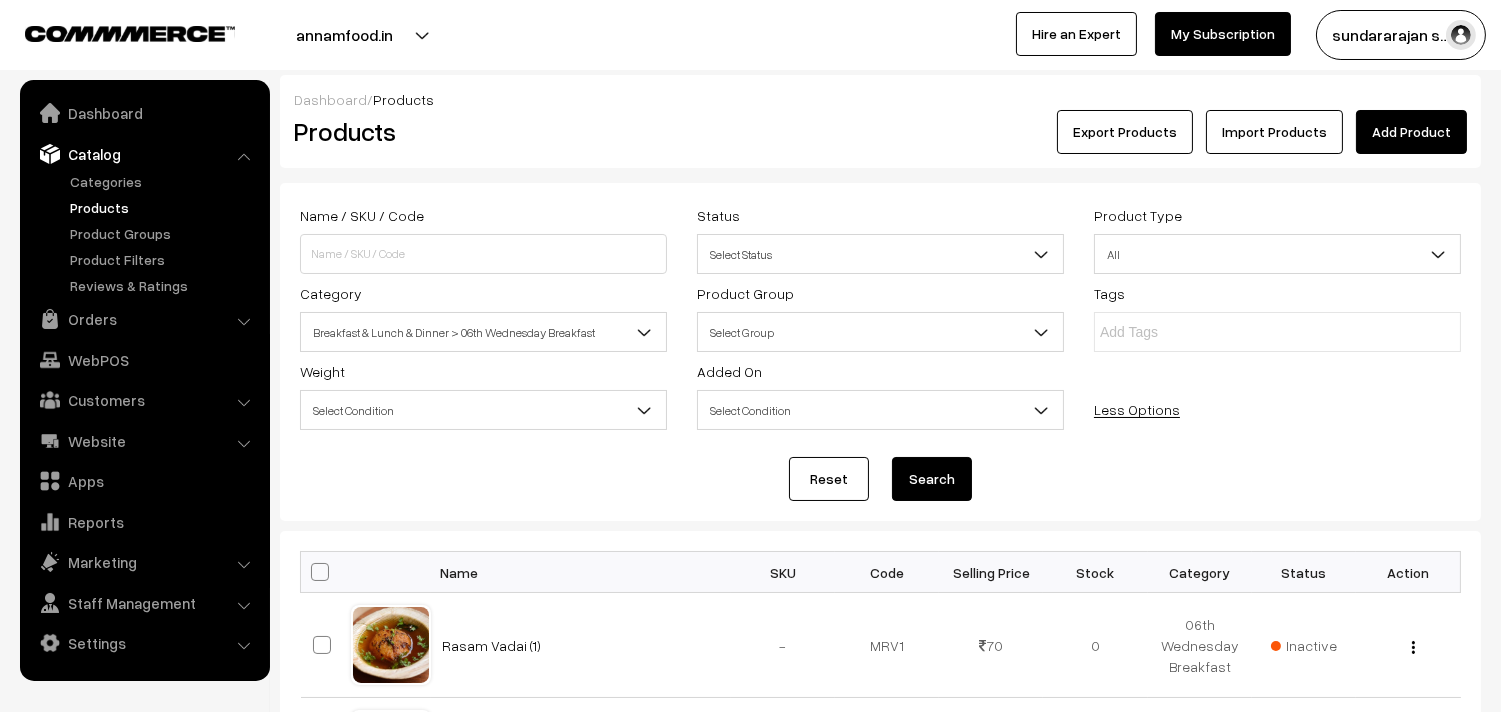 click at bounding box center [320, 572] 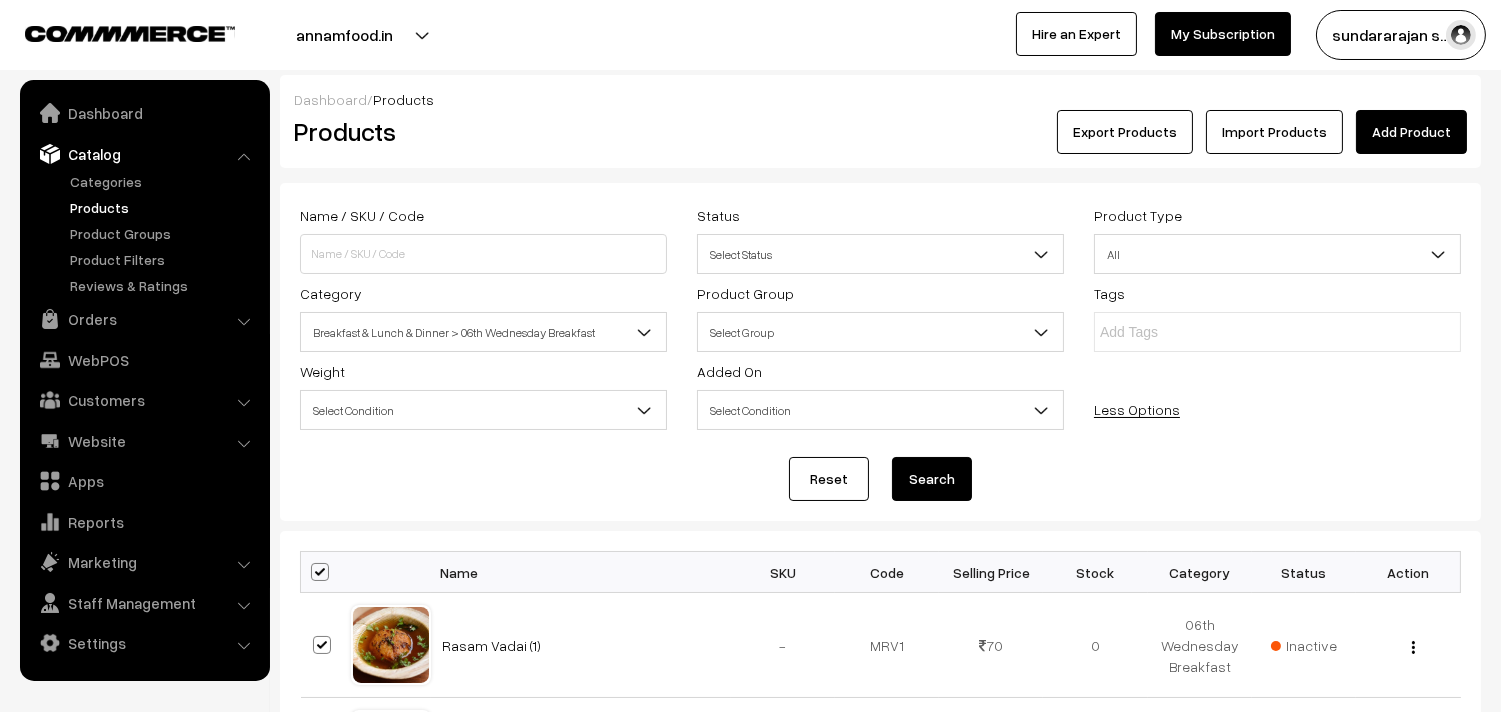 checkbox on "true" 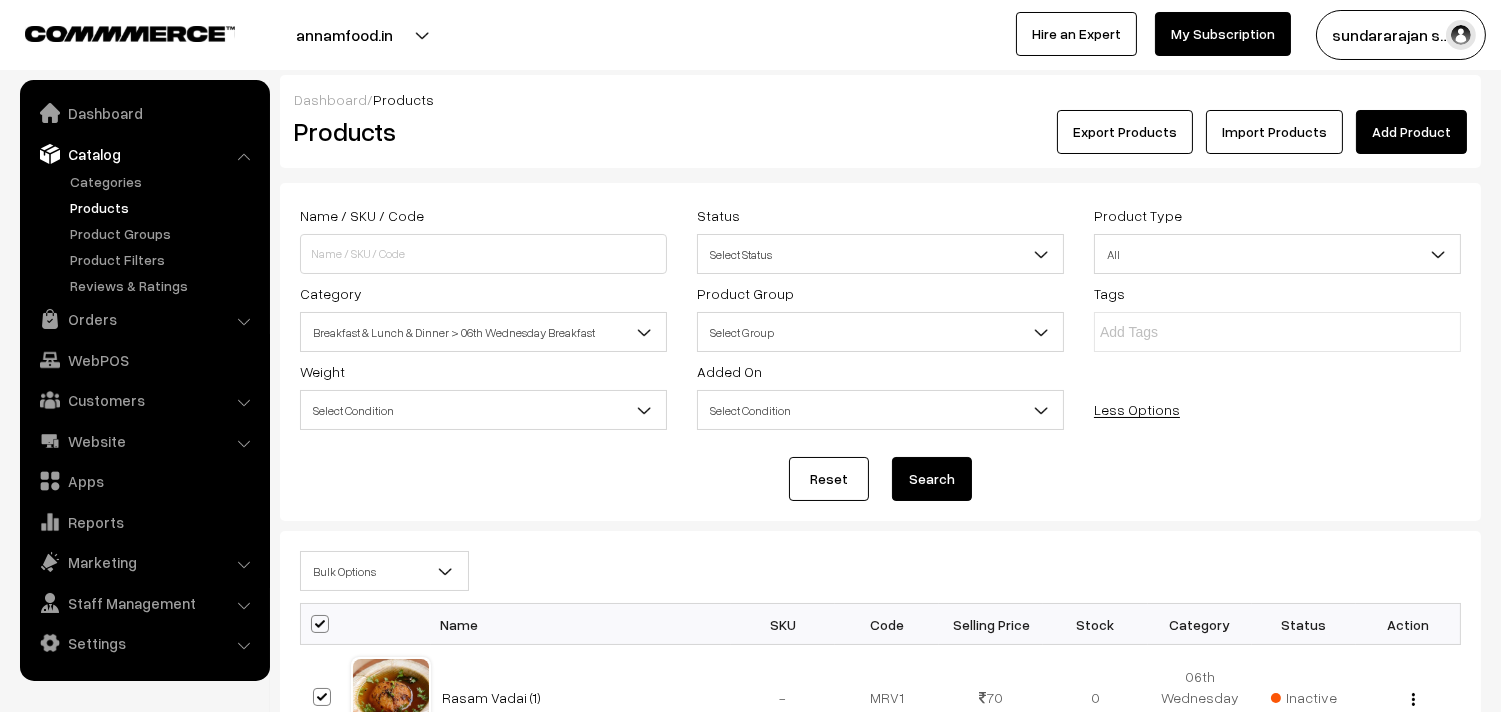 click on "Bulk Options" at bounding box center (384, 571) 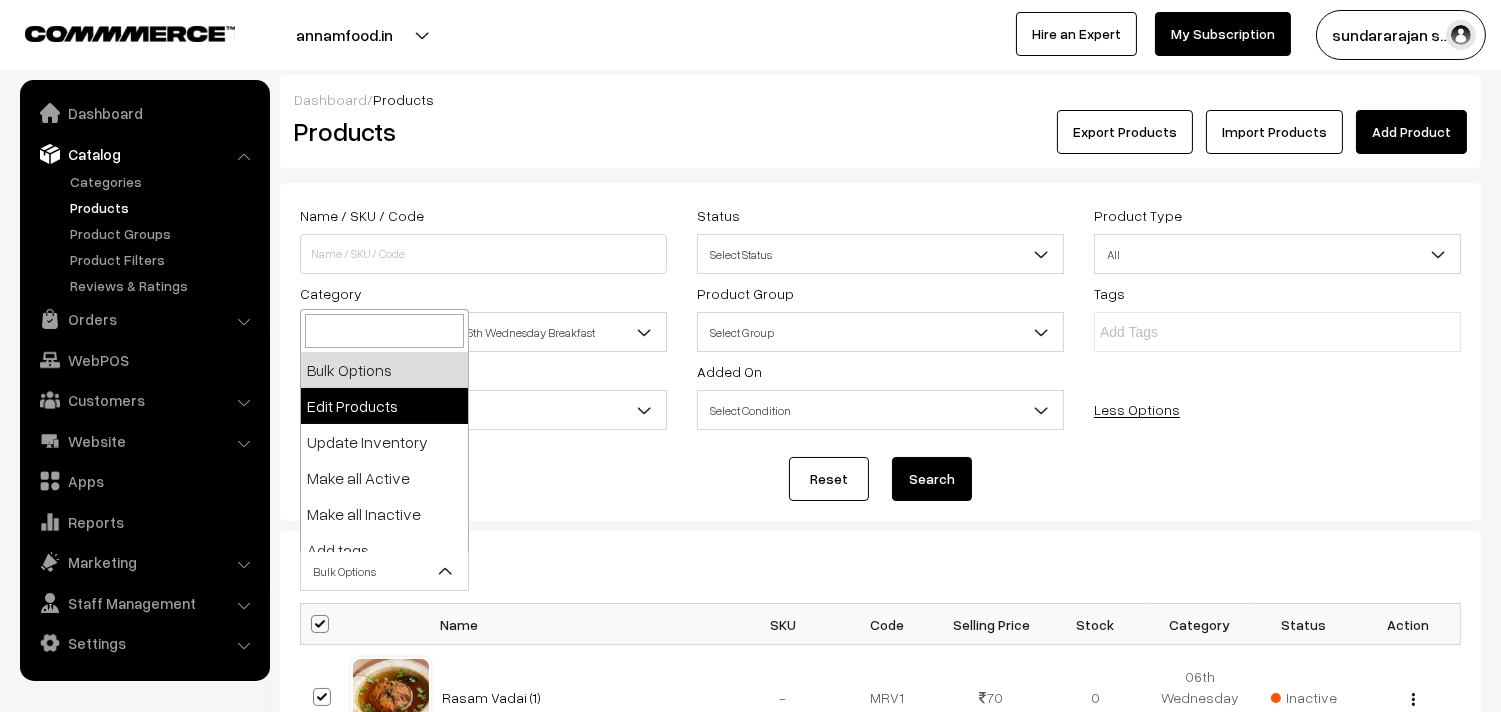select on "editProduct" 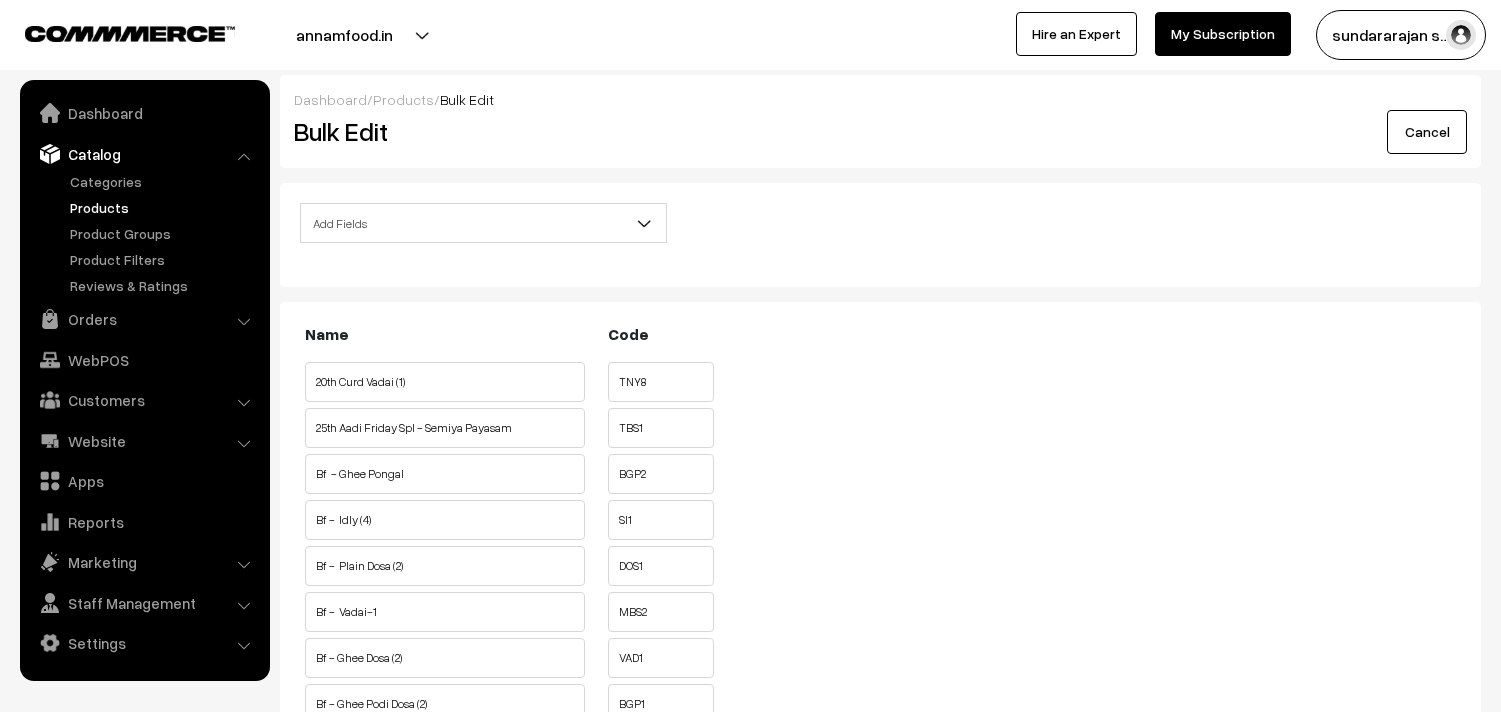 scroll, scrollTop: 0, scrollLeft: 0, axis: both 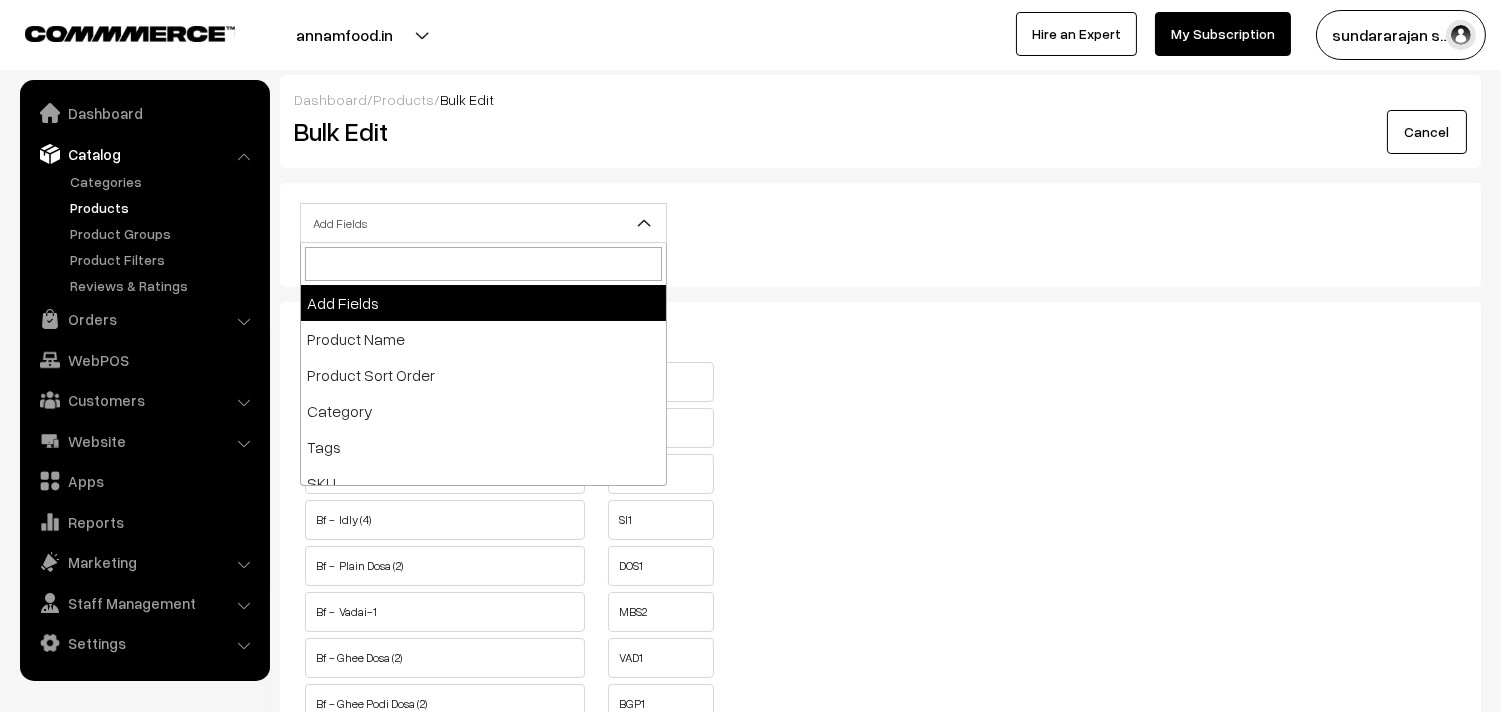 click on "Add Fields" at bounding box center (483, 223) 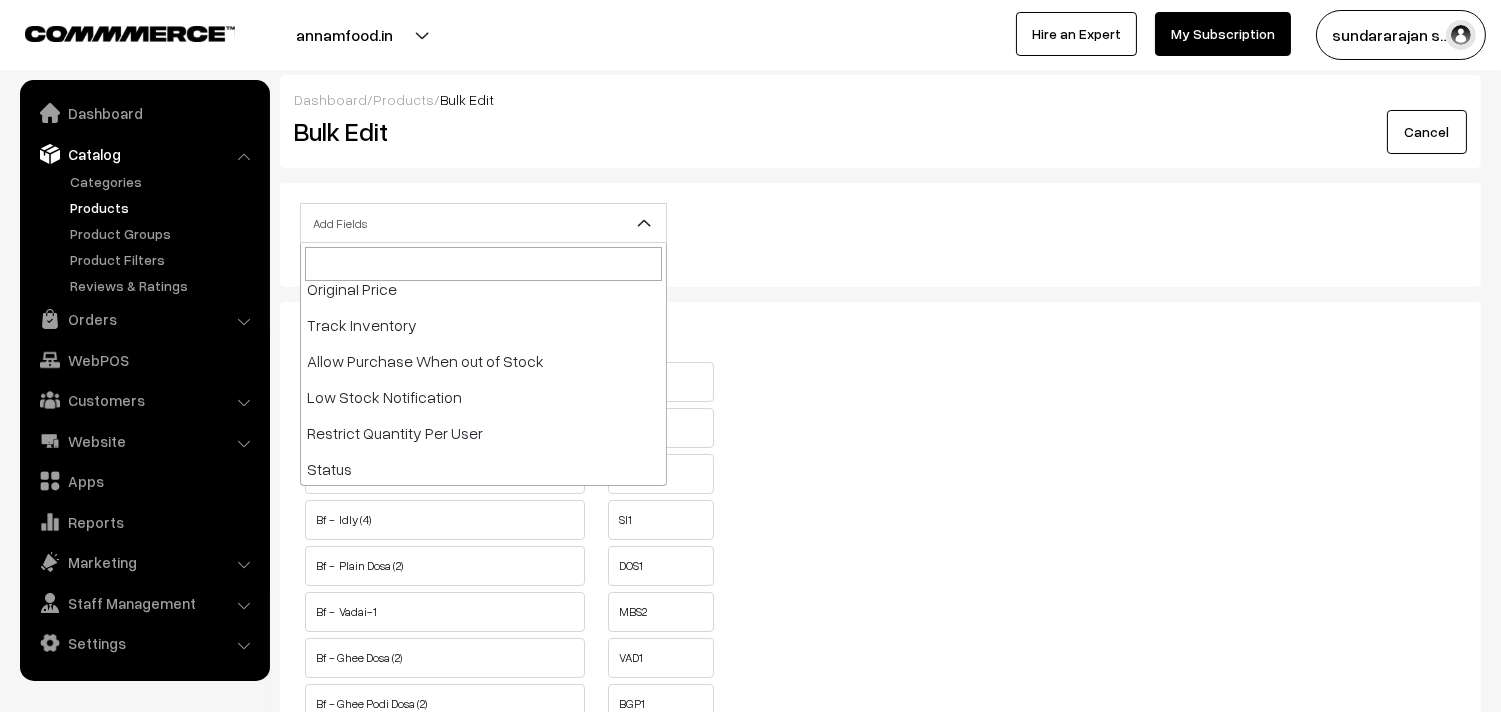 scroll, scrollTop: 333, scrollLeft: 0, axis: vertical 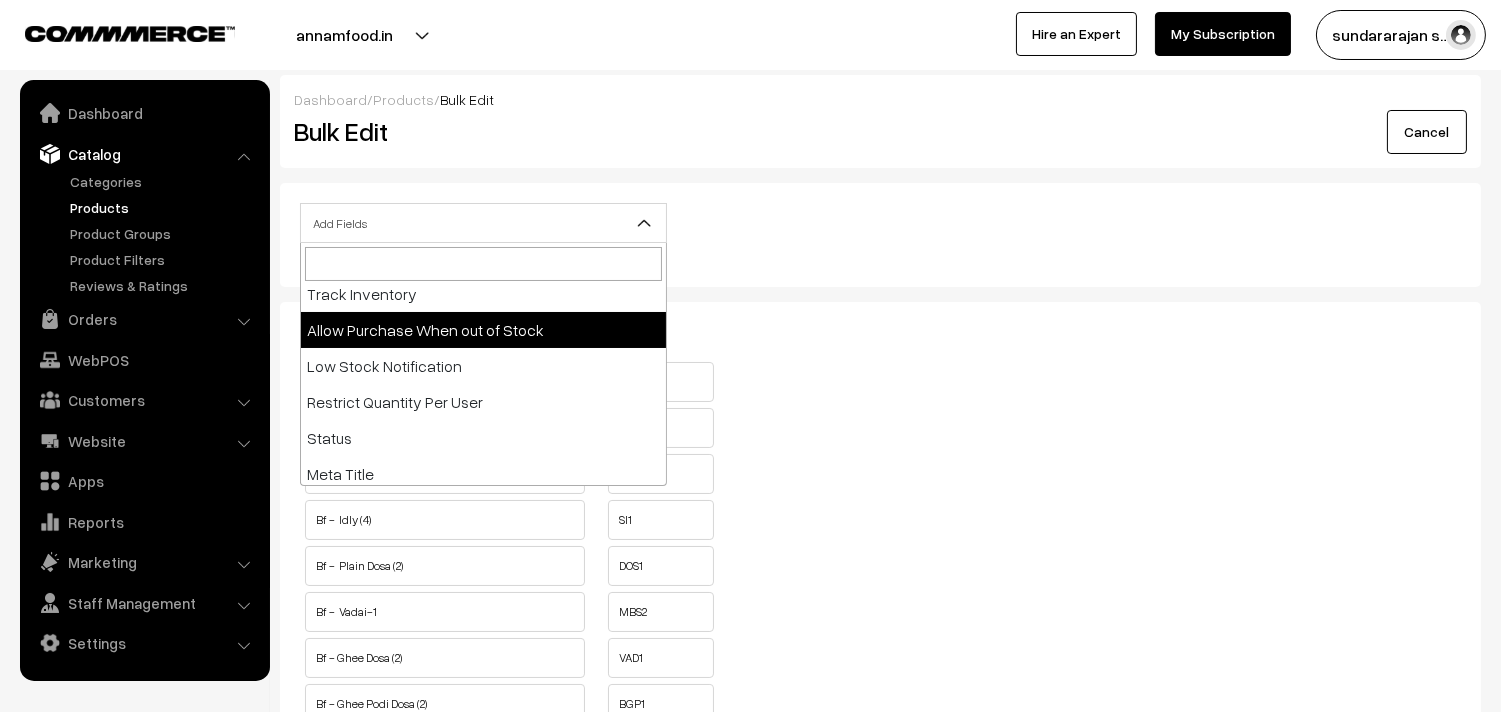 select on "allow-purchase" 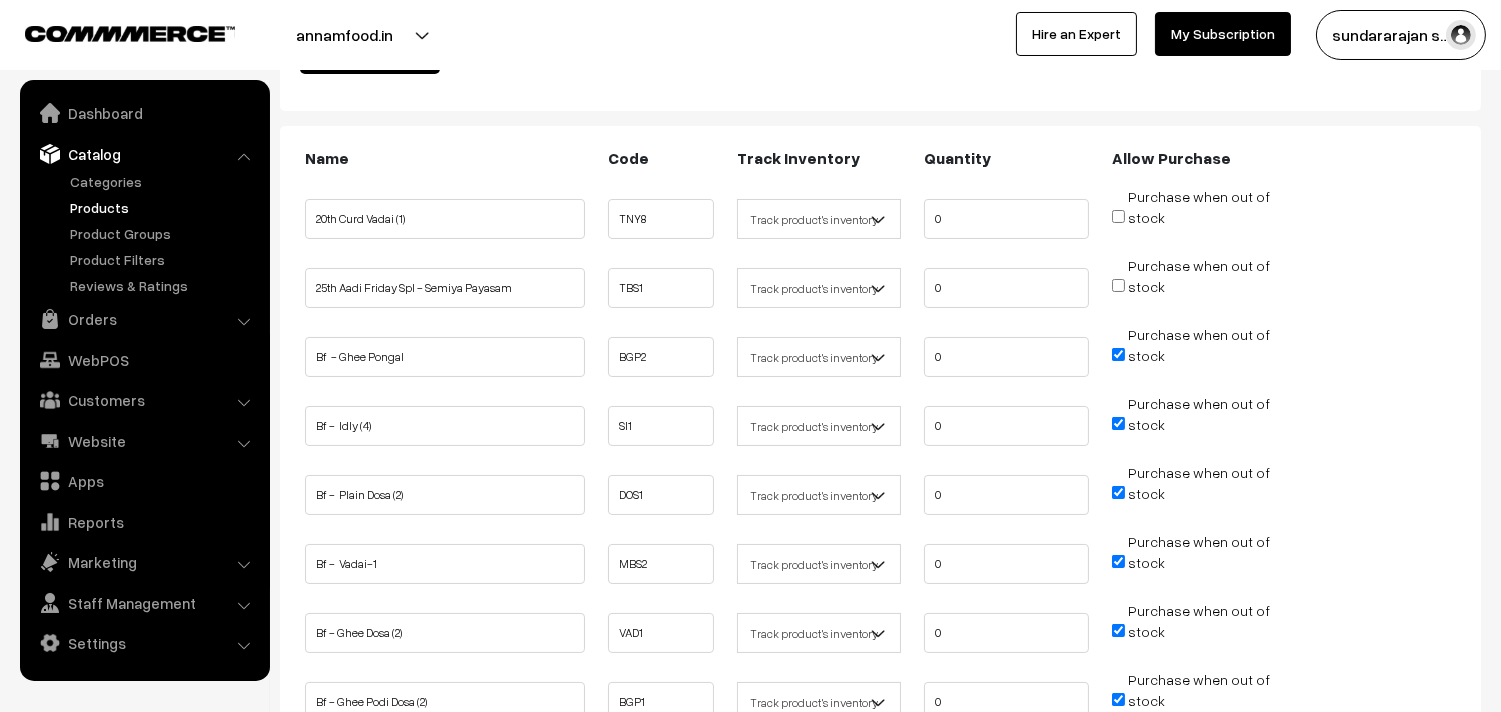 scroll, scrollTop: 222, scrollLeft: 0, axis: vertical 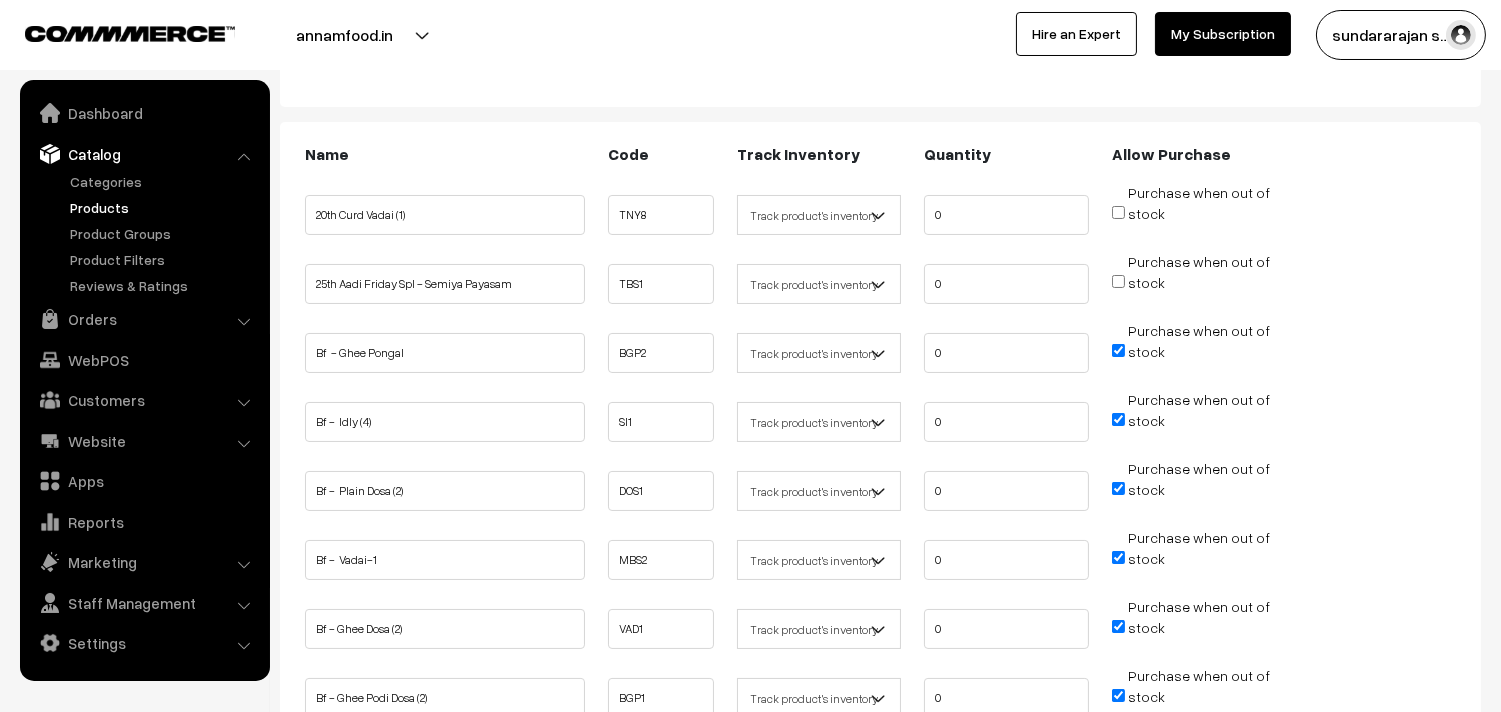 click on "Purchase when out of  stock" at bounding box center (1118, 350) 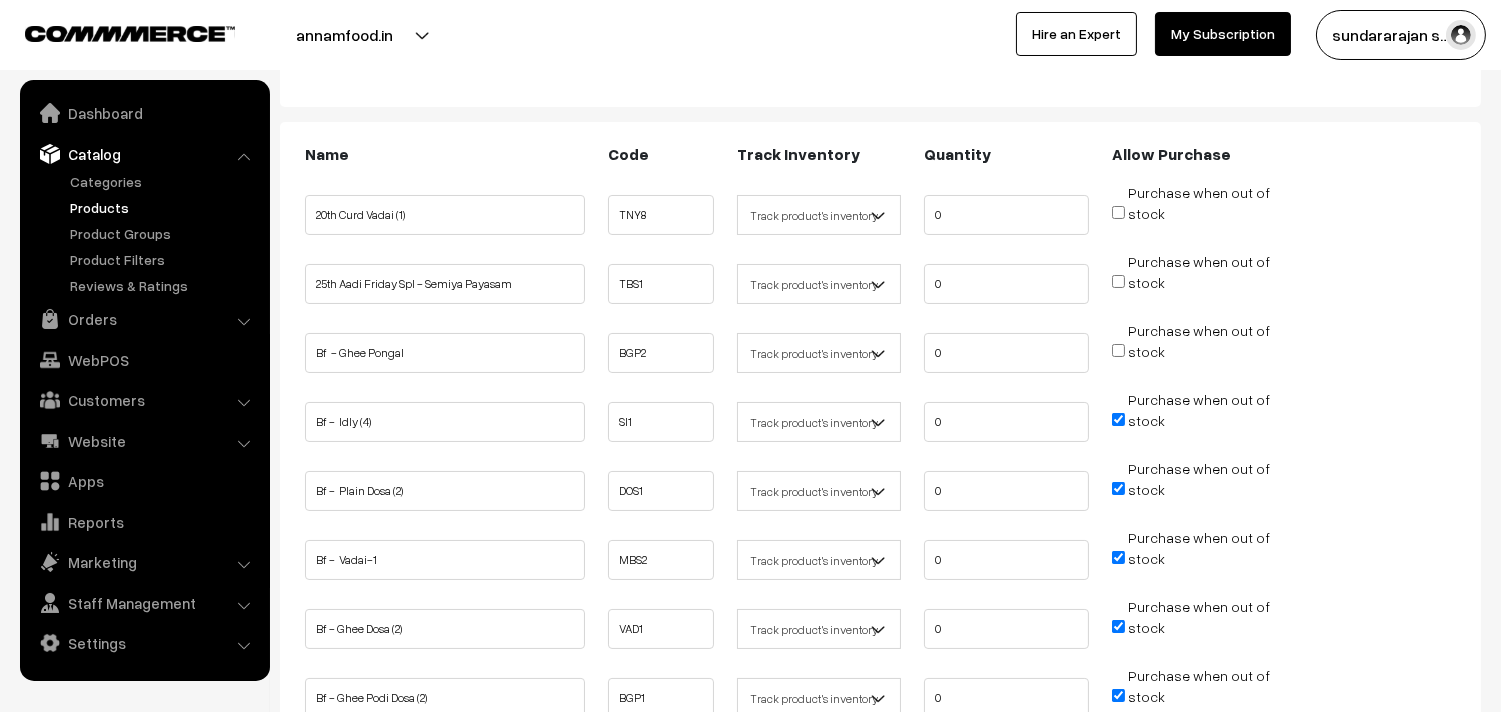 click on "Purchase when out of  stock" at bounding box center (1118, 419) 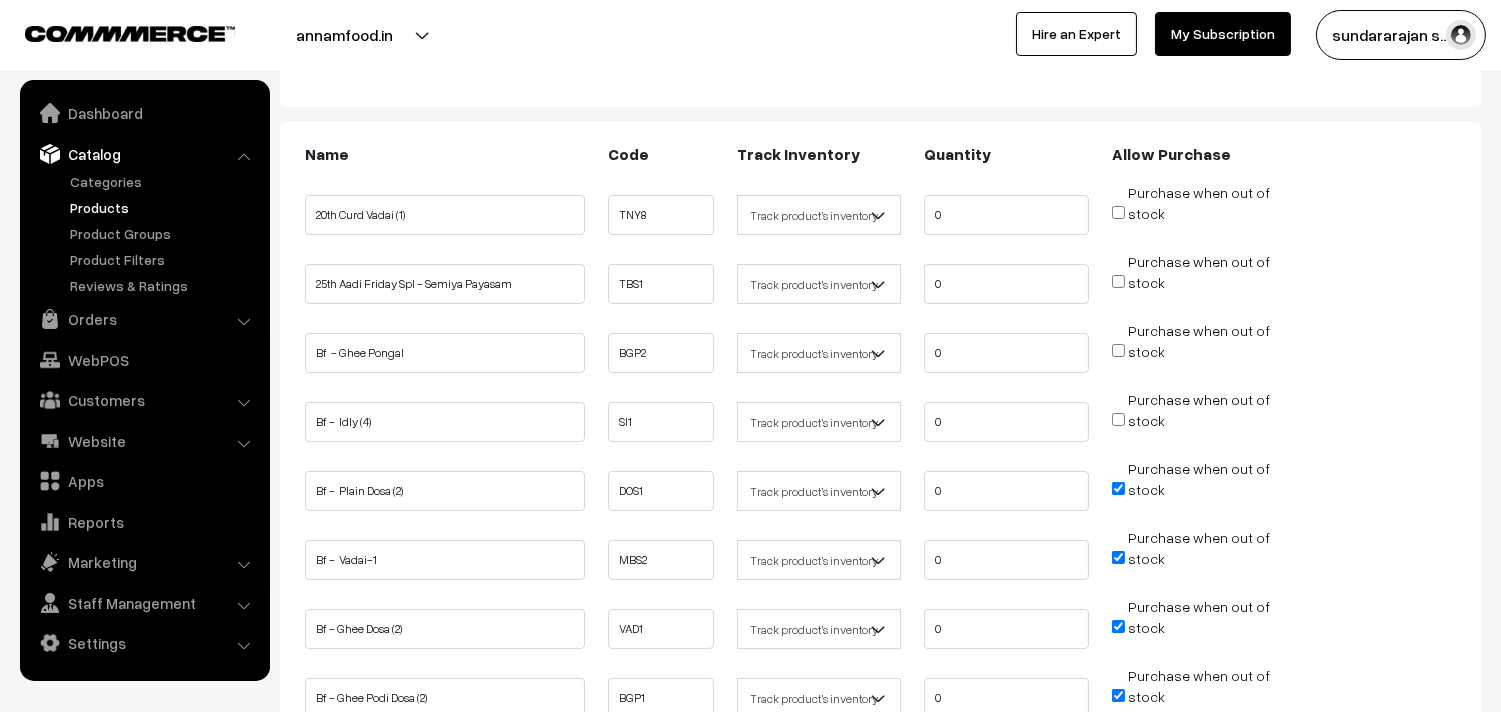 click on "Purchase when out of  stock" at bounding box center [1191, 489] 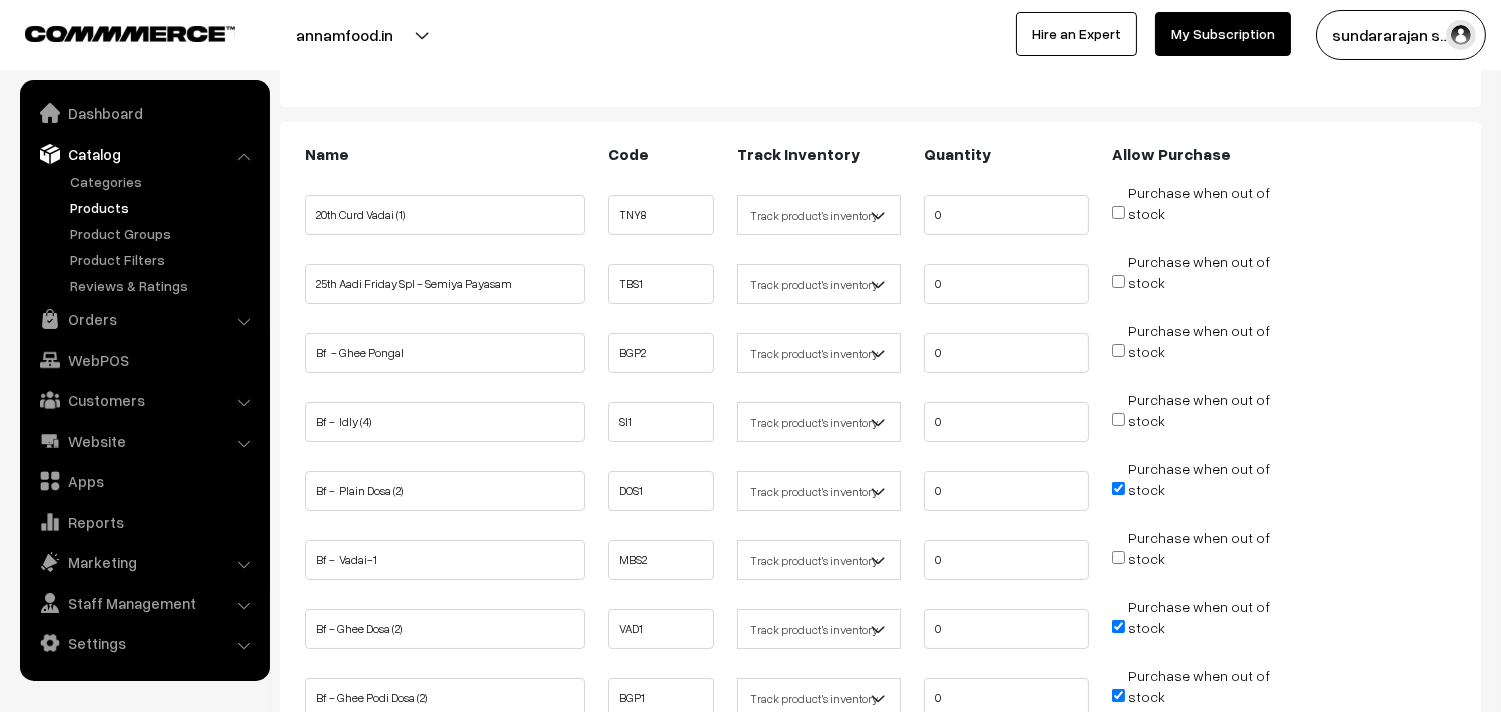 click on "Purchase when out of  stock" at bounding box center (1118, 488) 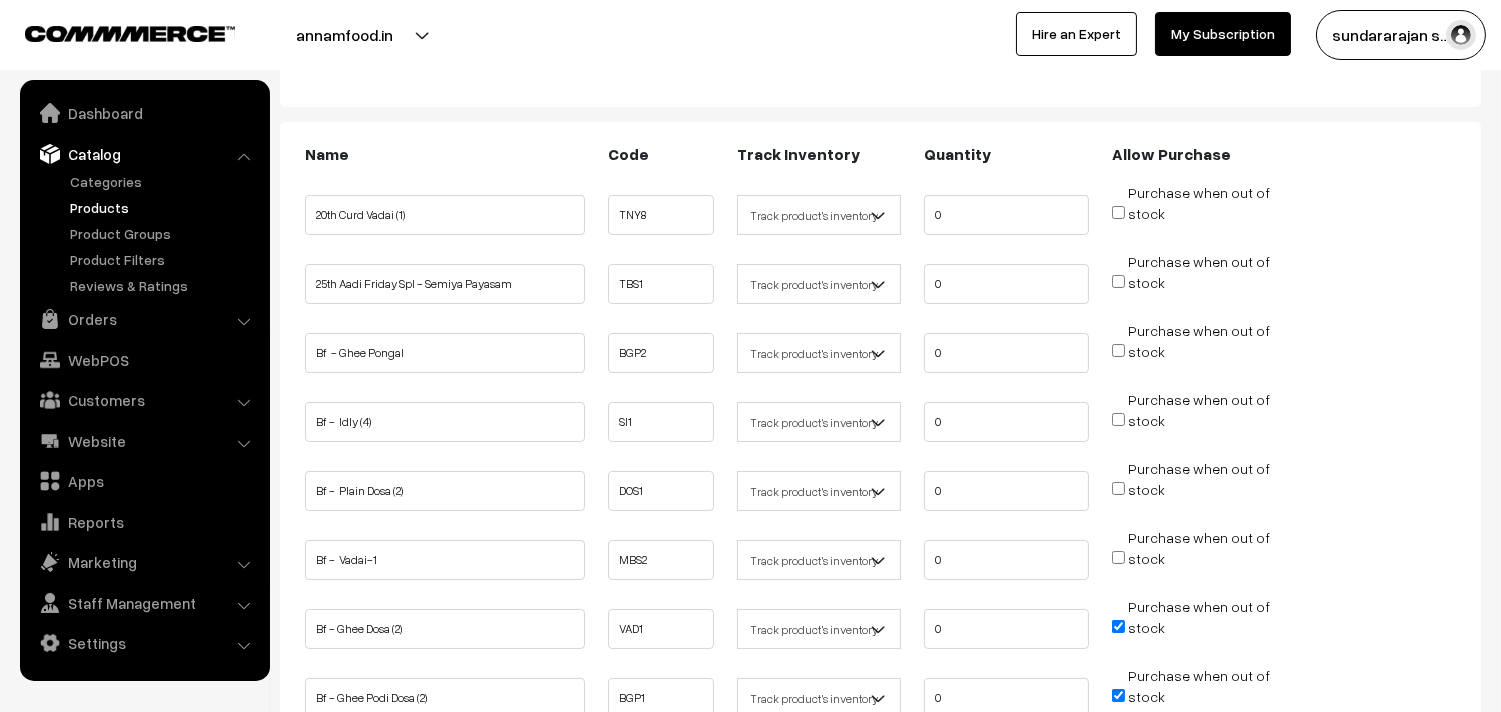 scroll, scrollTop: 444, scrollLeft: 0, axis: vertical 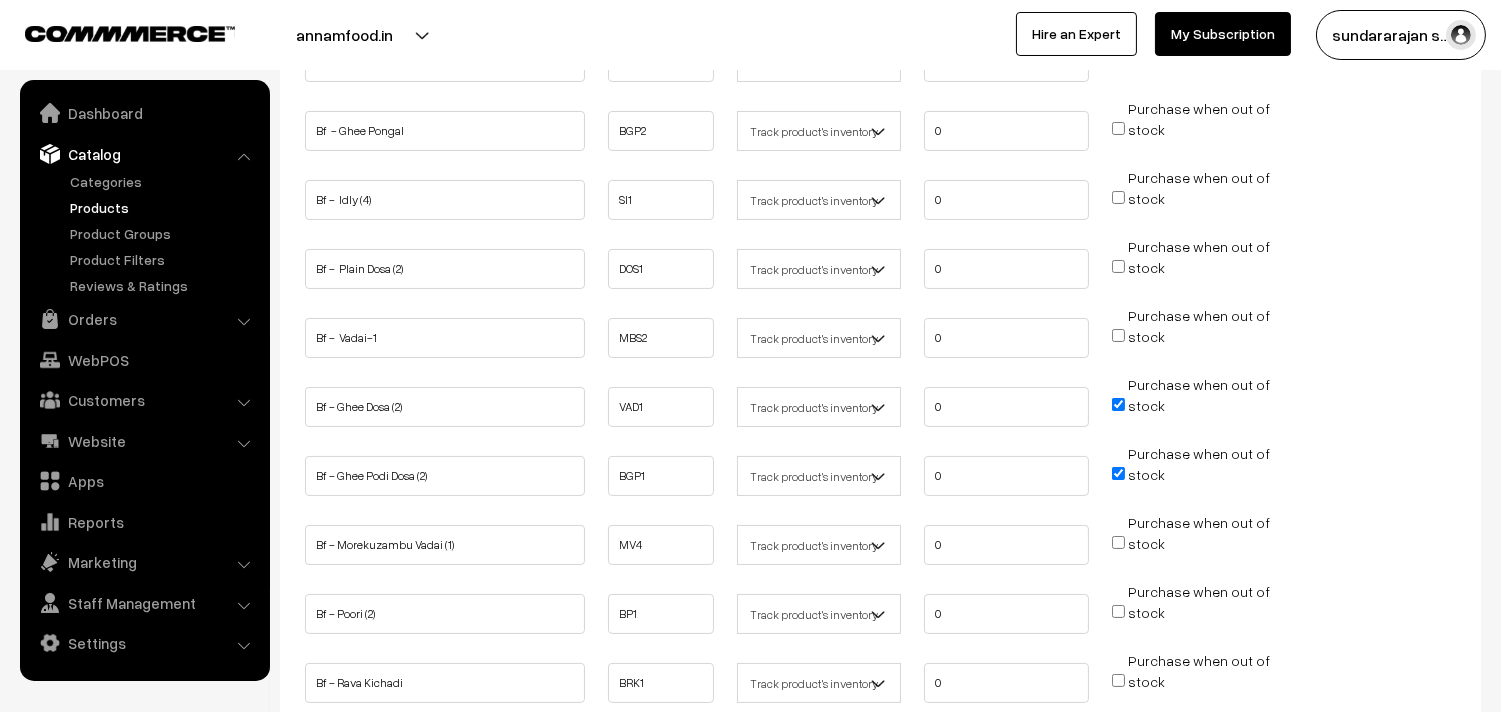 click on "Purchase when out of  stock" at bounding box center (1118, 404) 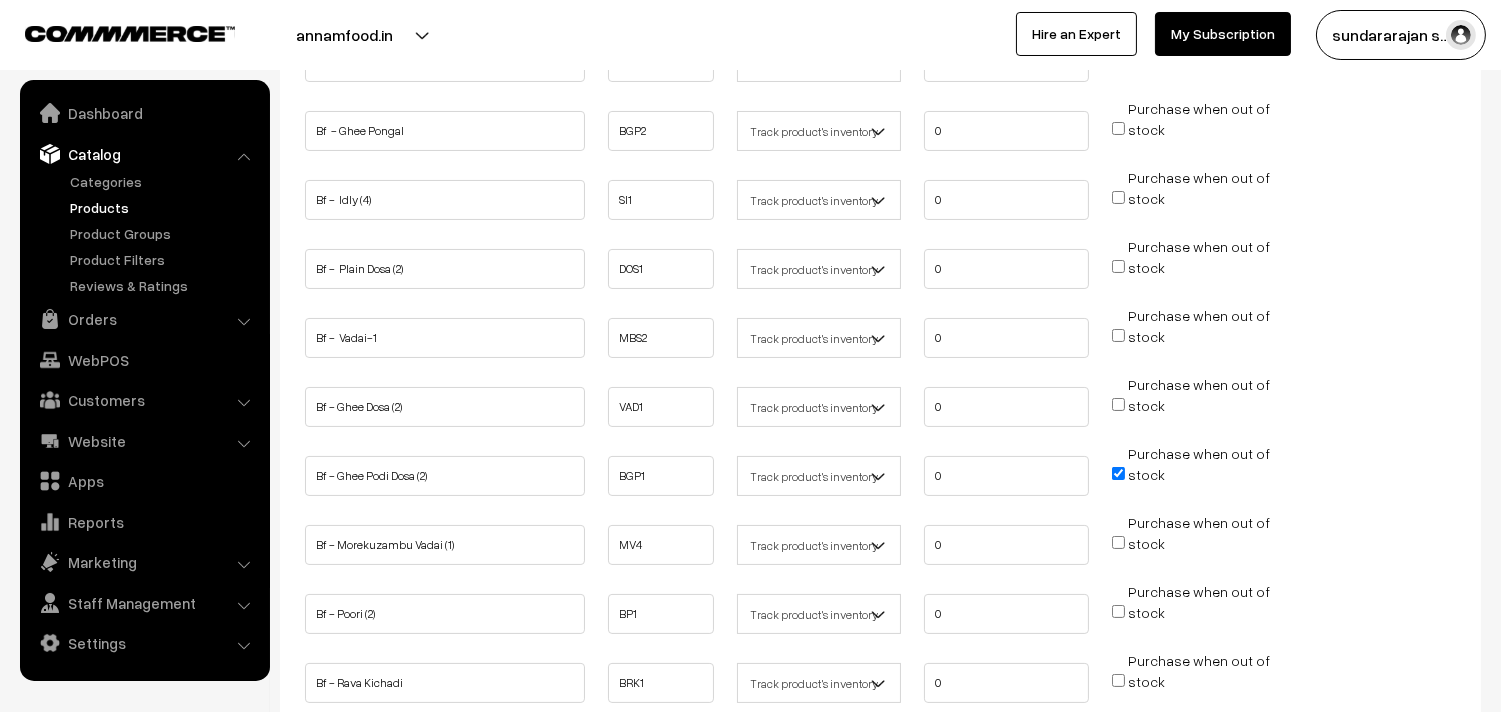 click on "Purchase when out of  stock" at bounding box center (1118, 473) 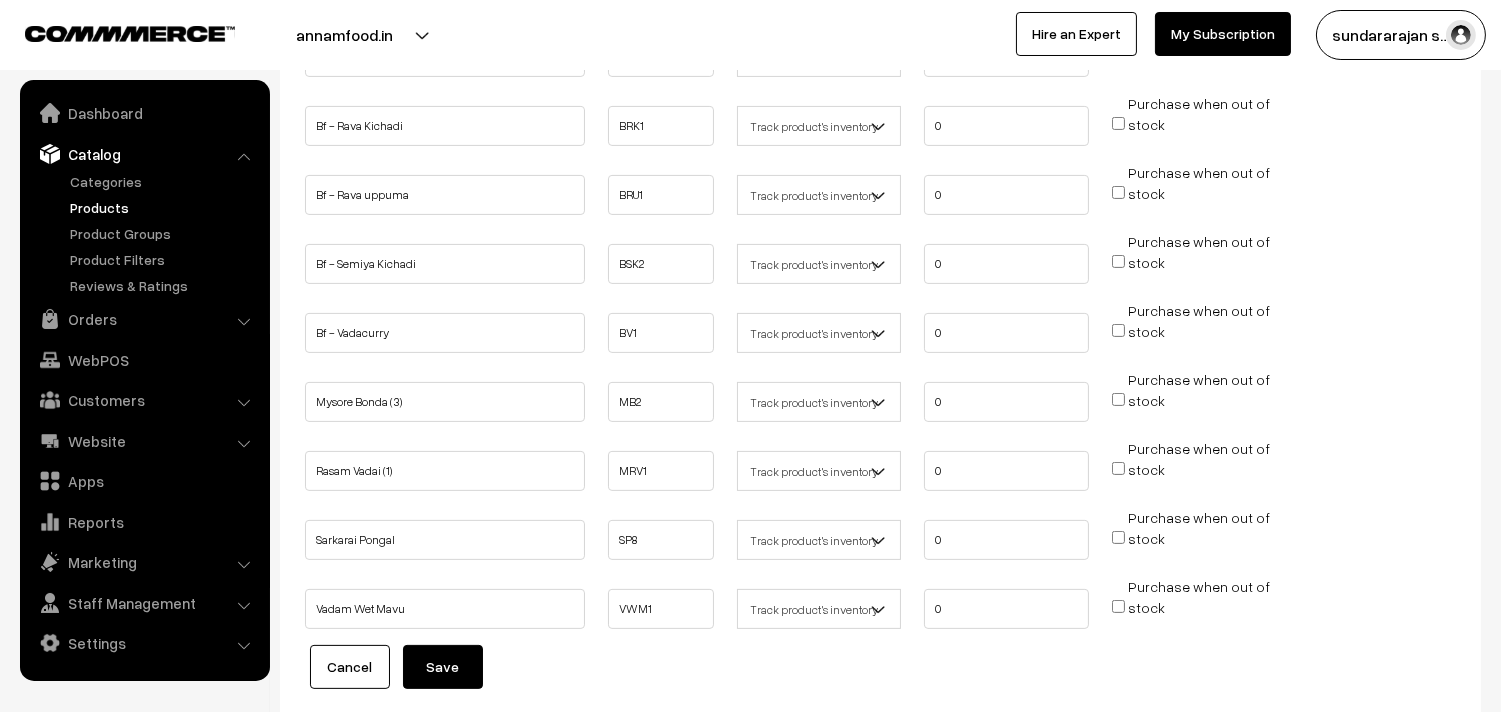 scroll, scrollTop: 1111, scrollLeft: 0, axis: vertical 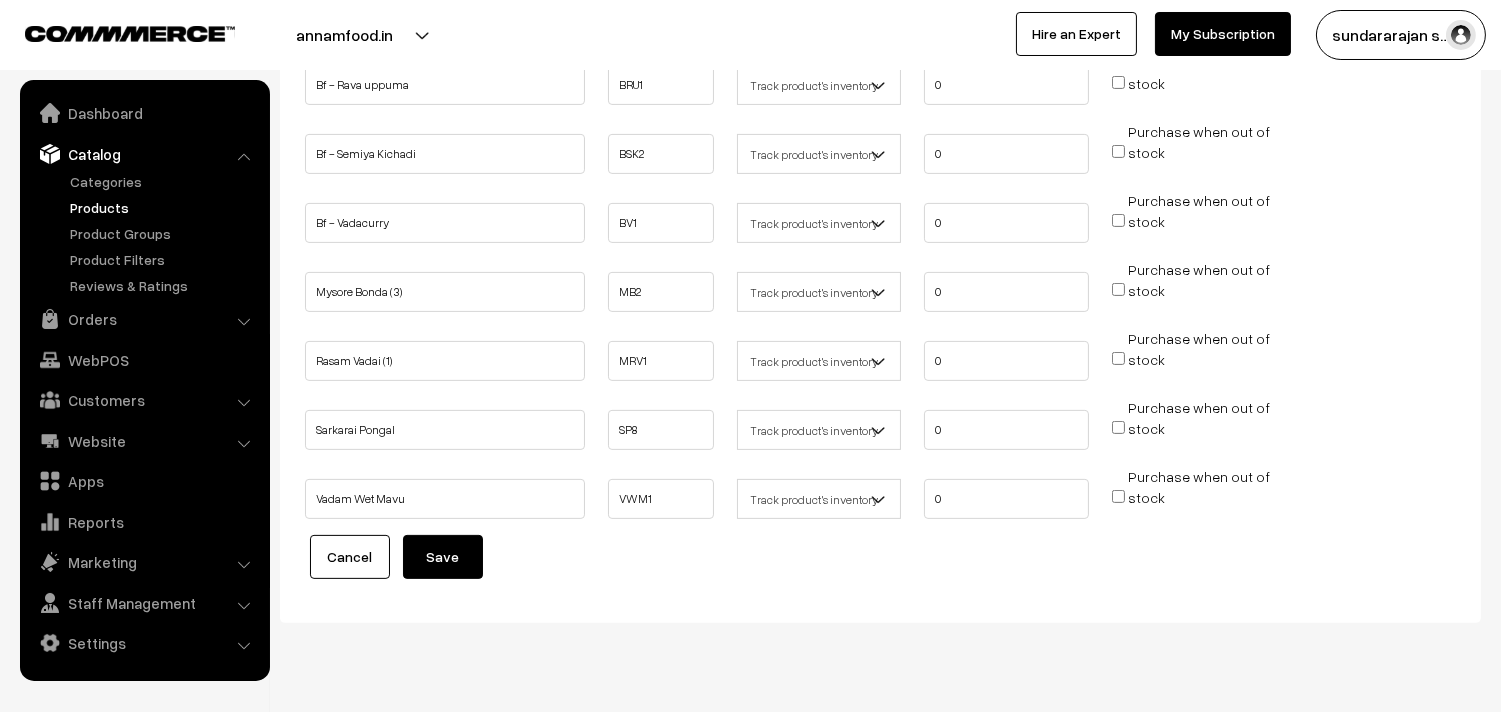 click on "Save" at bounding box center (443, 557) 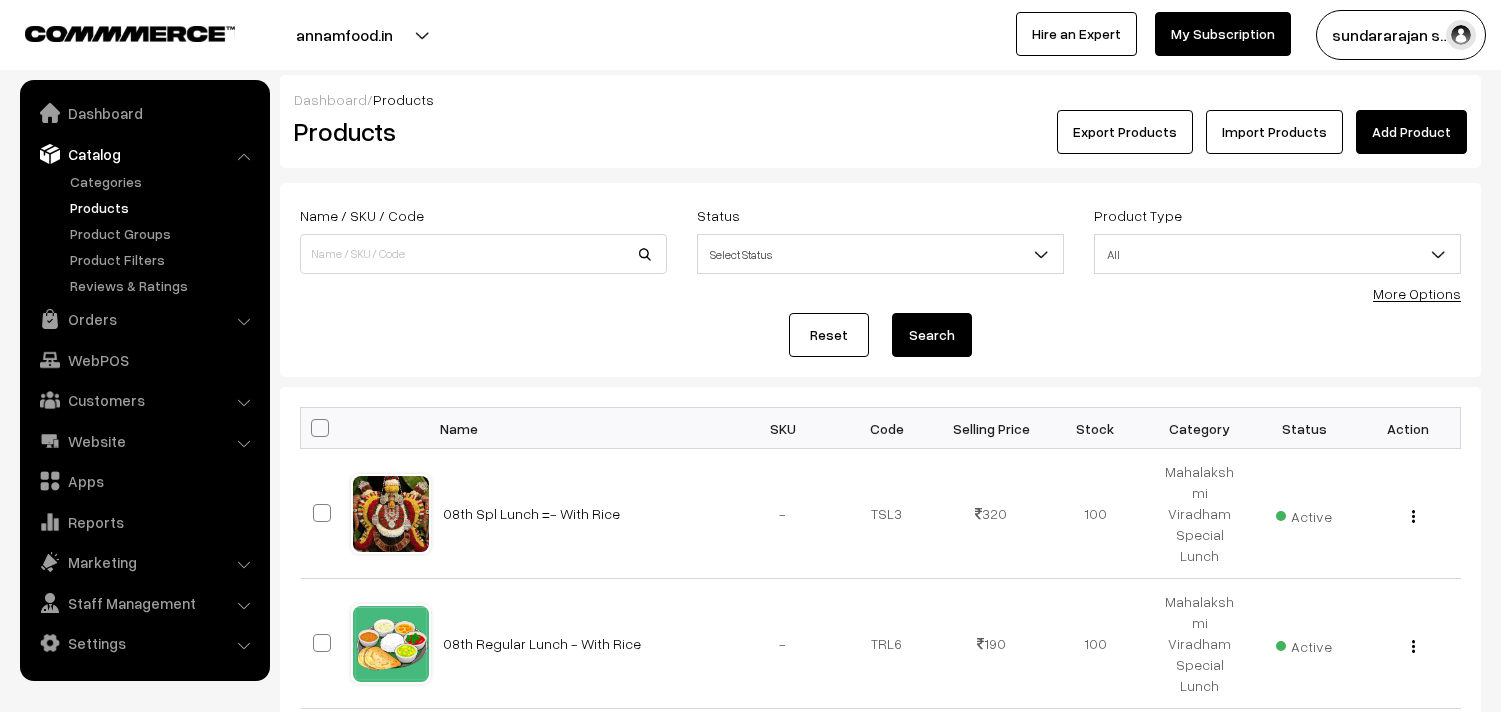 scroll, scrollTop: 0, scrollLeft: 0, axis: both 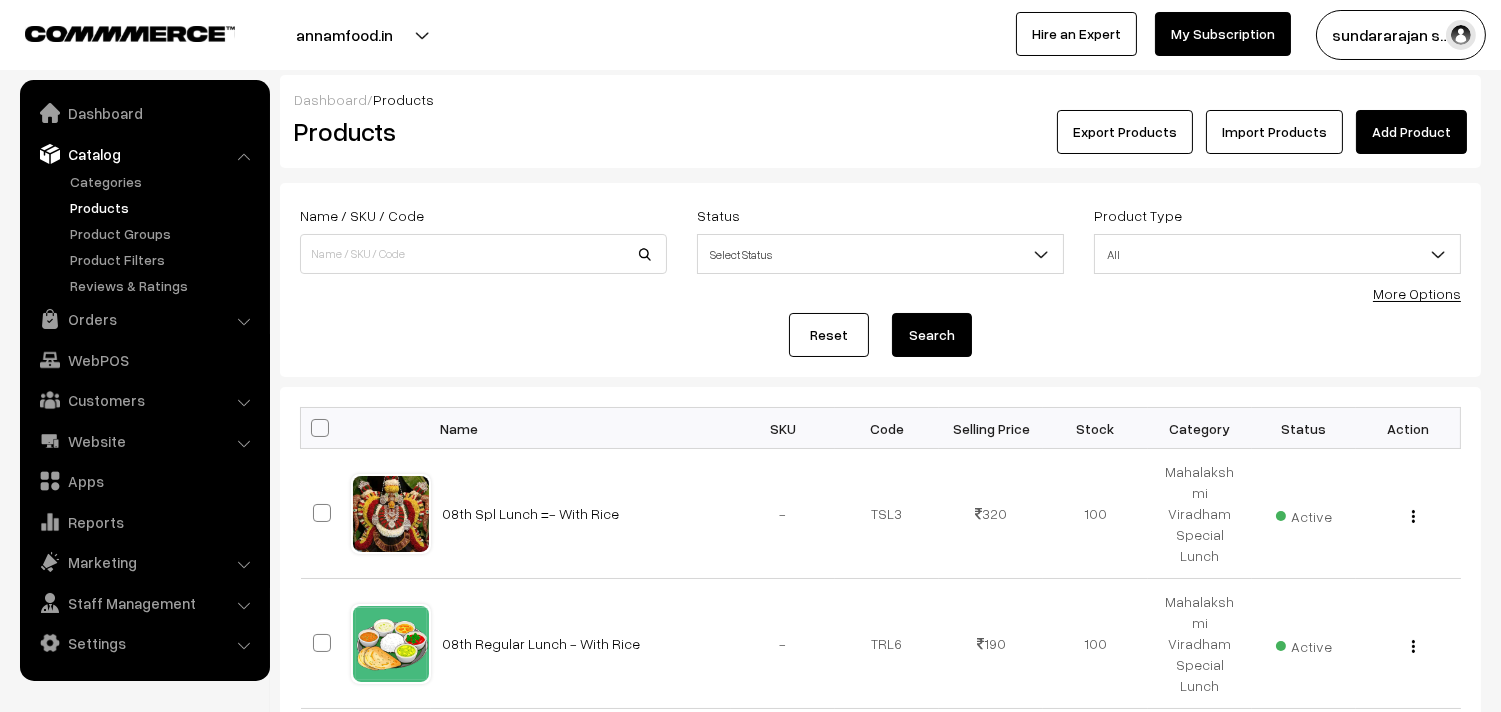 click on "More Options" at bounding box center [1417, 293] 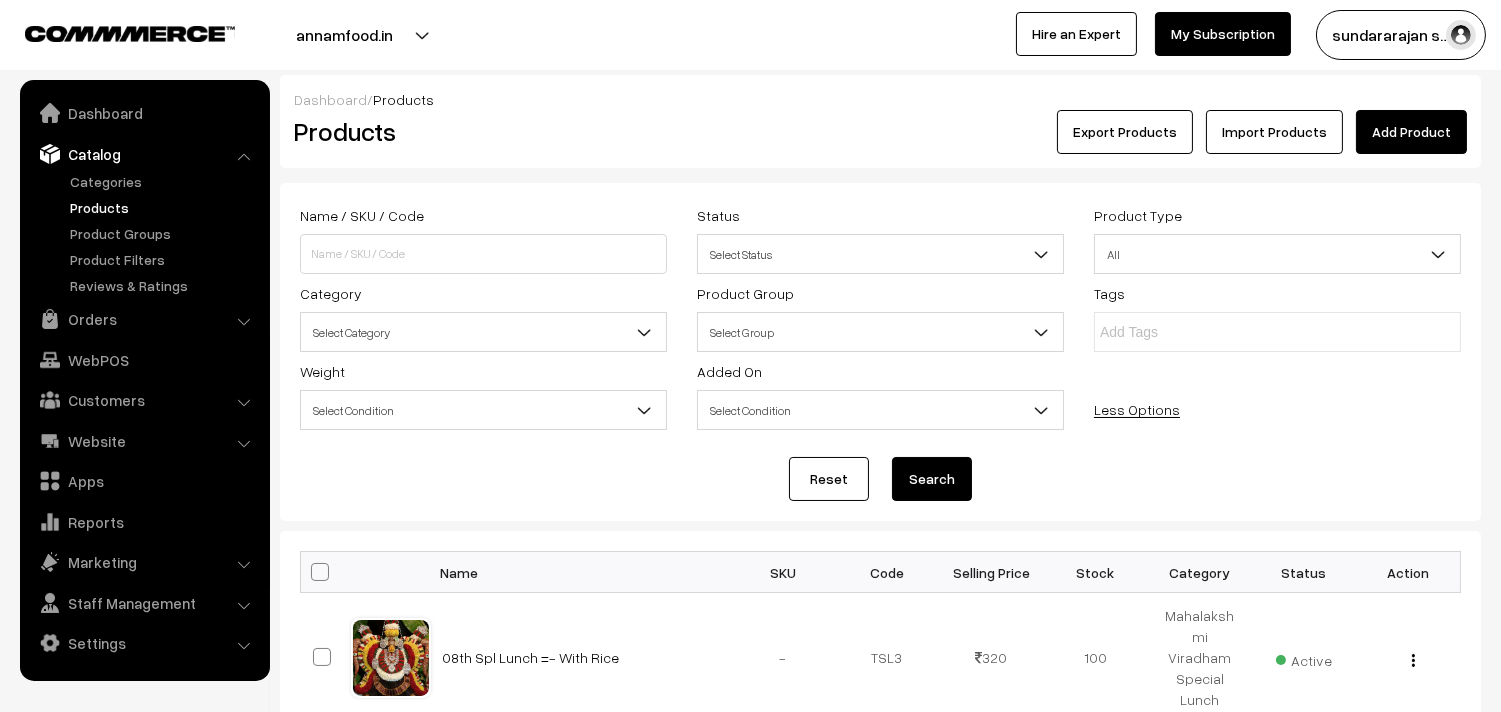 click on "Select Category" at bounding box center (483, 332) 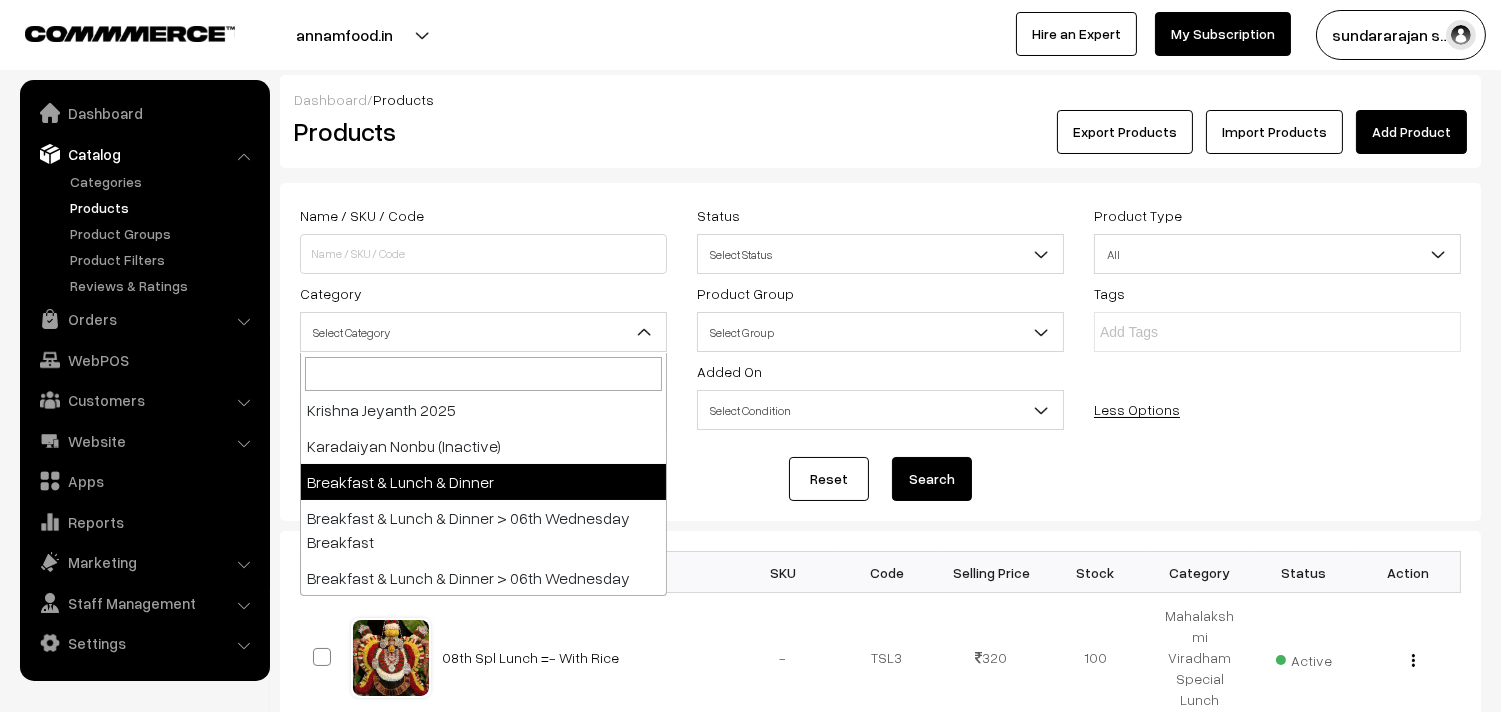 scroll, scrollTop: 222, scrollLeft: 0, axis: vertical 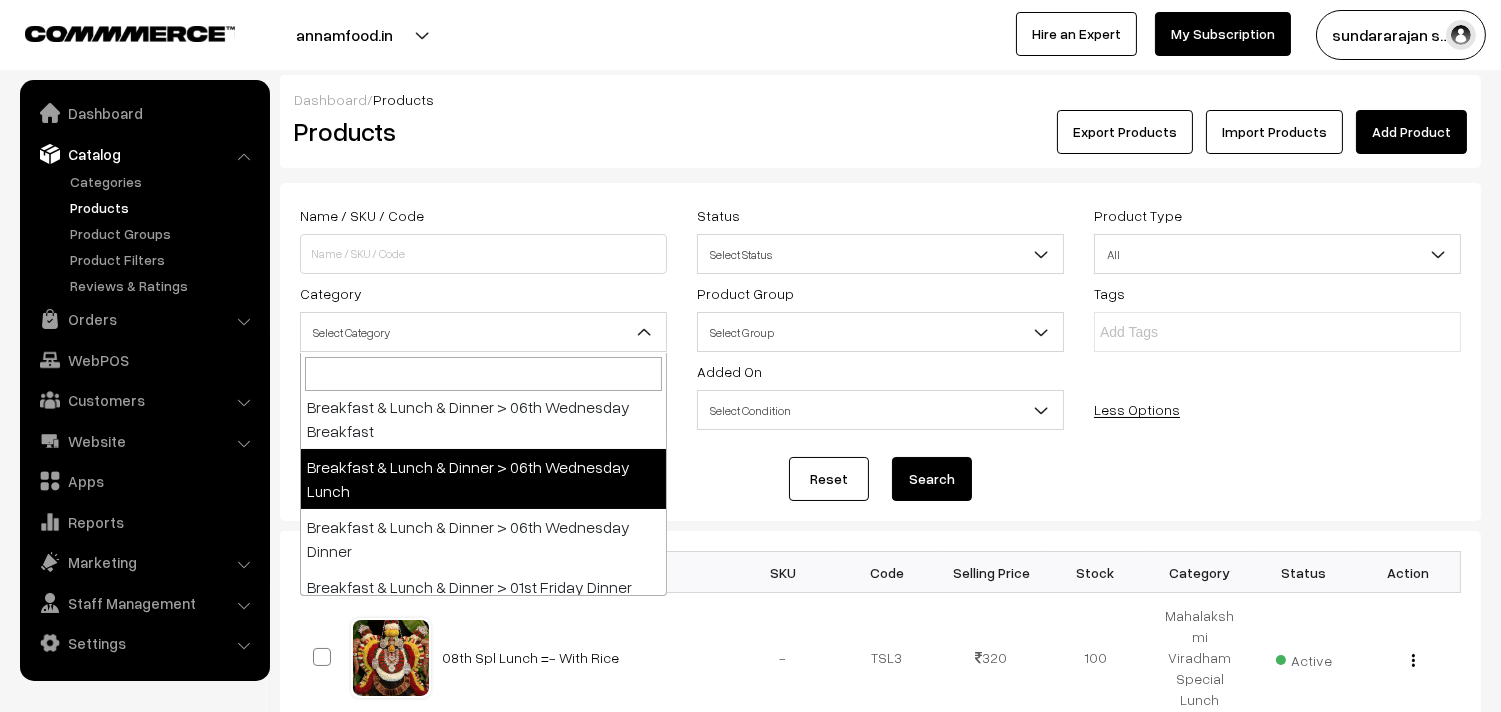 select on "95" 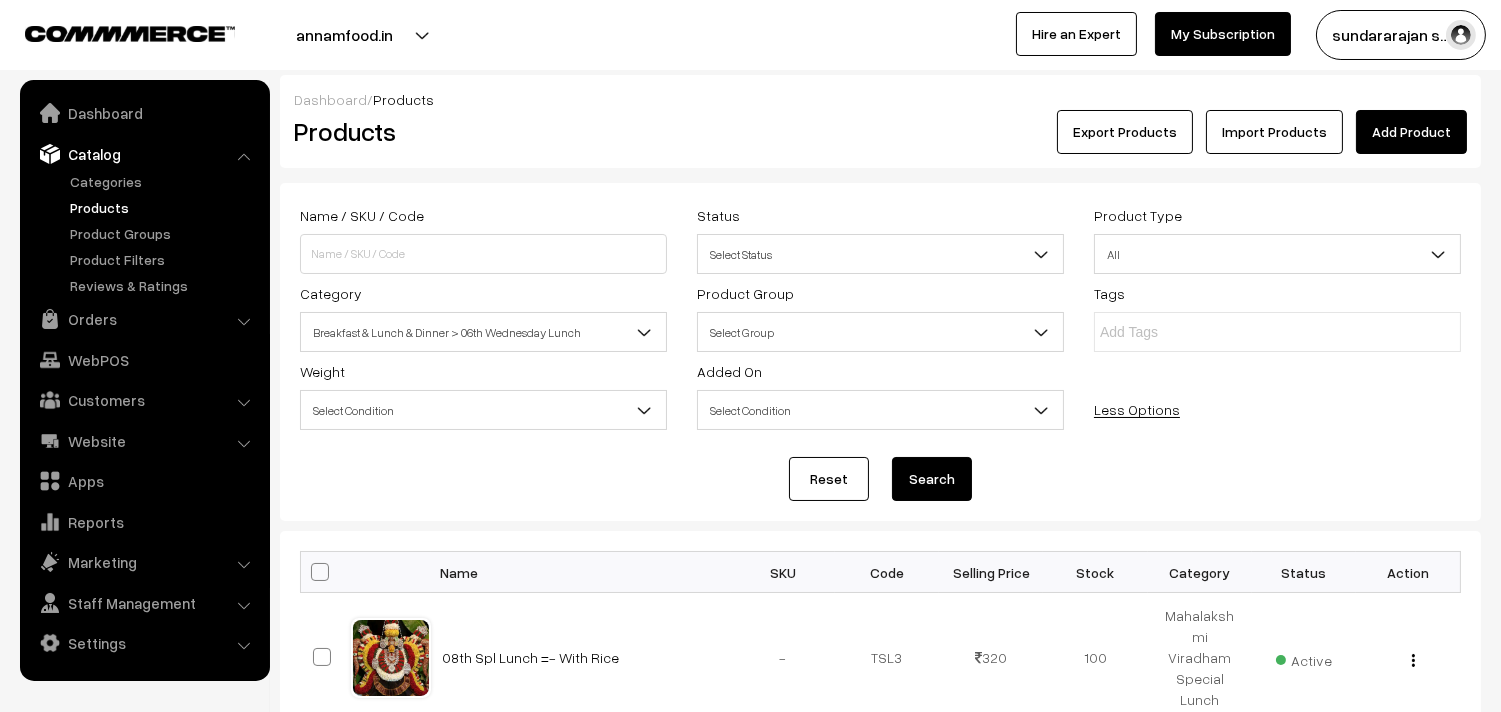 click on "Search" at bounding box center (932, 479) 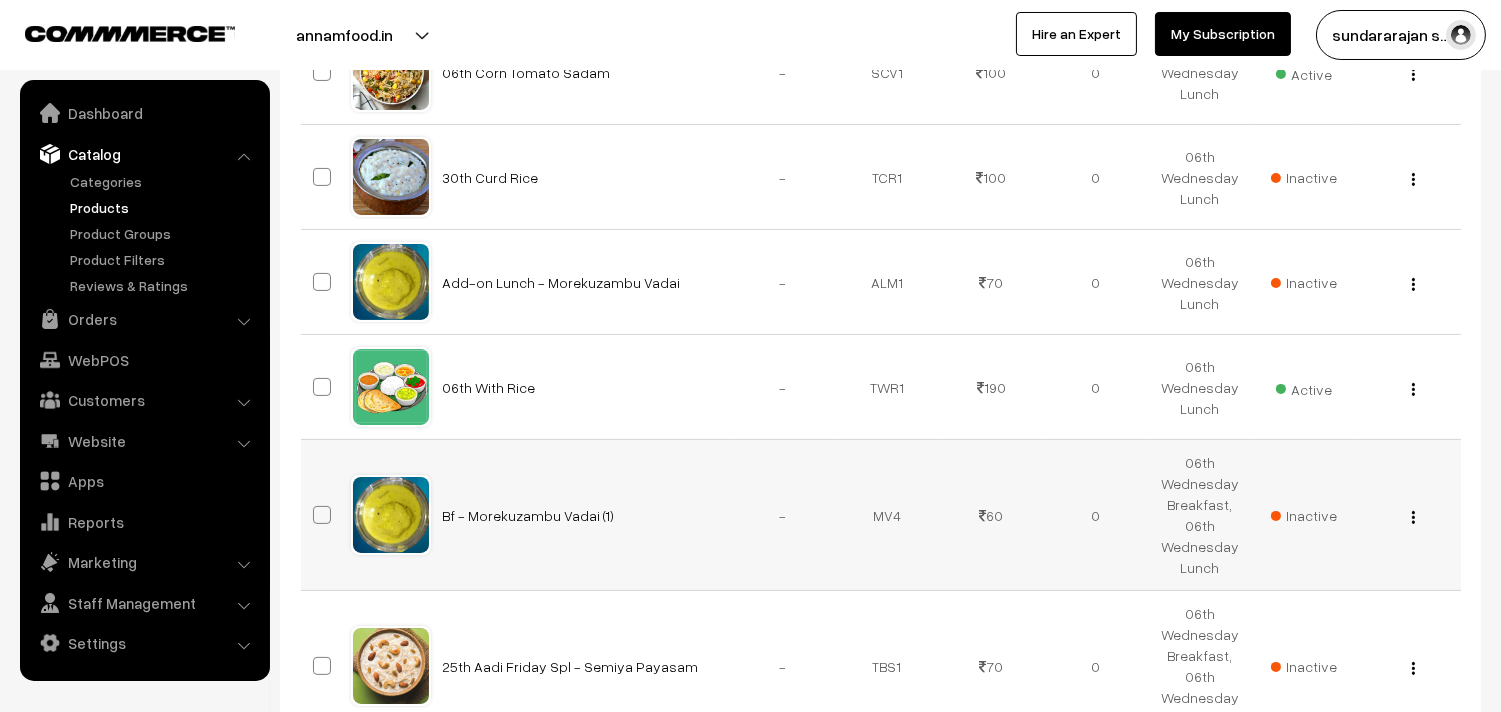 scroll, scrollTop: 888, scrollLeft: 0, axis: vertical 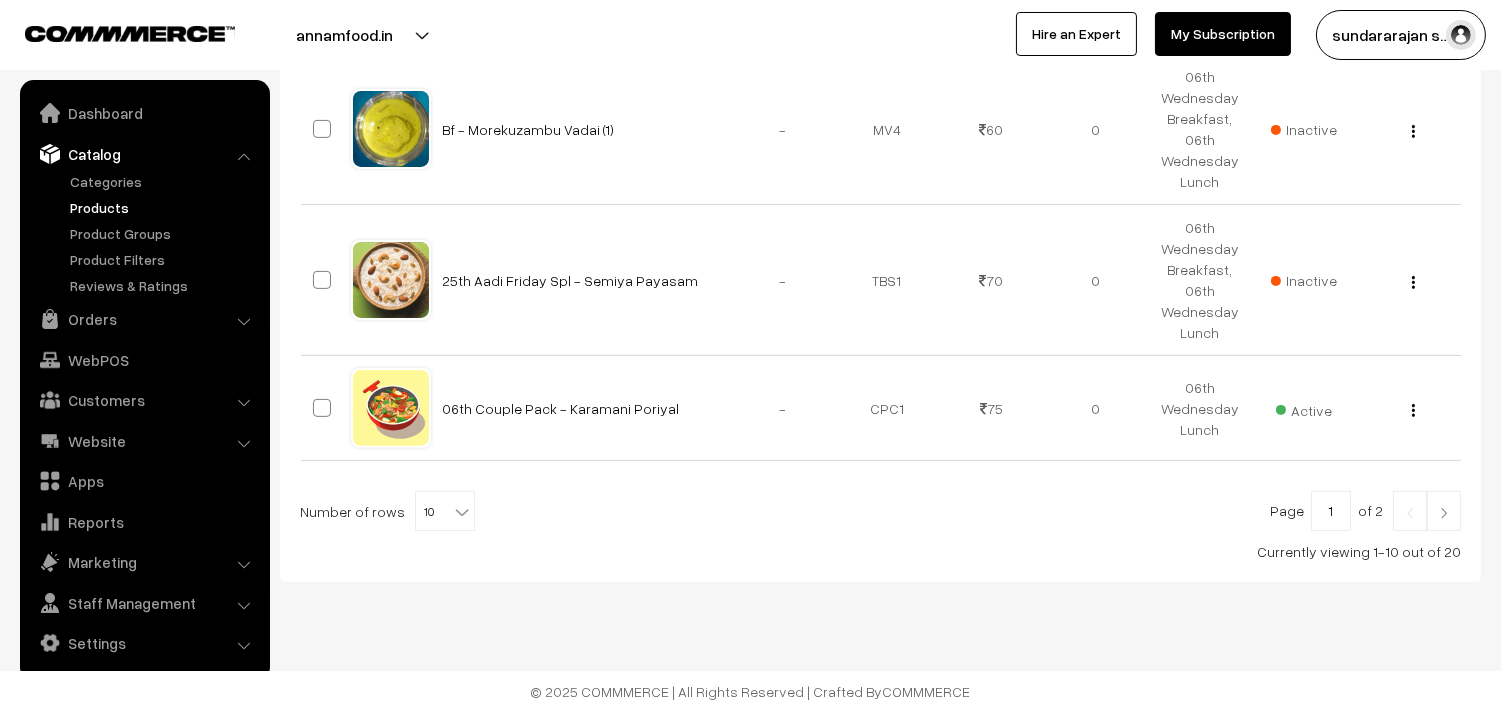 click at bounding box center (462, 512) 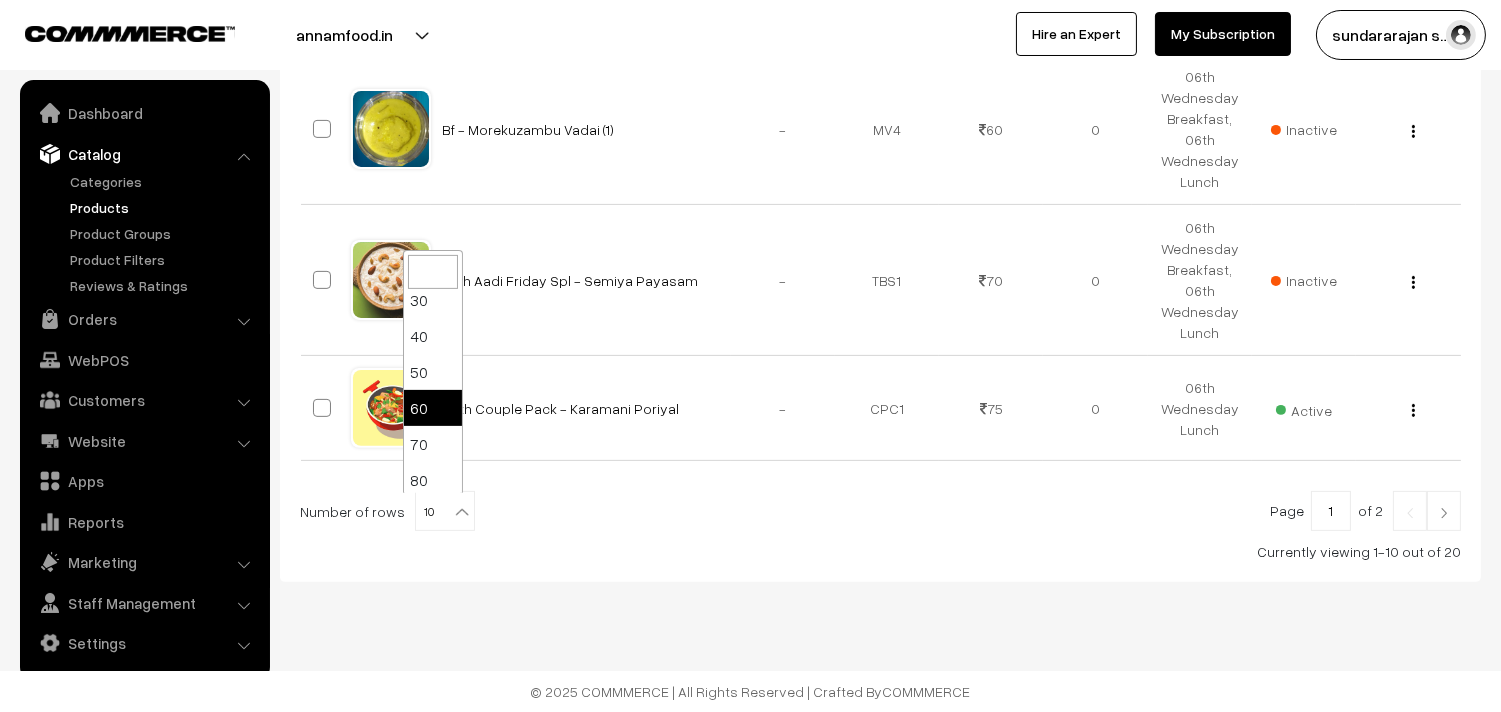 scroll, scrollTop: 160, scrollLeft: 0, axis: vertical 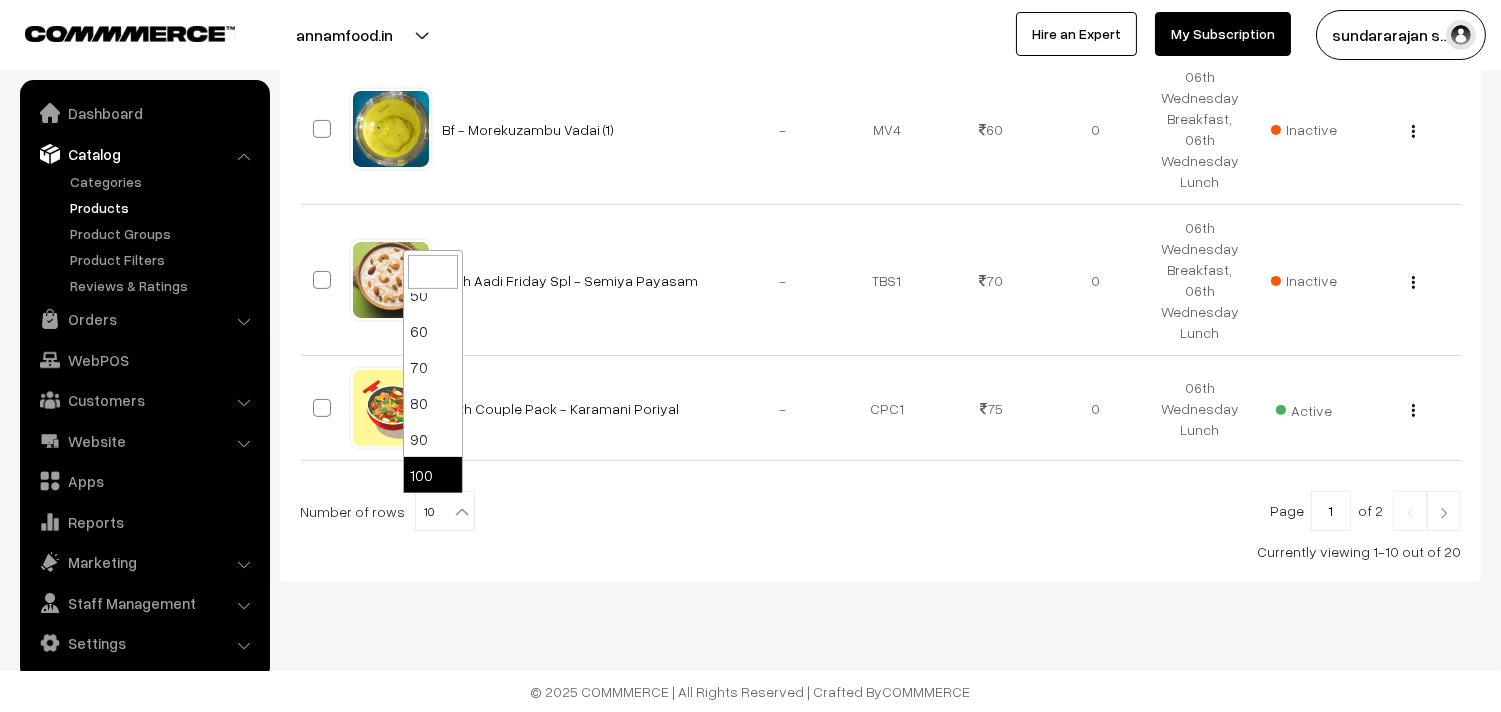 select on "100" 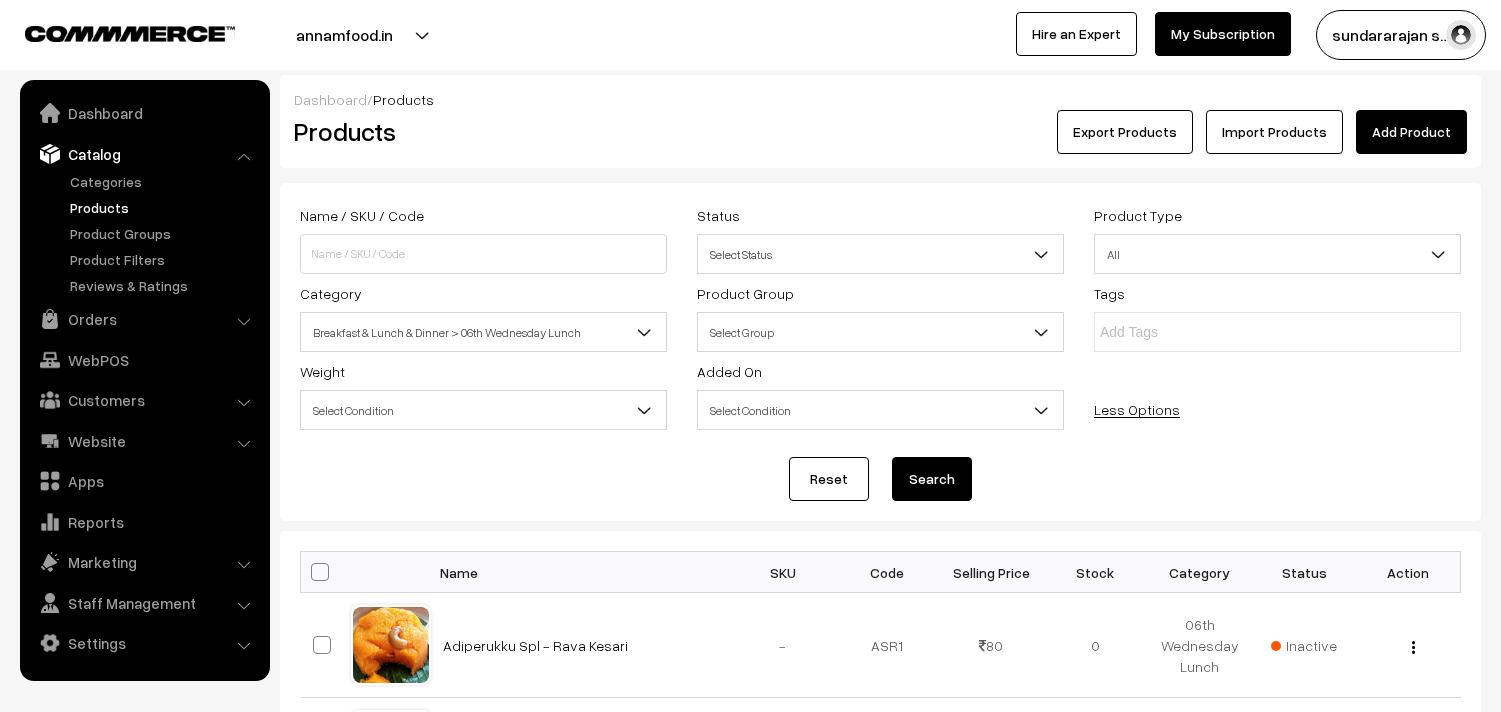 scroll, scrollTop: 0, scrollLeft: 0, axis: both 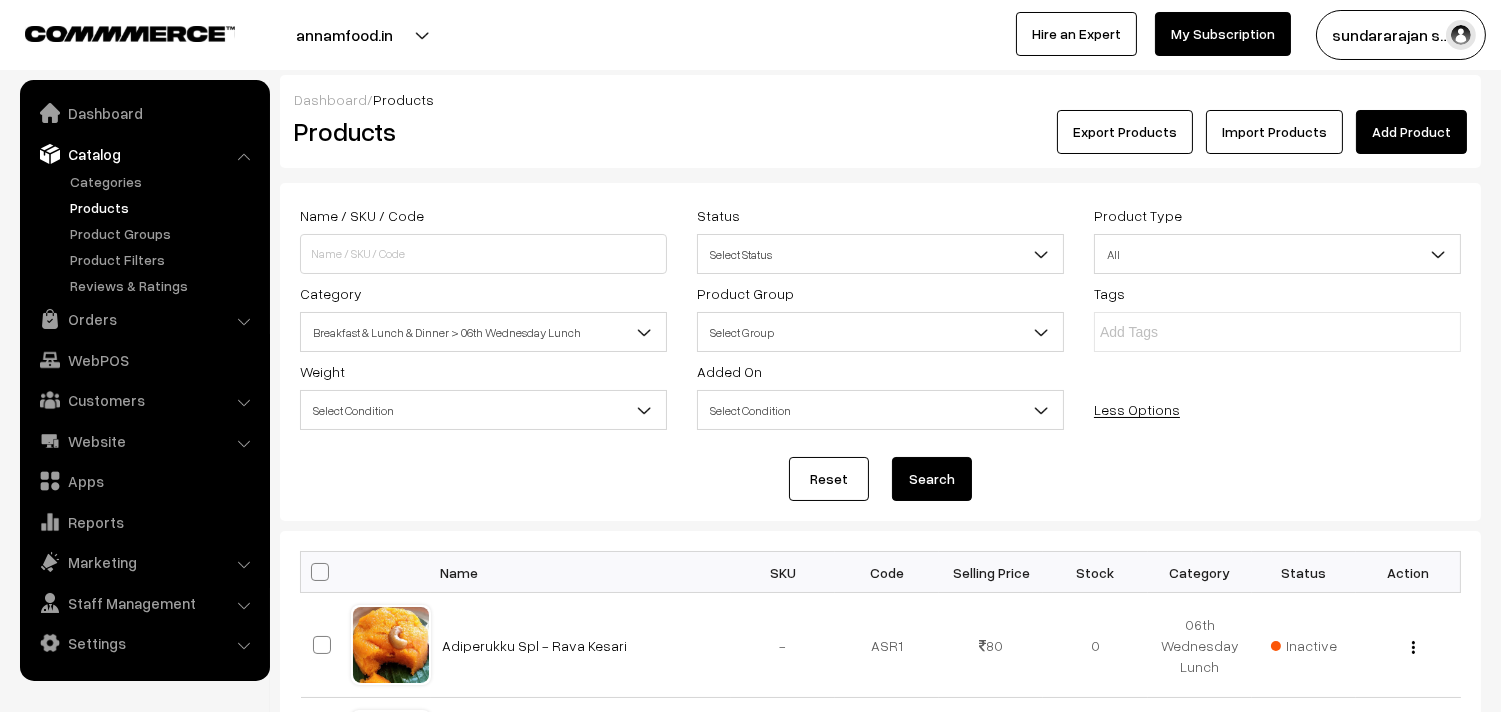 click at bounding box center [320, 572] 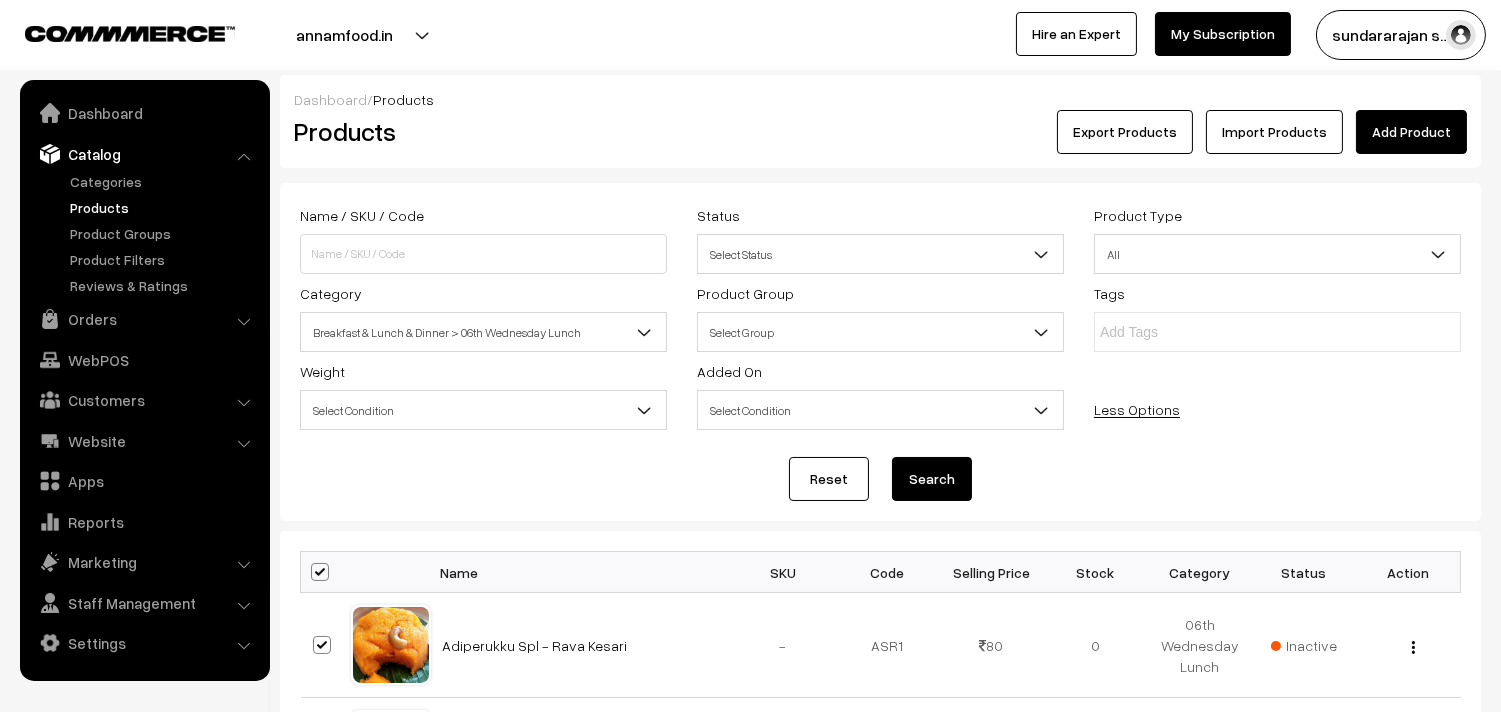 checkbox on "true" 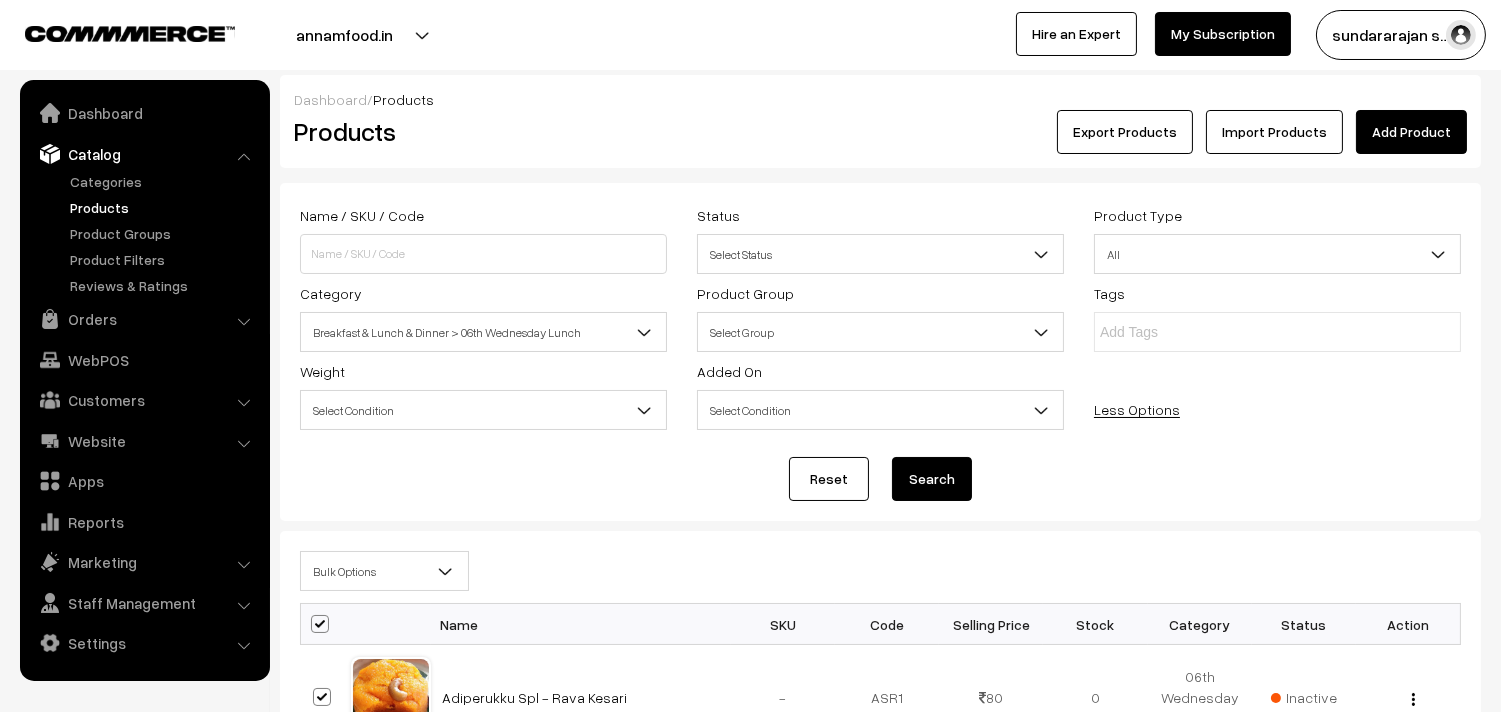 click on "Bulk Options" at bounding box center [384, 571] 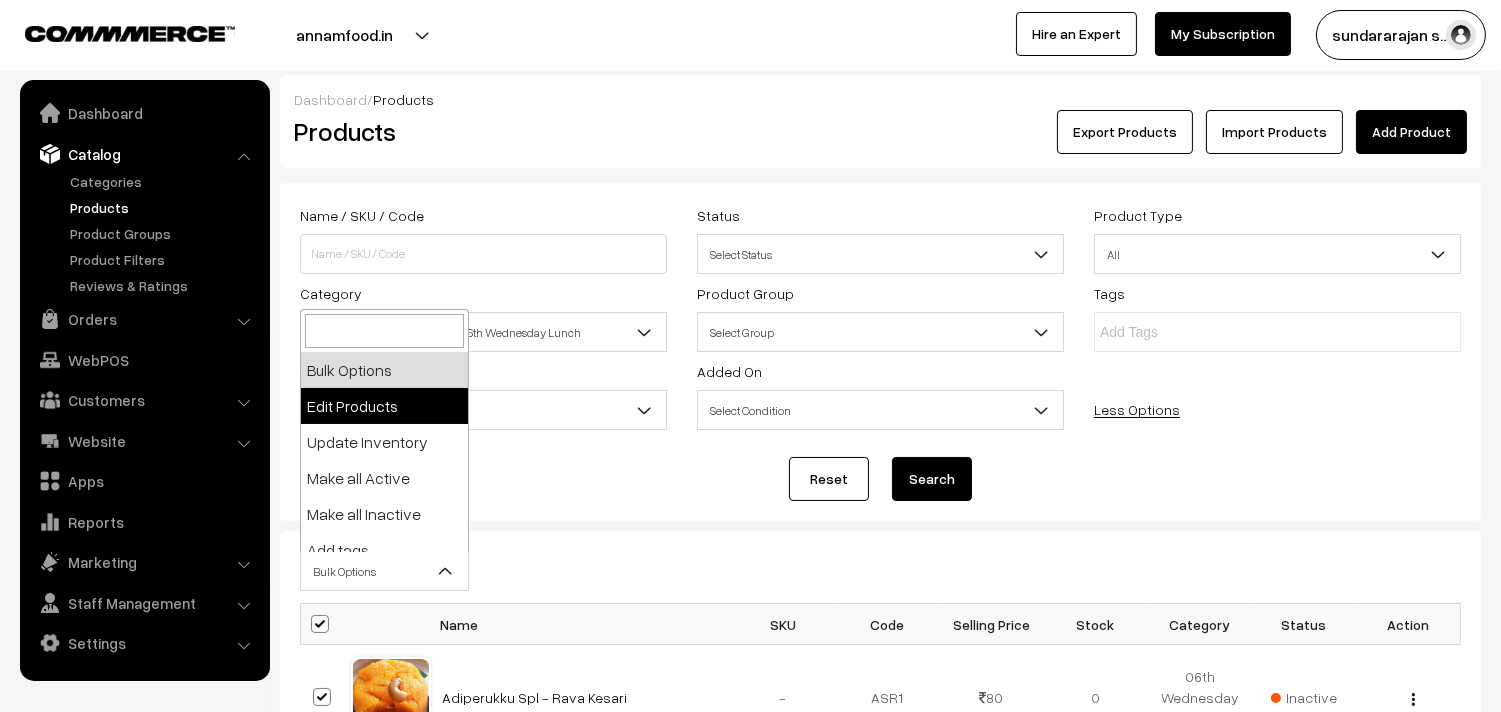 select on "editProduct" 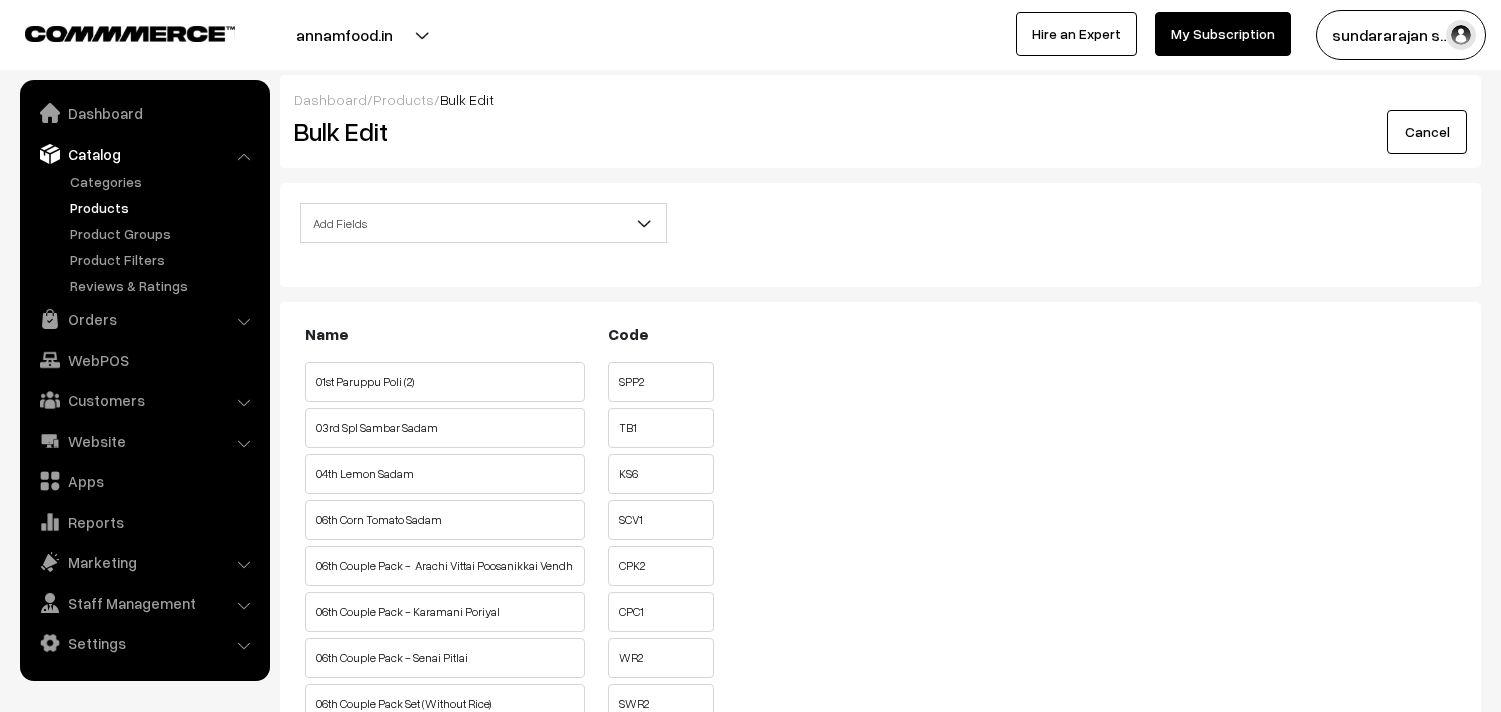 scroll, scrollTop: 0, scrollLeft: 0, axis: both 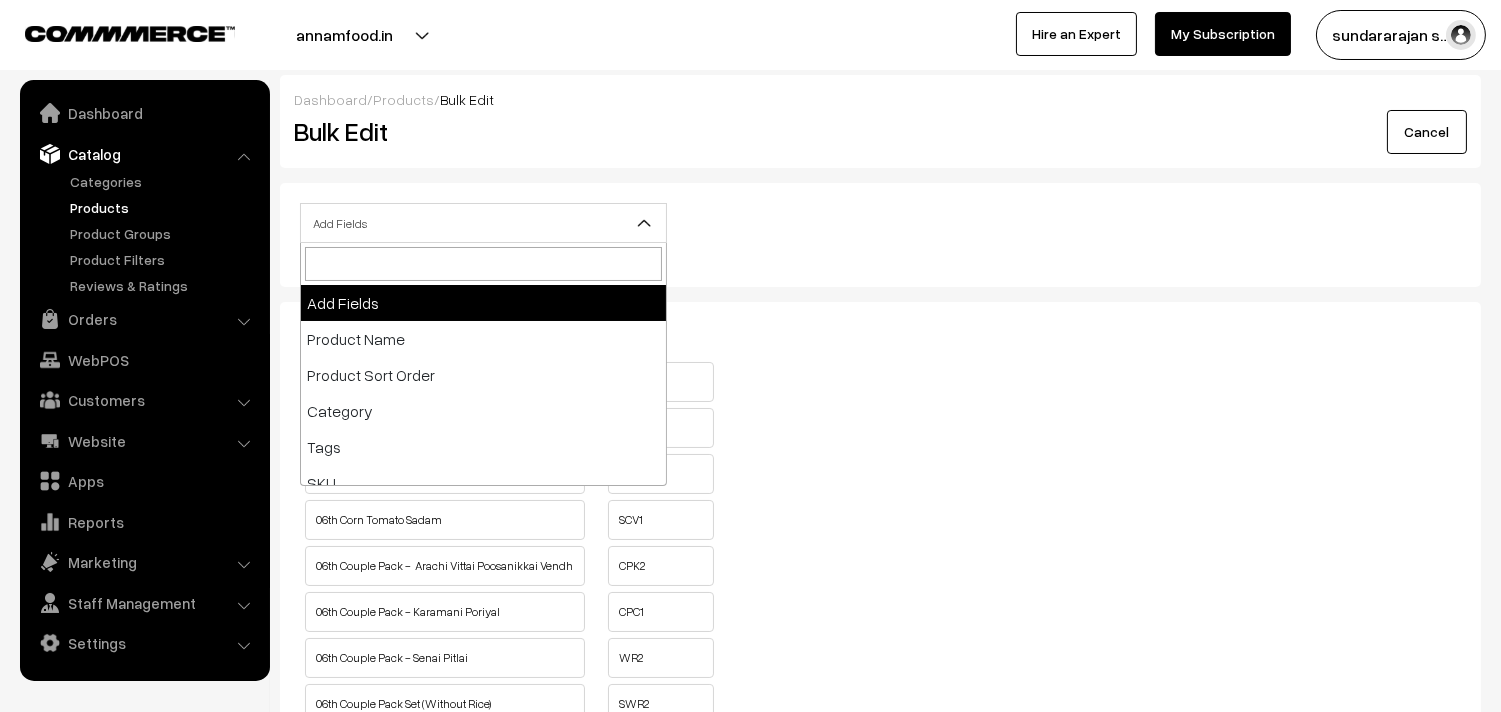 click on "Add Fields" at bounding box center (483, 223) 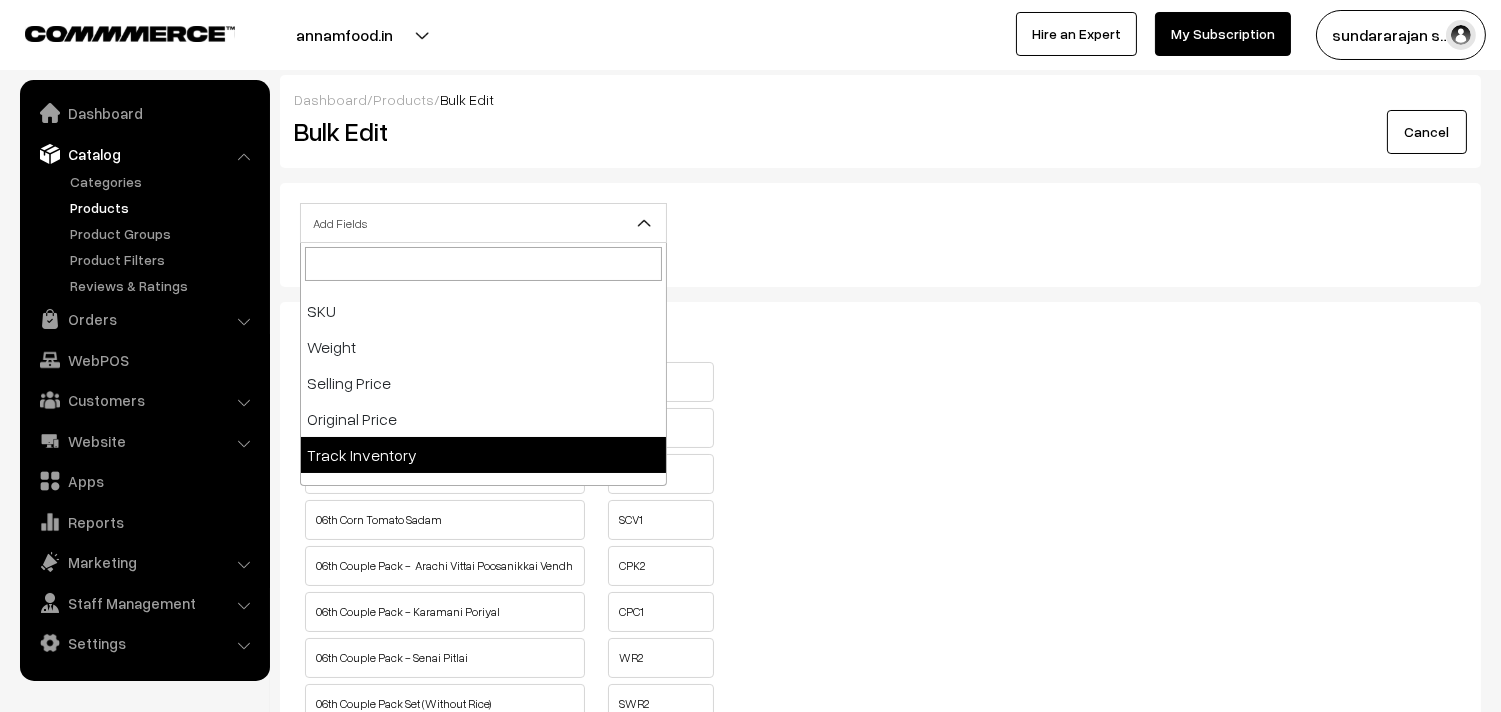 scroll, scrollTop: 333, scrollLeft: 0, axis: vertical 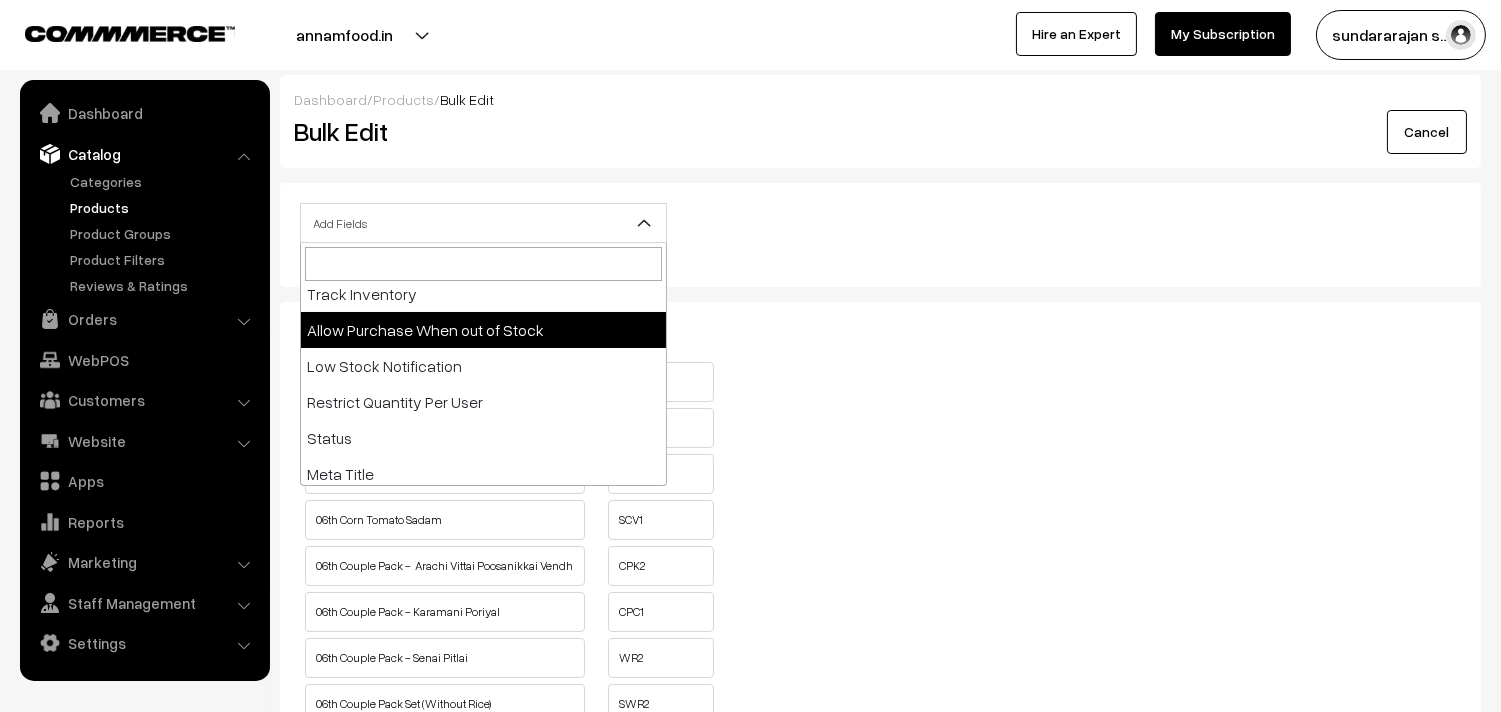 select on "allow-purchase" 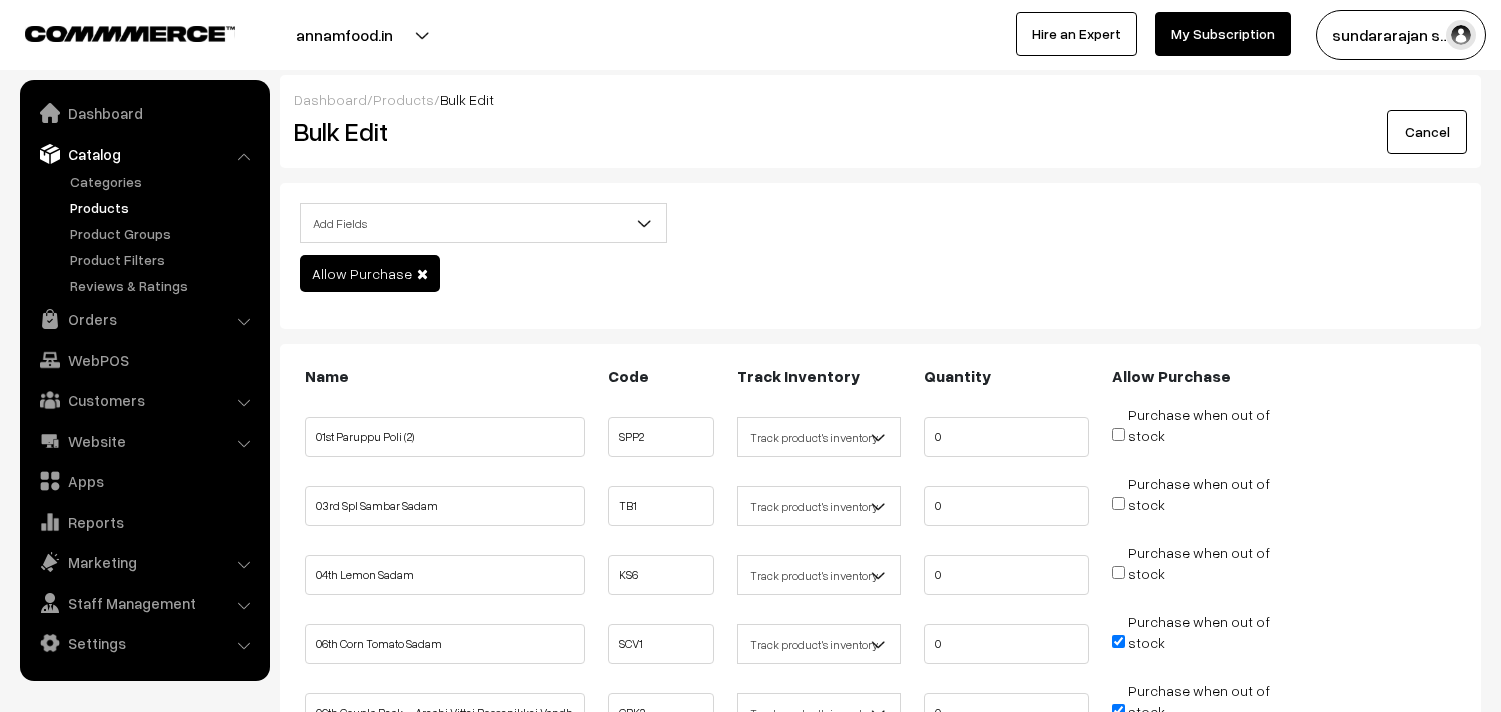 scroll, scrollTop: 111, scrollLeft: 0, axis: vertical 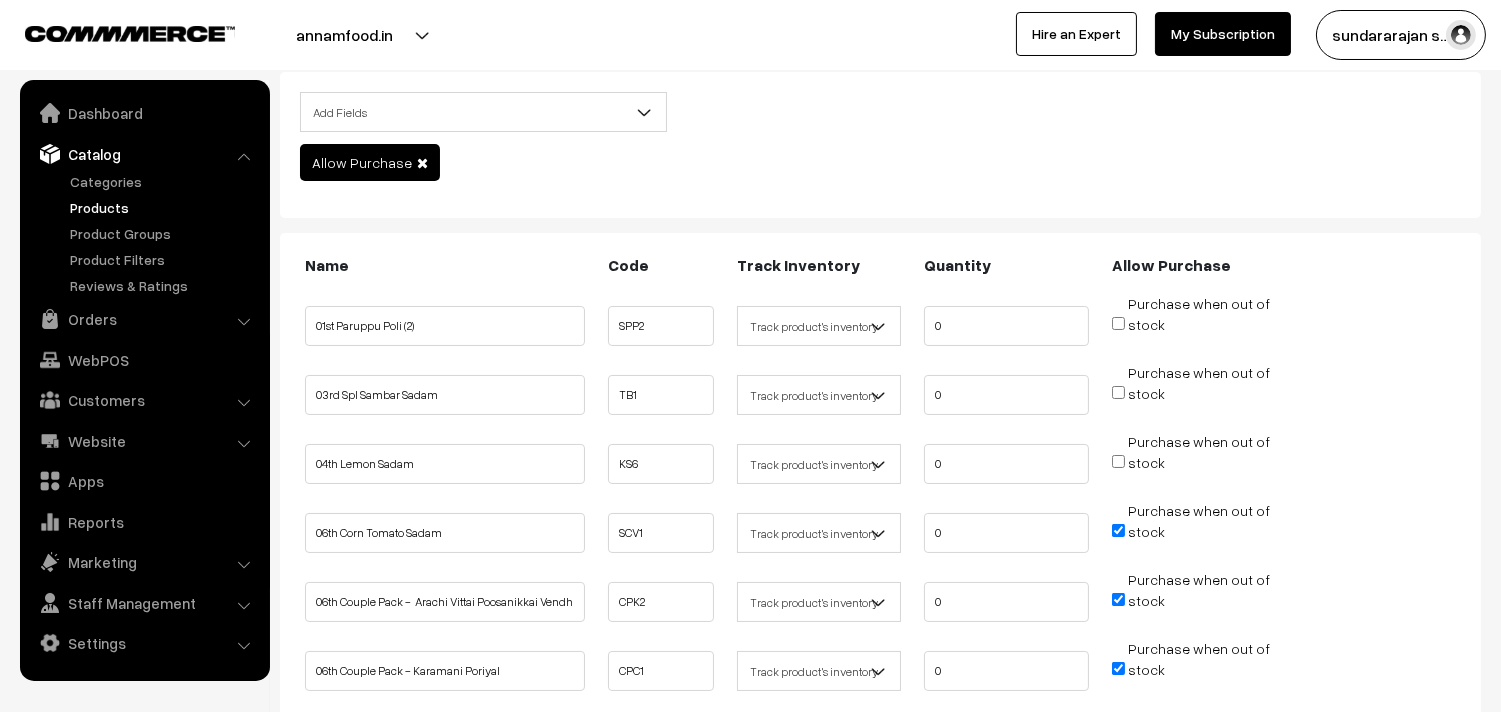 click on "Purchase when out of  stock" at bounding box center (1118, 530) 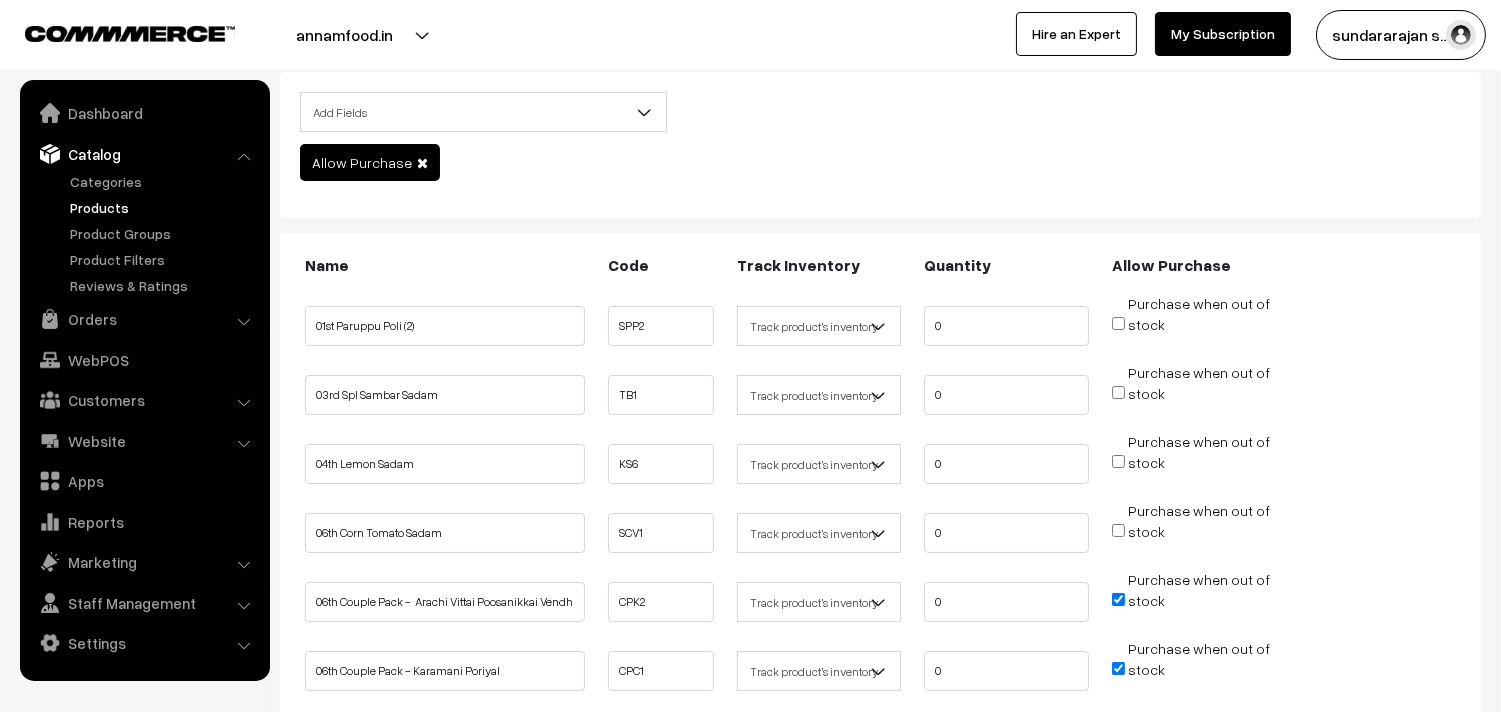click on "Purchase when out of  stock" at bounding box center (1118, 599) 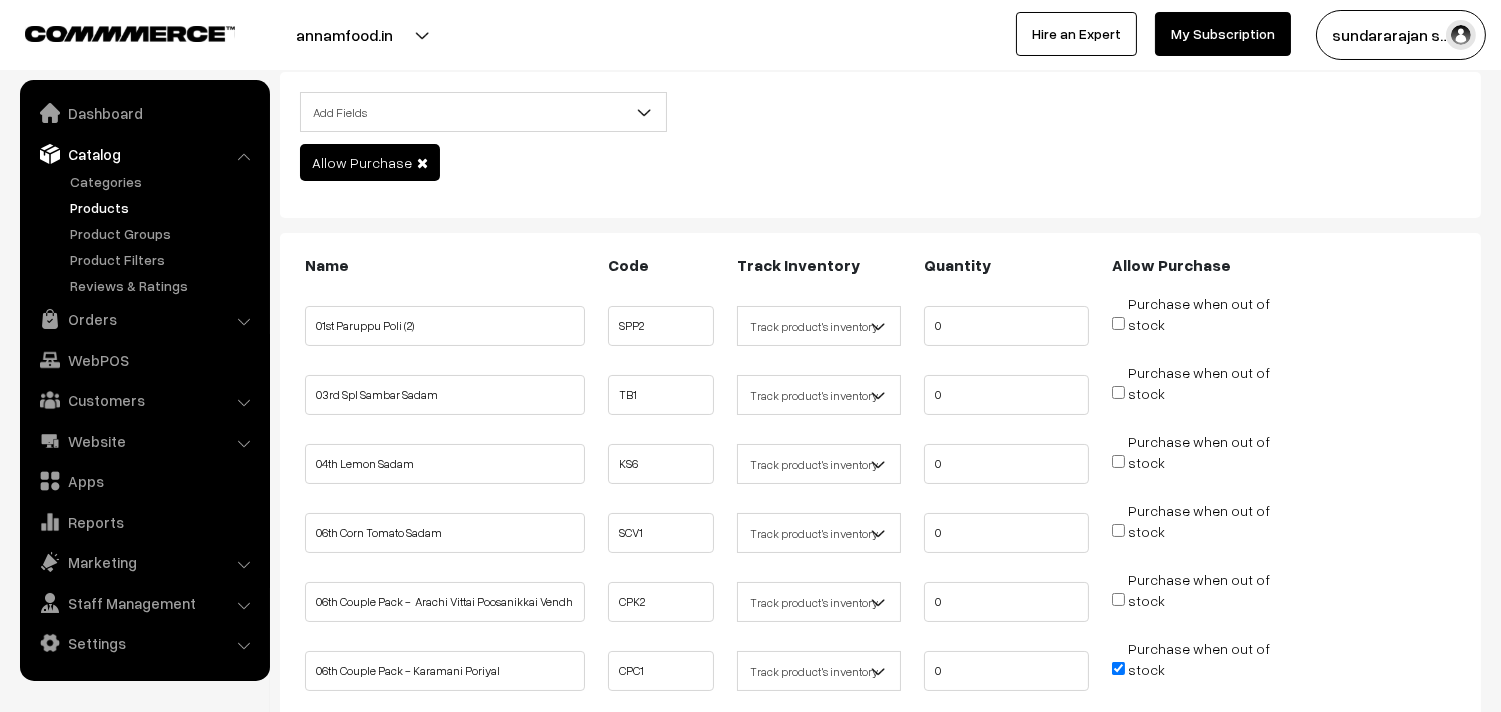 click on "Purchase when out of  stock" at bounding box center (1118, 668) 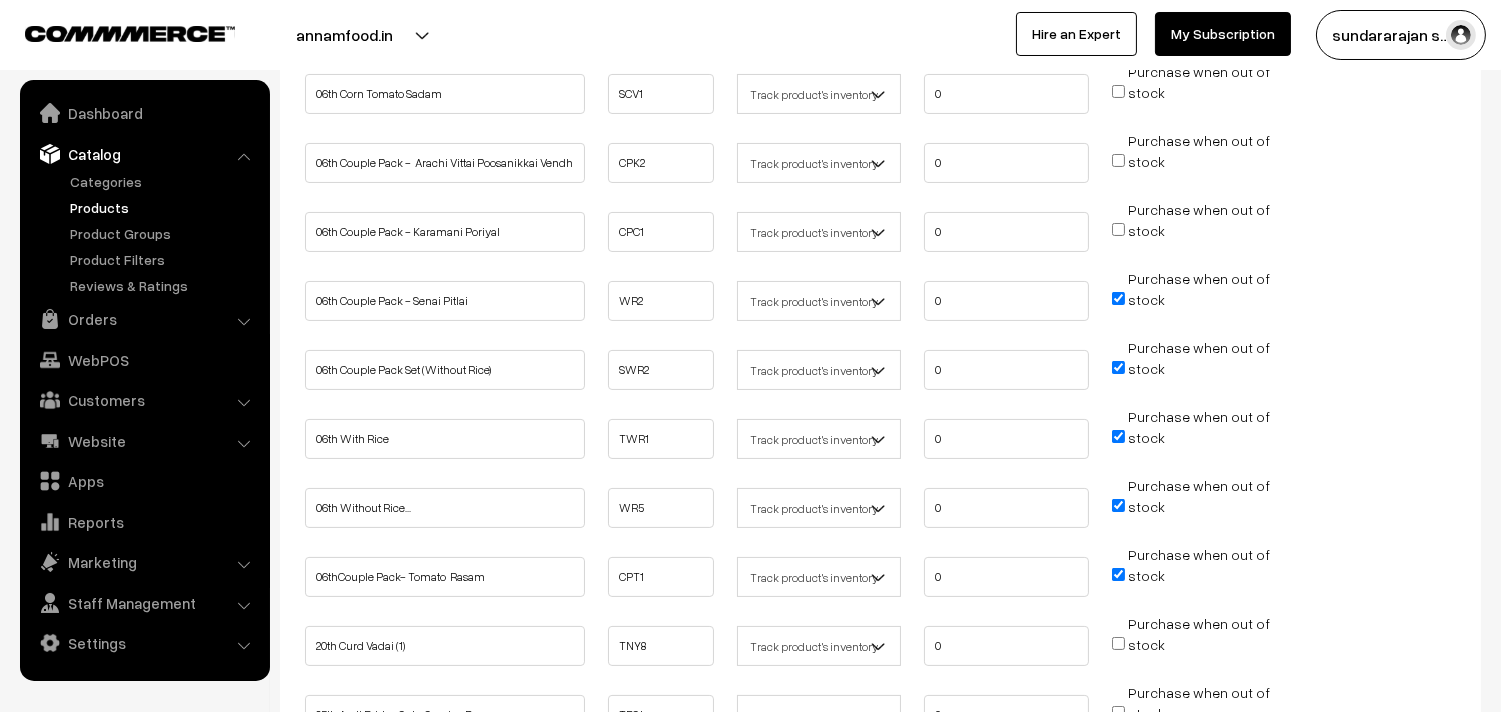 scroll, scrollTop: 555, scrollLeft: 0, axis: vertical 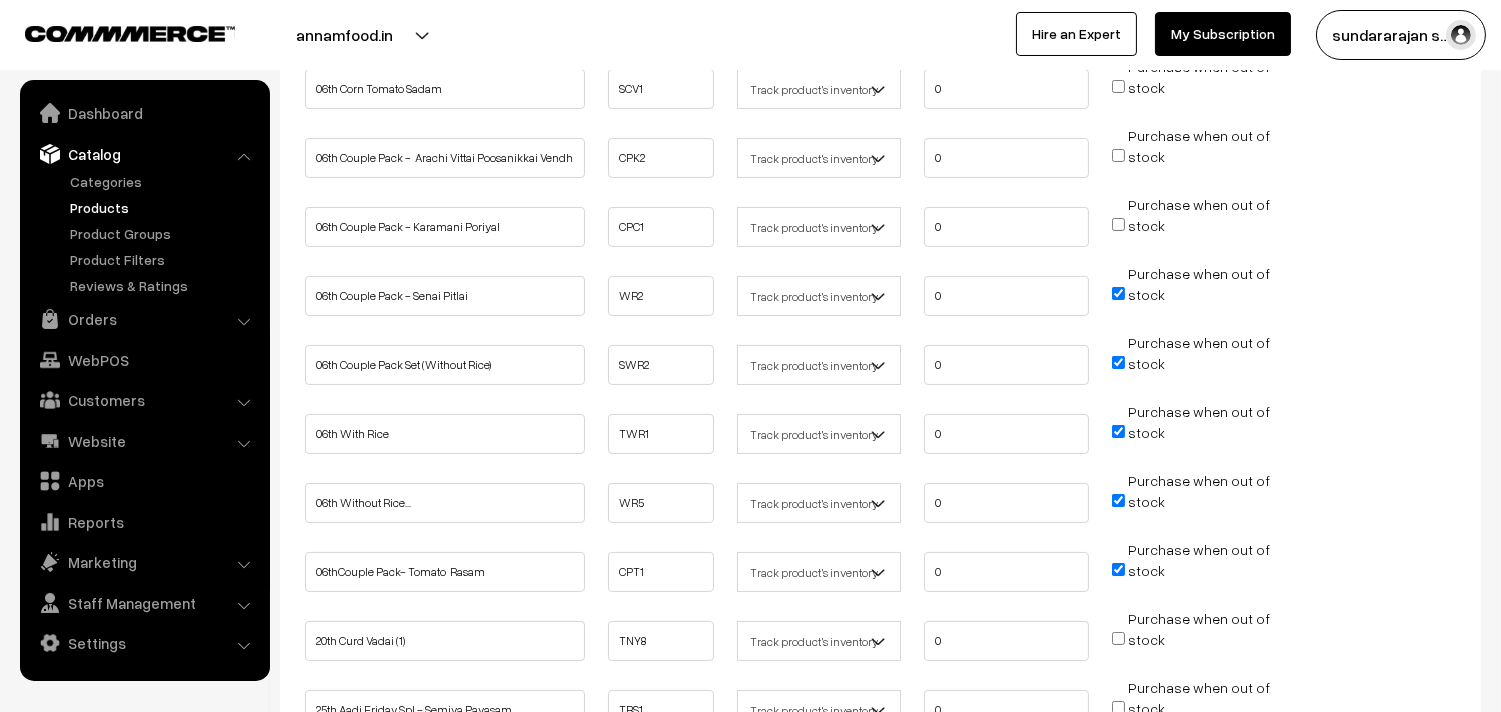 click on "Purchase when out of  stock" at bounding box center (1118, 293) 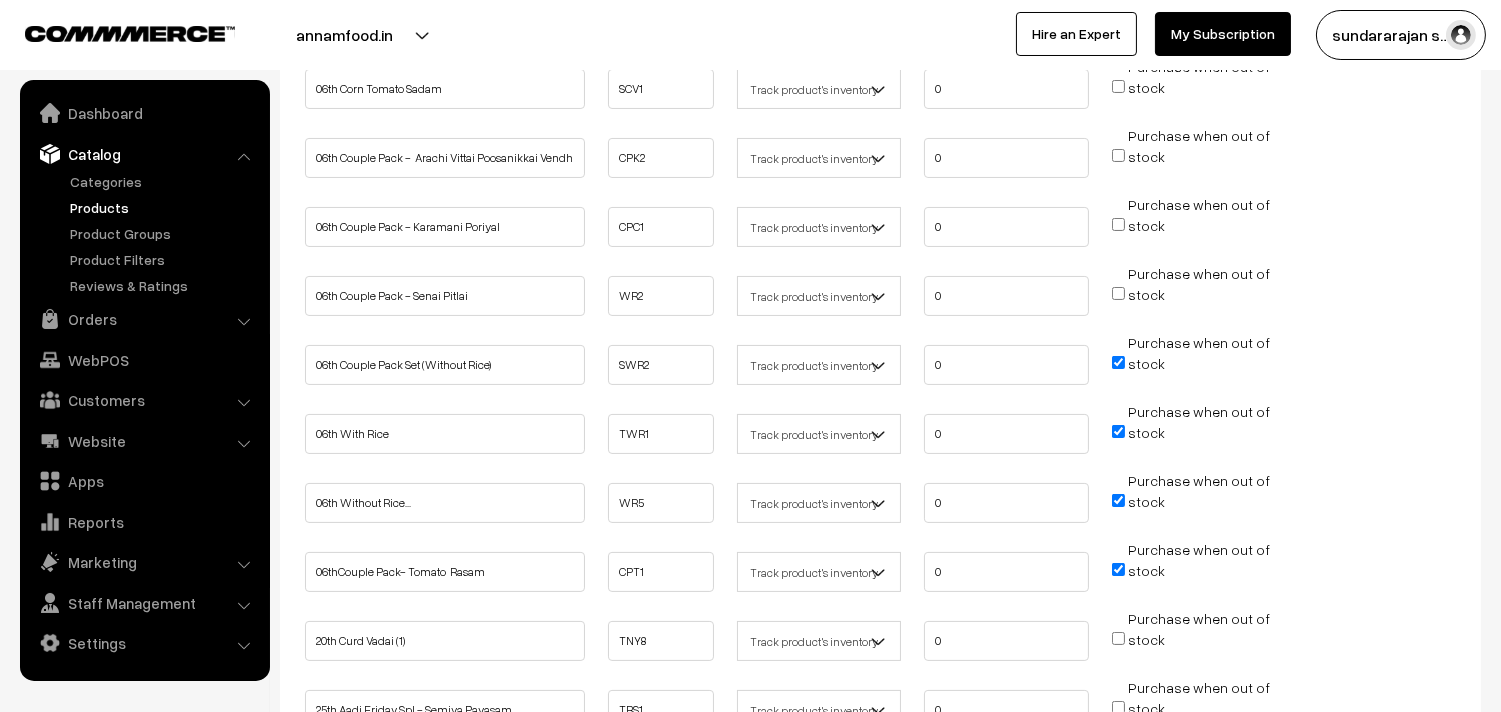 click on "Purchase when out of  stock" at bounding box center (1118, 362) 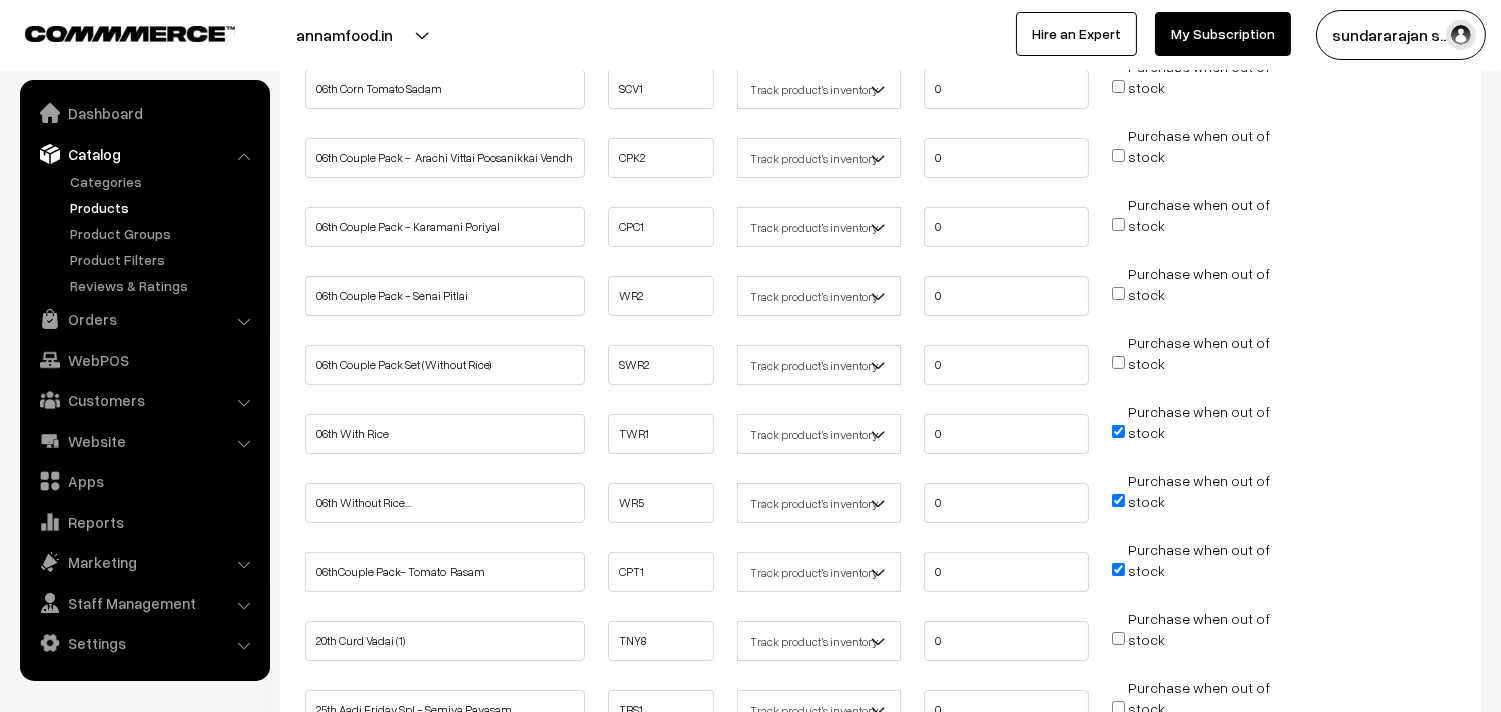 click on "Purchase when out of  stock" at bounding box center [1191, 432] 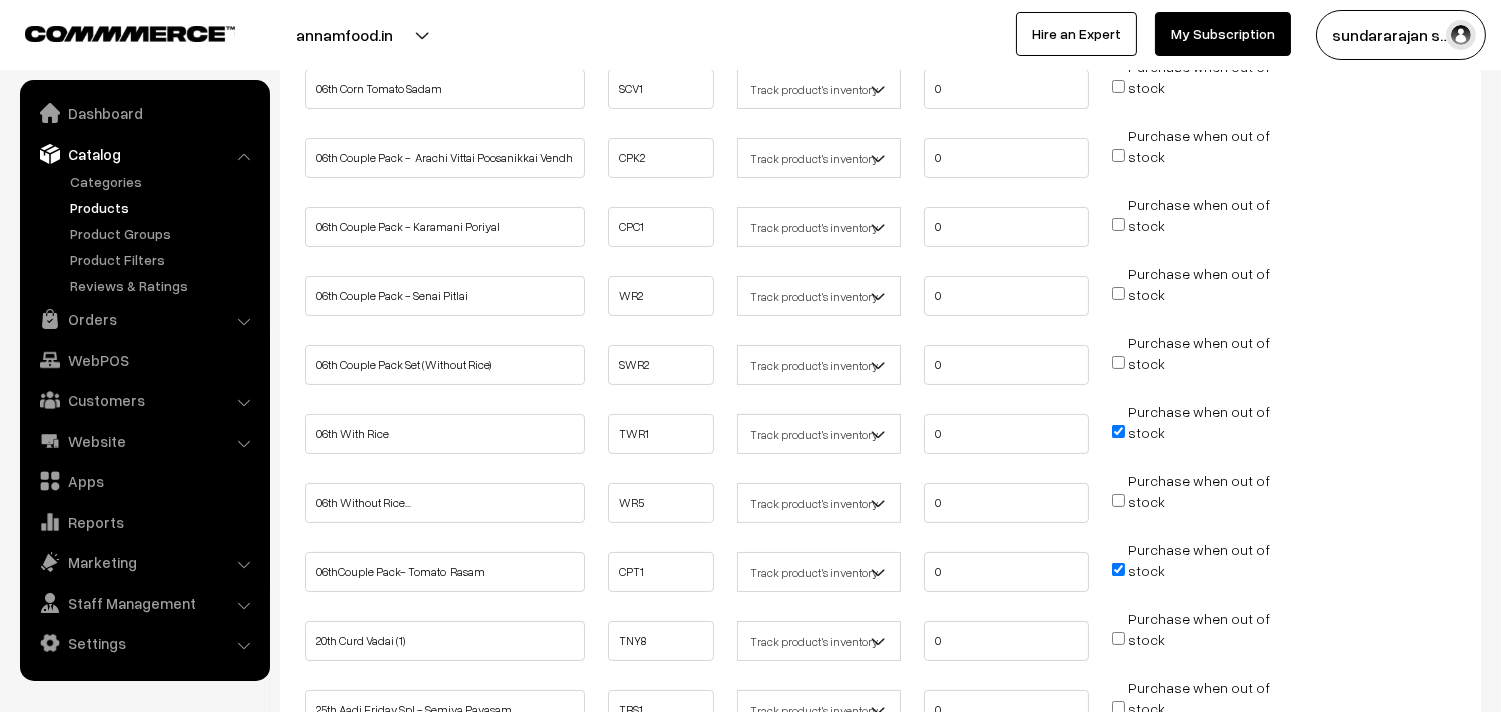 click on "Purchase when out of  stock" at bounding box center [1118, 431] 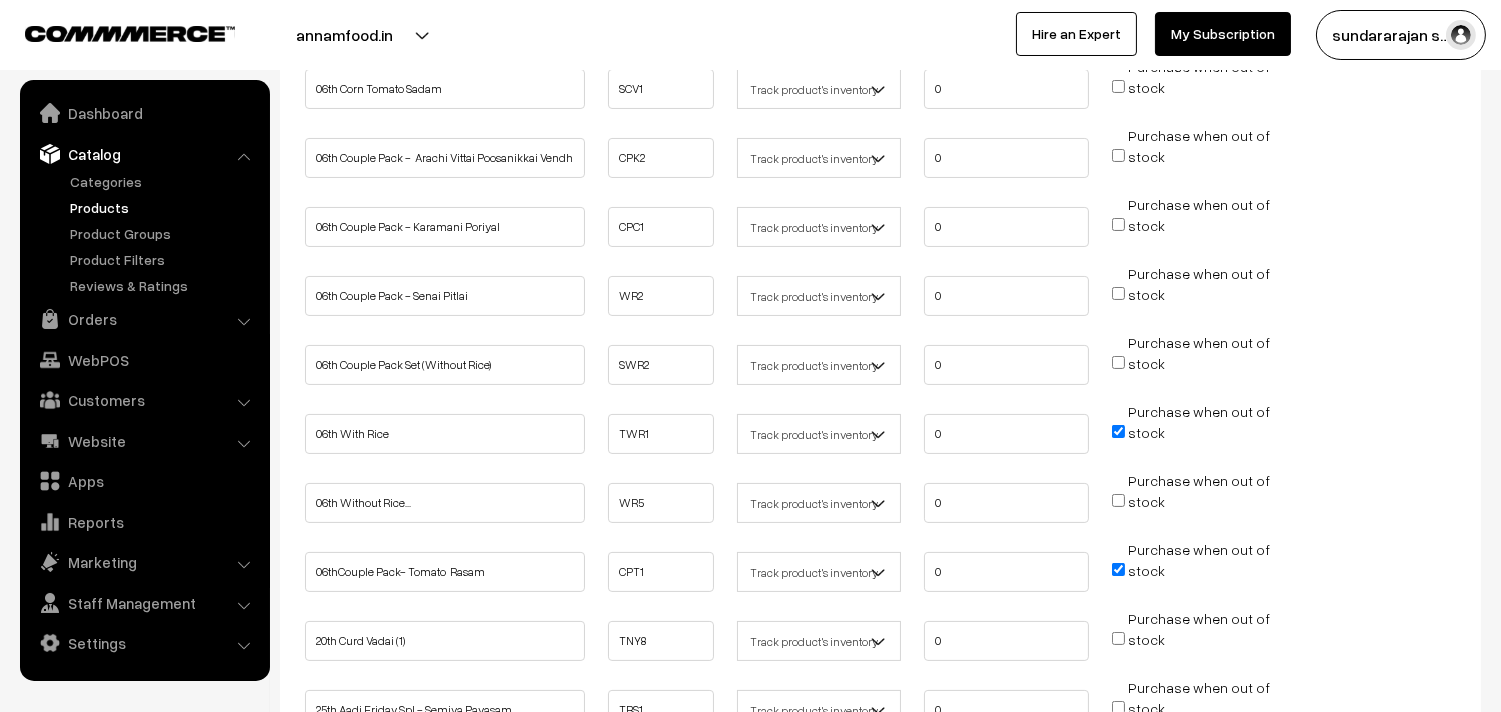 checkbox on "false" 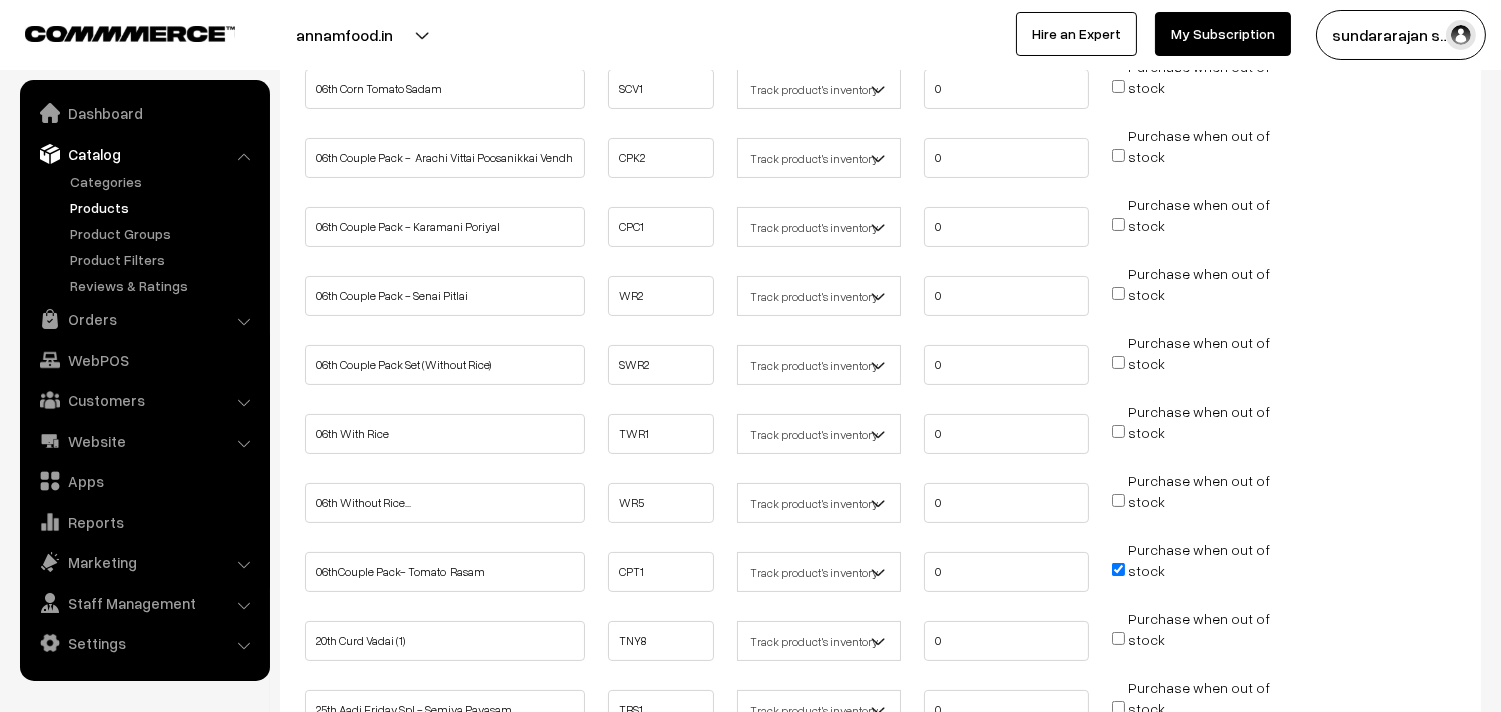click on "Purchase when out of  stock" at bounding box center [1191, 570] 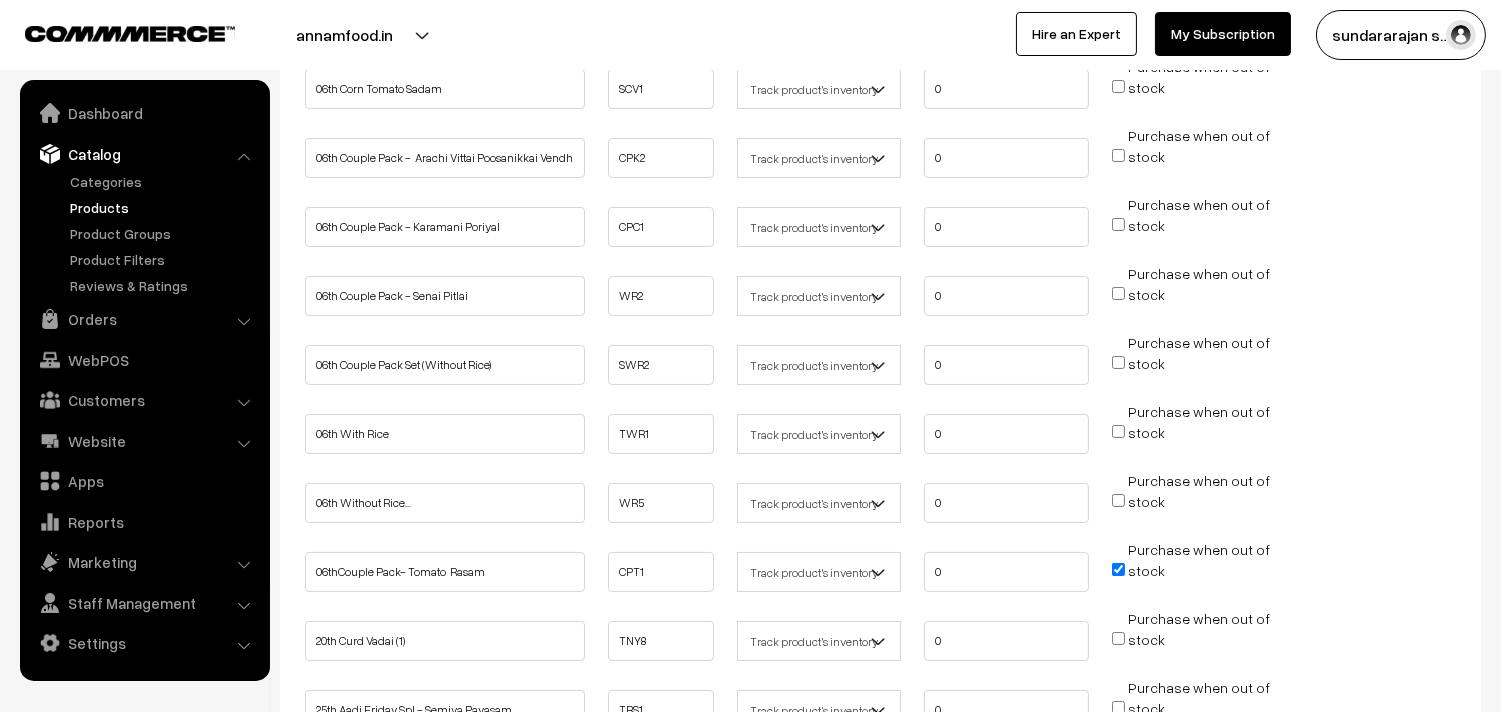 click on "Purchase when out of  stock" at bounding box center (1118, 569) 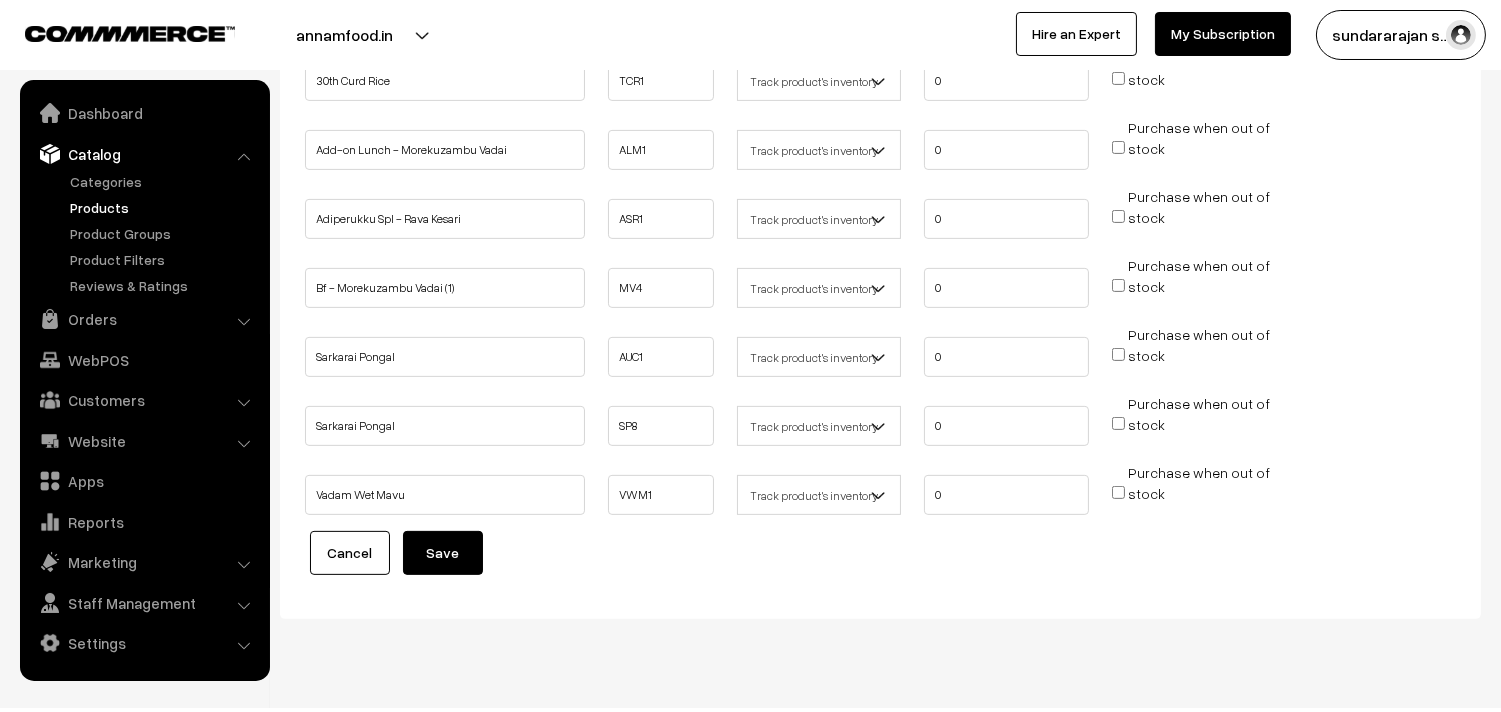 scroll, scrollTop: 1281, scrollLeft: 0, axis: vertical 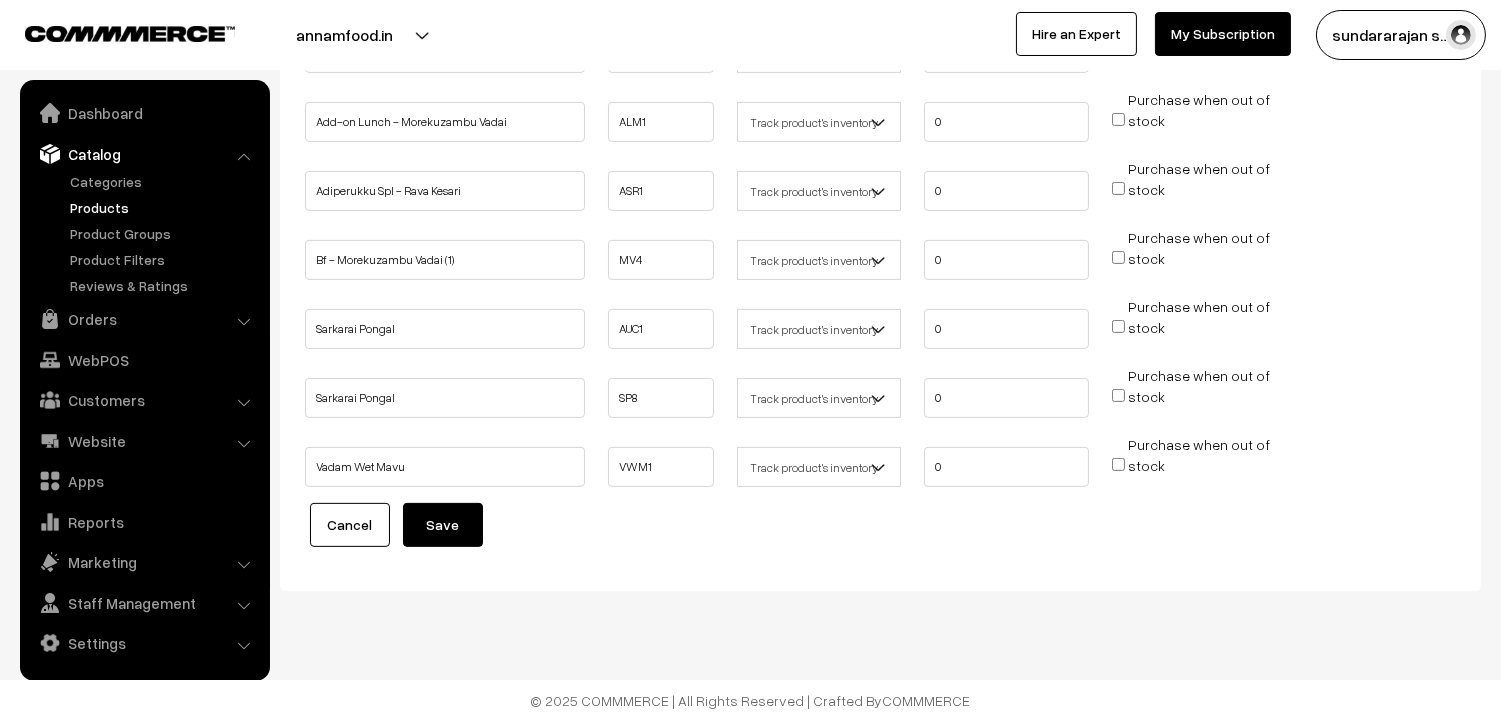 click on "Name
Code
Track Inventory
Quantity
Allow Purchase
0 0" at bounding box center [880, -173] 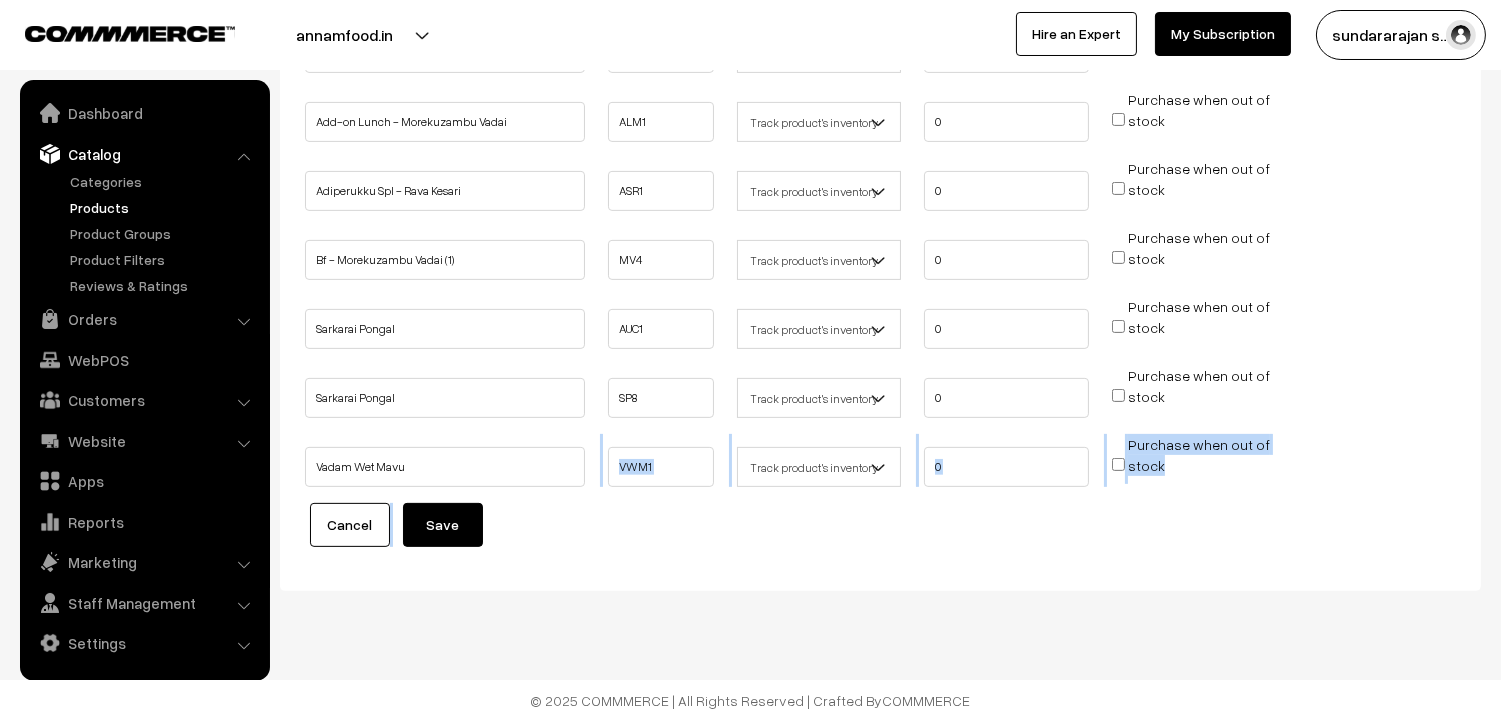 click on "Save" at bounding box center [443, 525] 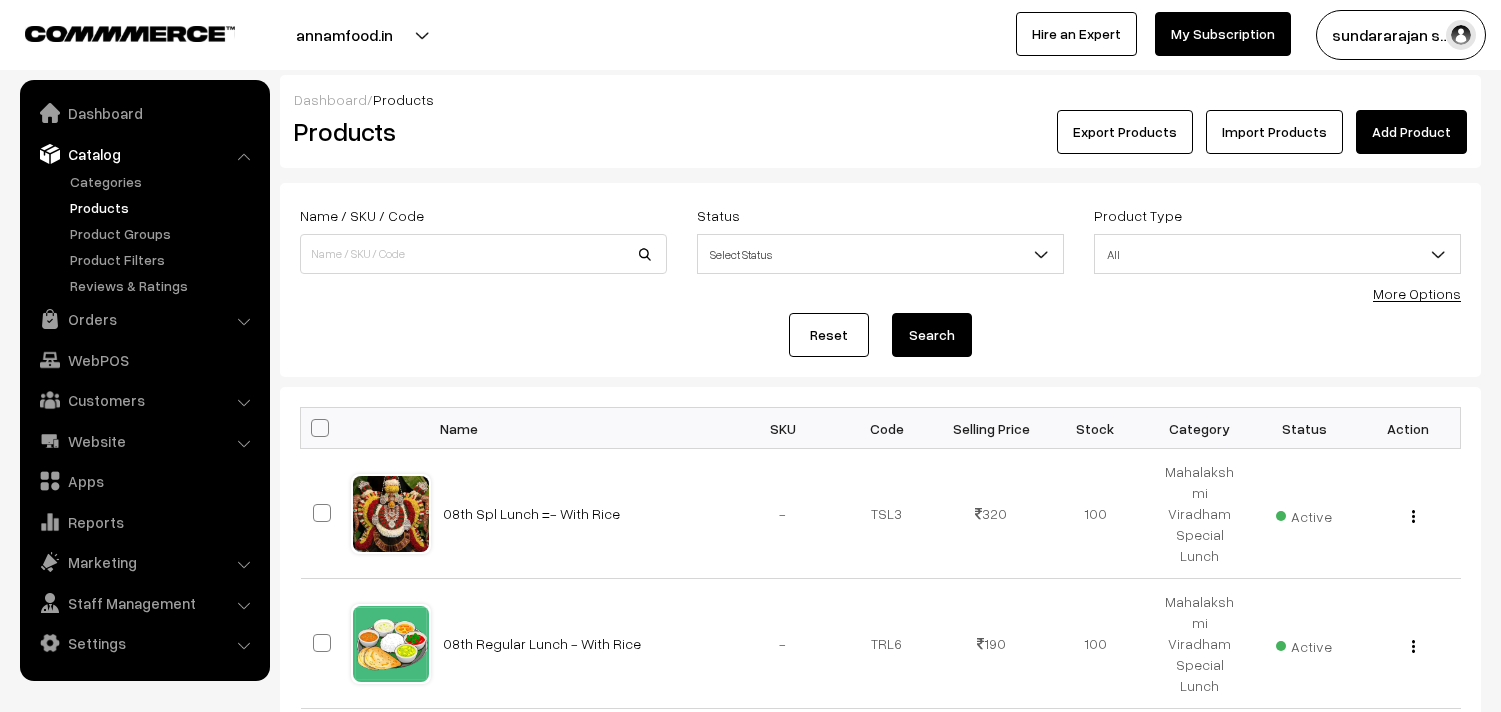scroll, scrollTop: 0, scrollLeft: 0, axis: both 